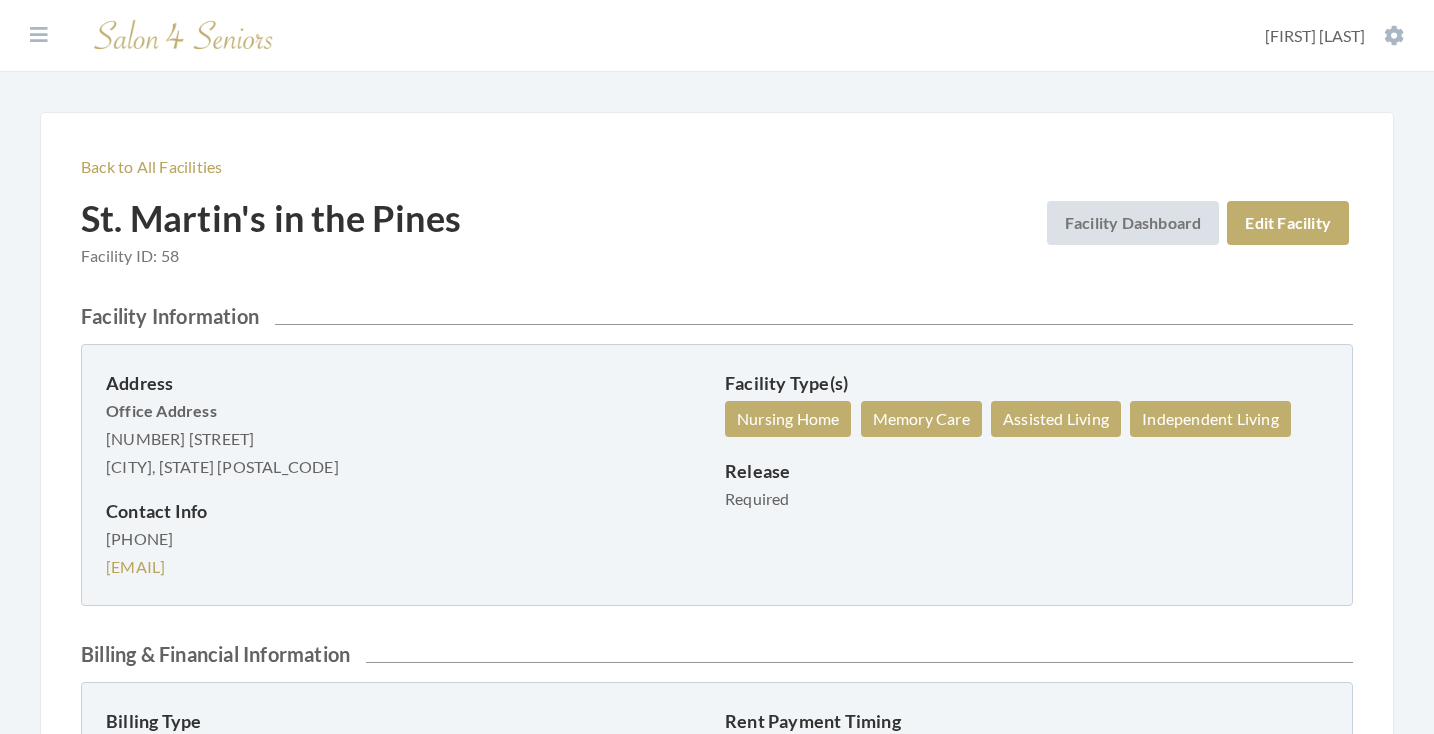 scroll, scrollTop: 0, scrollLeft: 0, axis: both 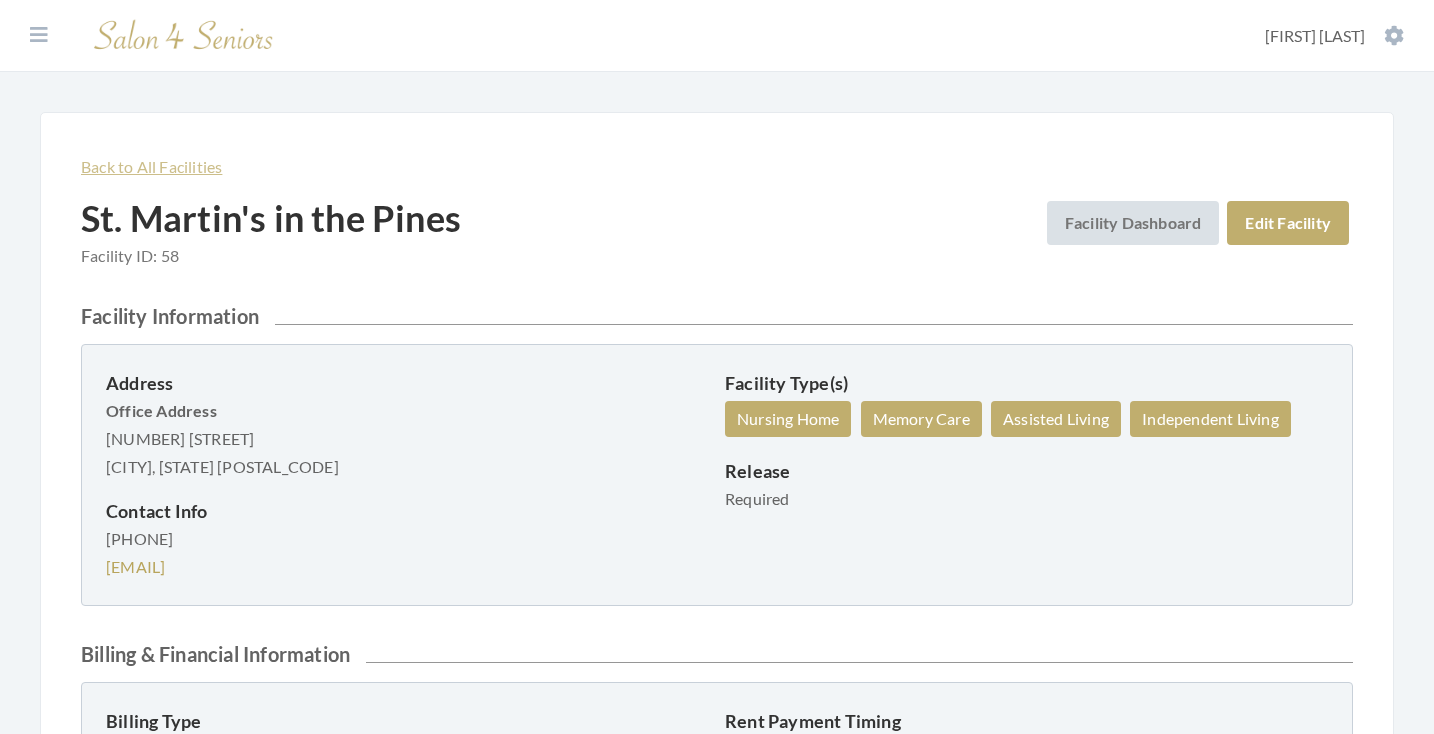 click on "Back to All Facilities" at bounding box center [151, 166] 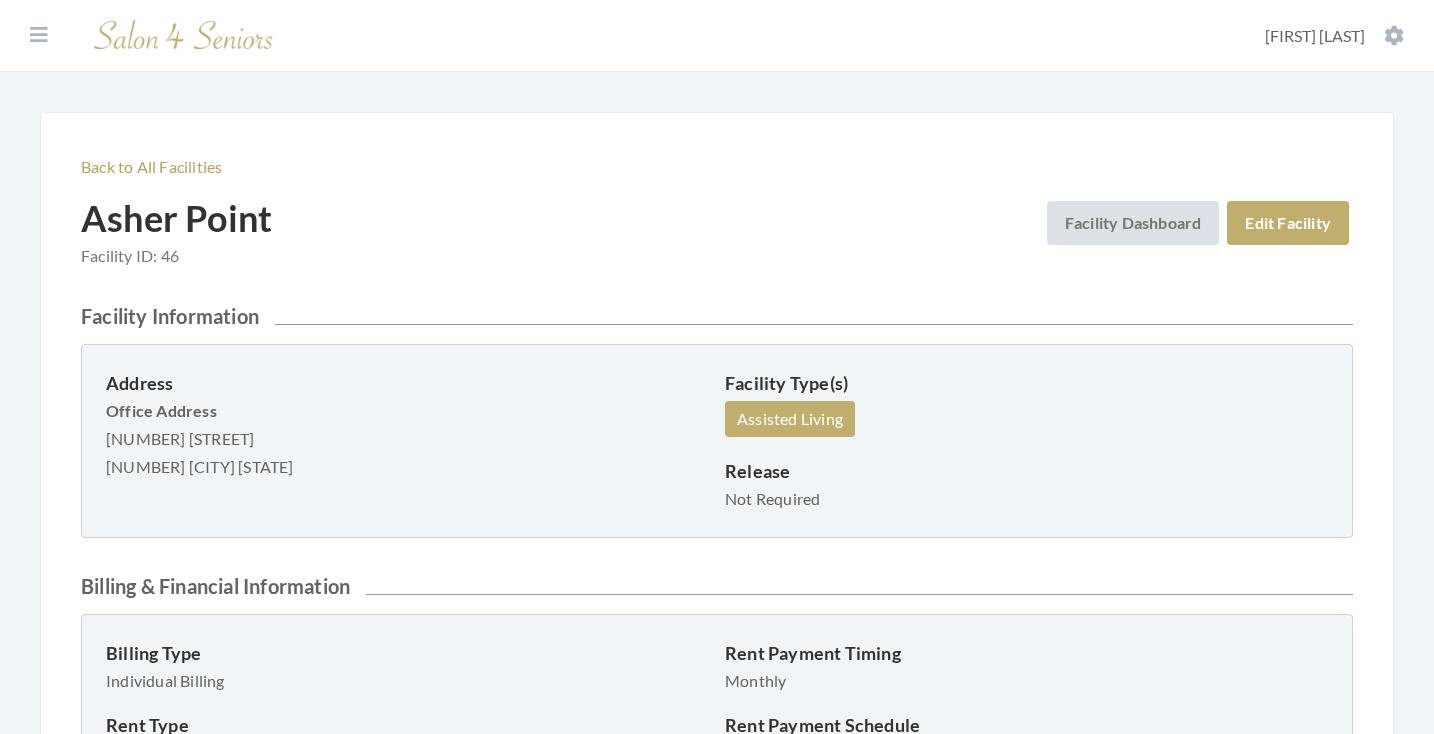 scroll, scrollTop: 0, scrollLeft: 0, axis: both 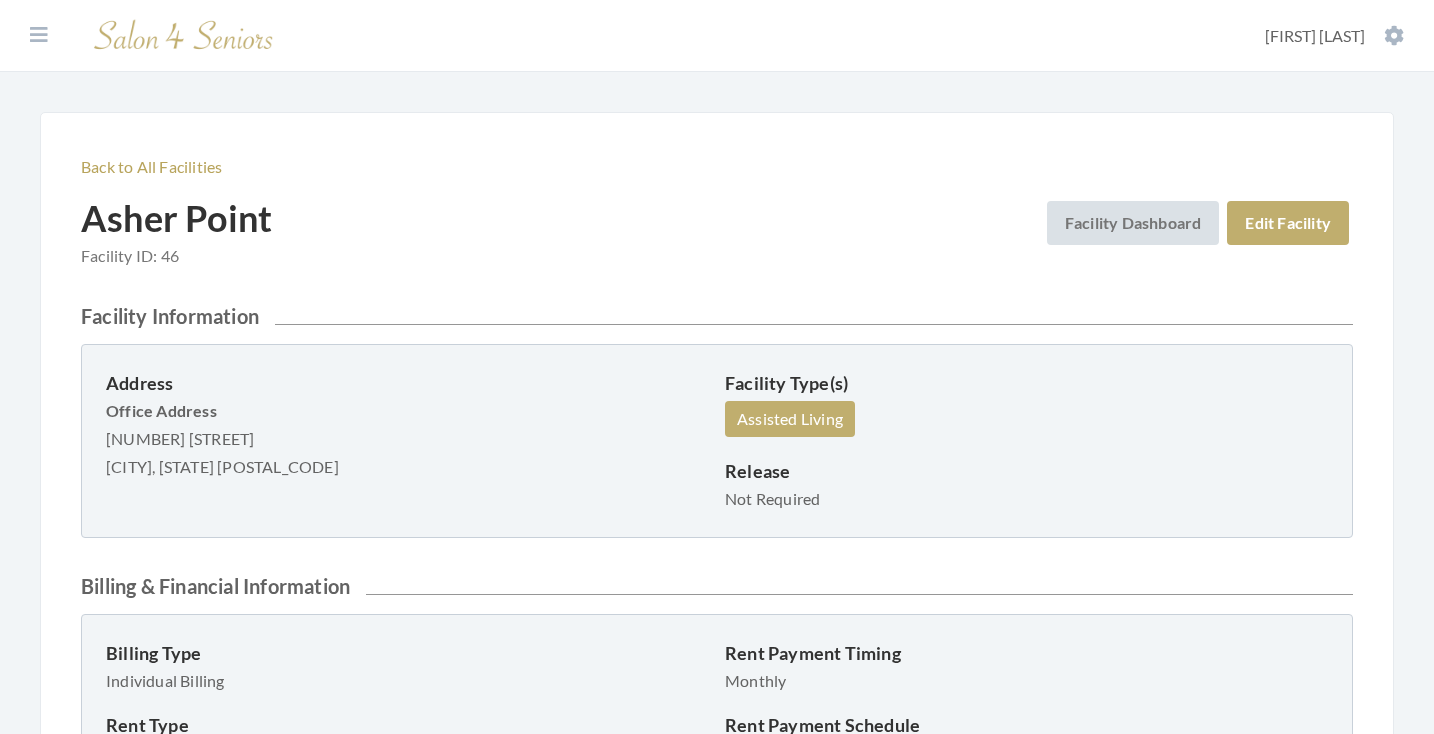 click on "Office Address
3517 Lorna Road
Hoover,
AL
35216" at bounding box center (407, 439) 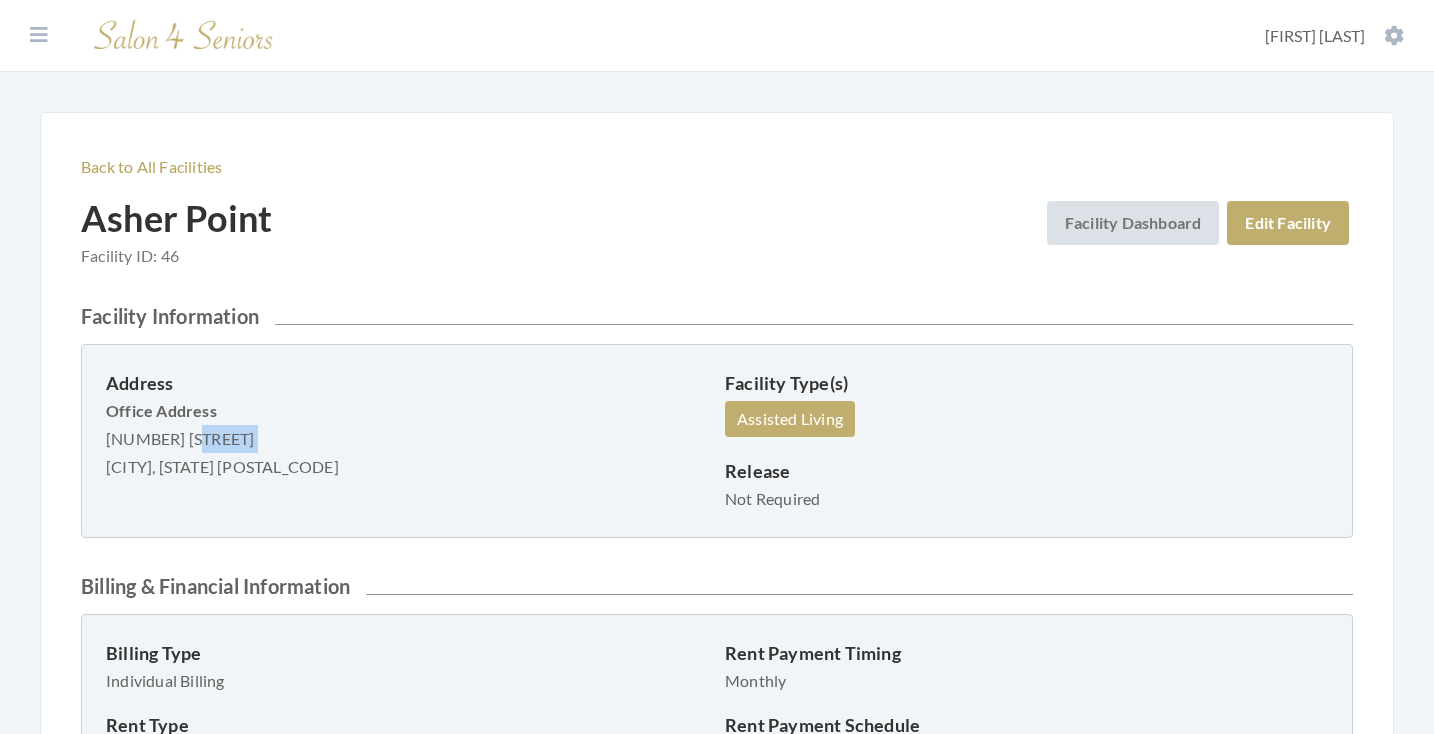 click on "Office Address
3517 Lorna Road
Hoover,
AL
35216" at bounding box center [407, 439] 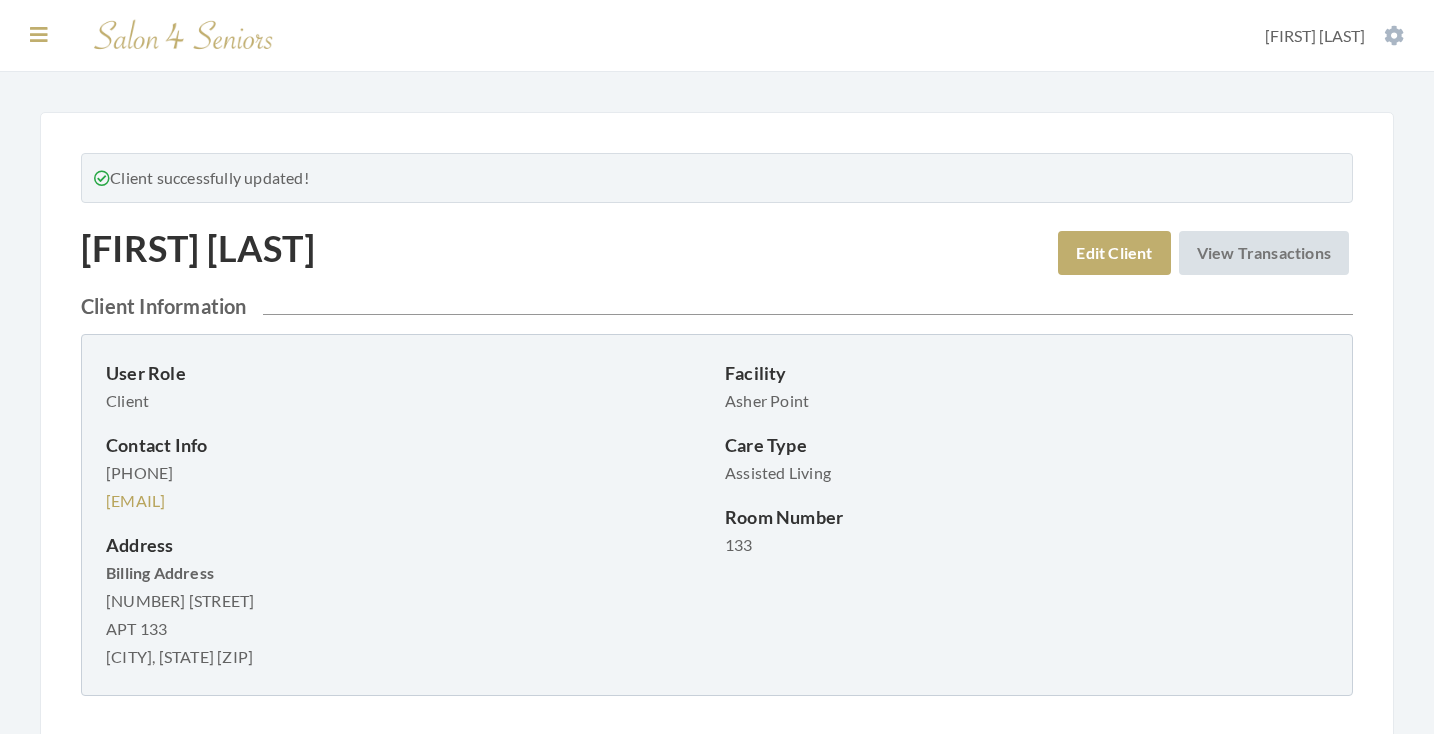 scroll, scrollTop: 0, scrollLeft: 0, axis: both 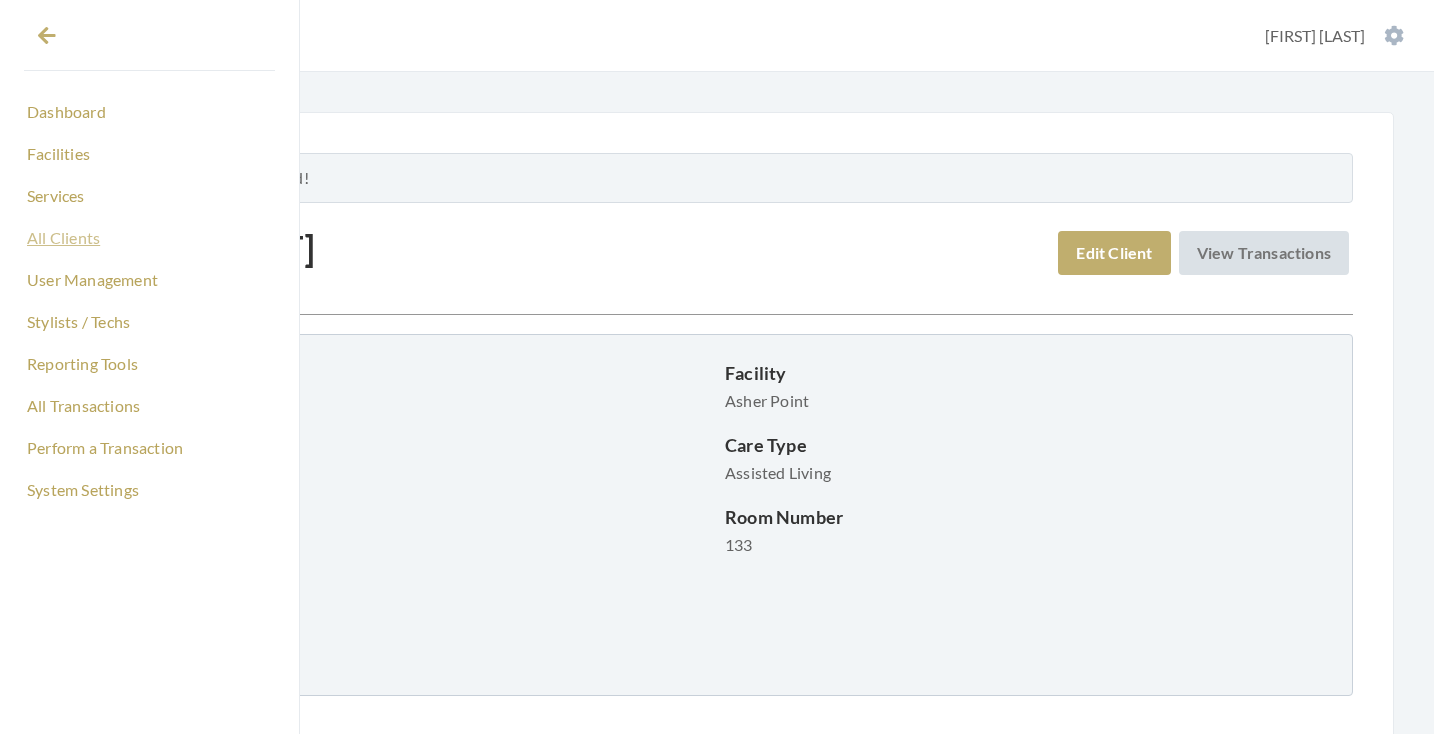 click on "All Clients" at bounding box center [149, 238] 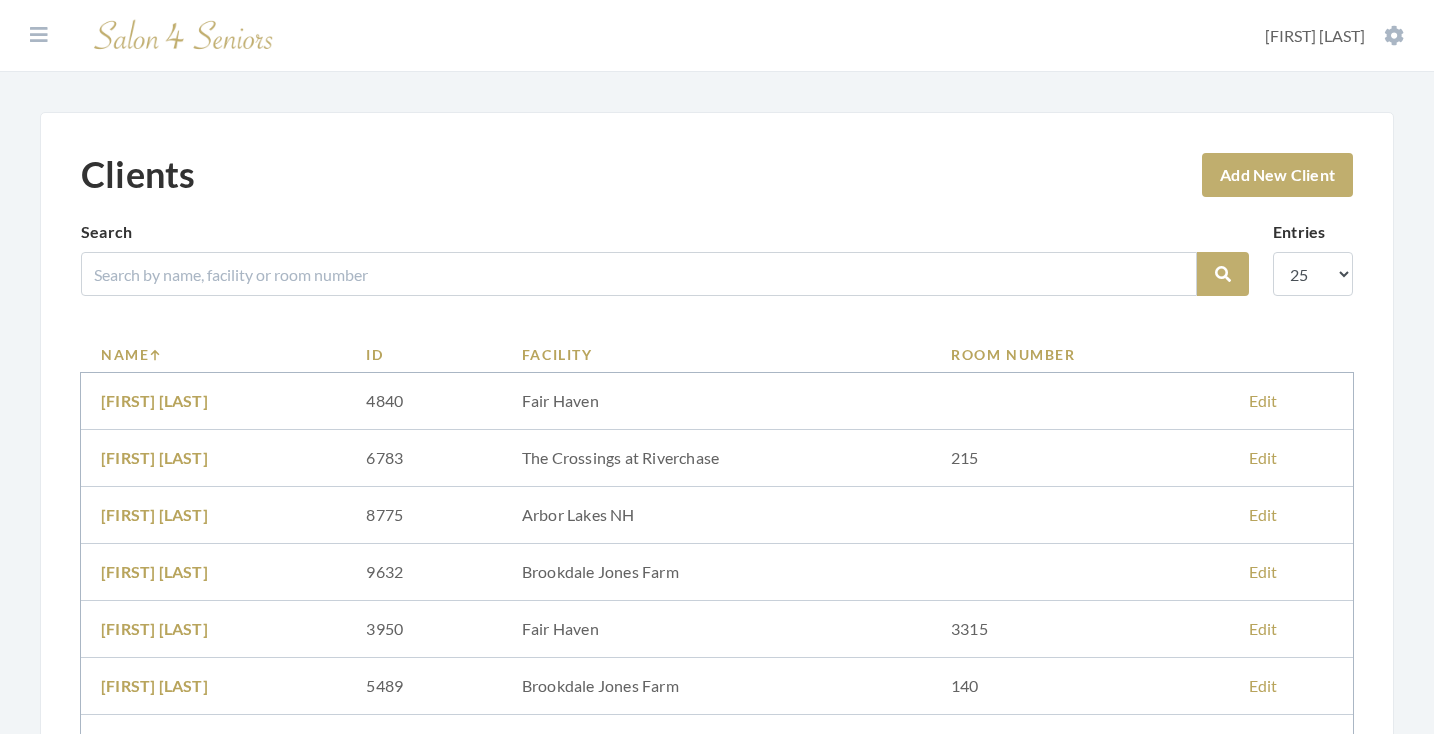 scroll, scrollTop: 0, scrollLeft: 0, axis: both 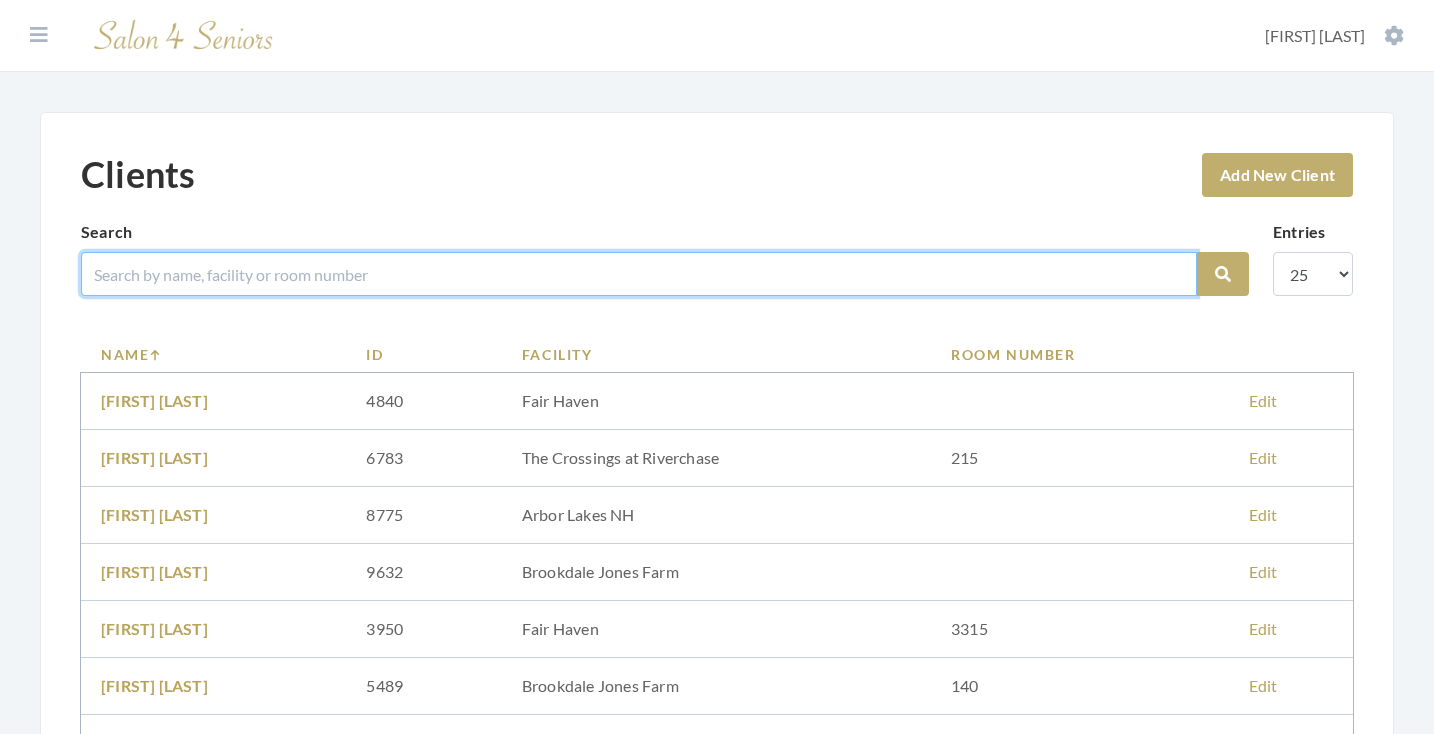 click at bounding box center [639, 274] 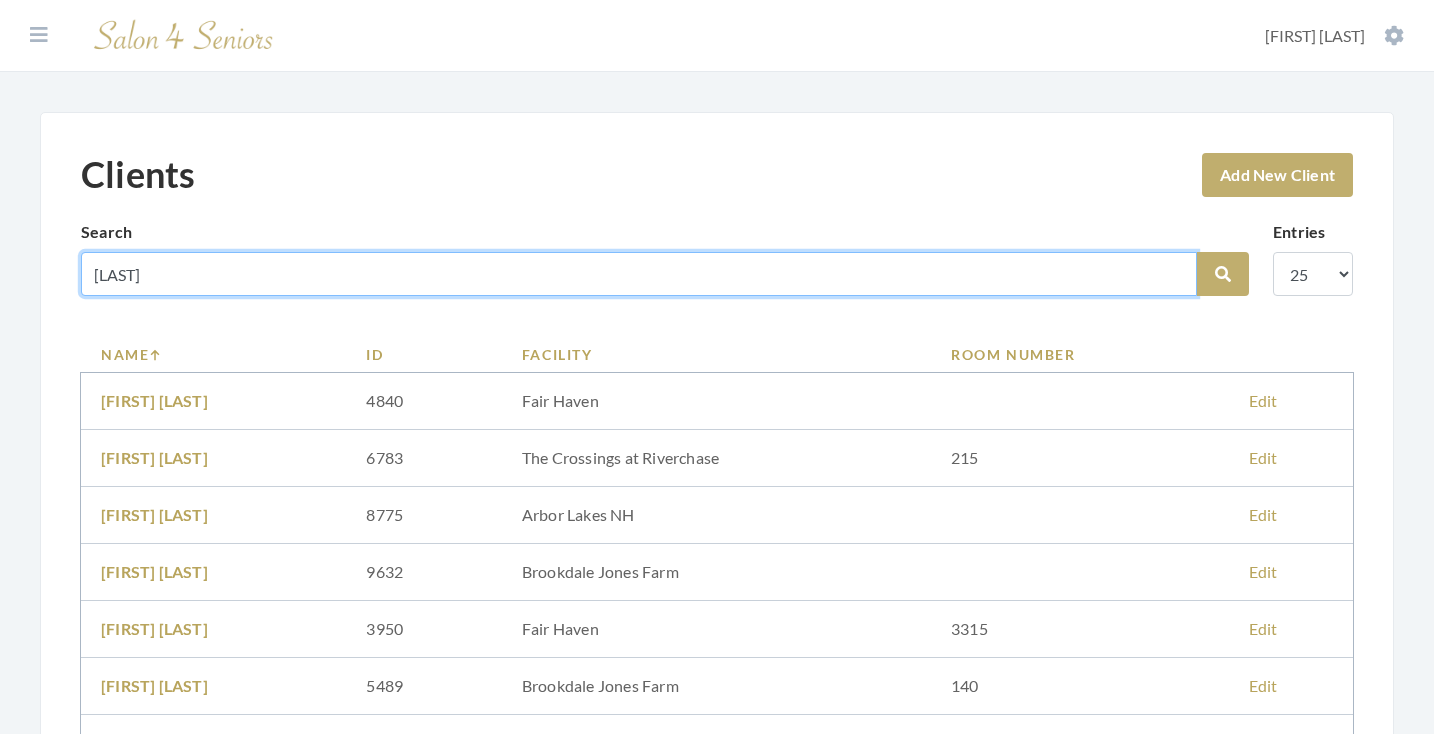 type on "PARKER" 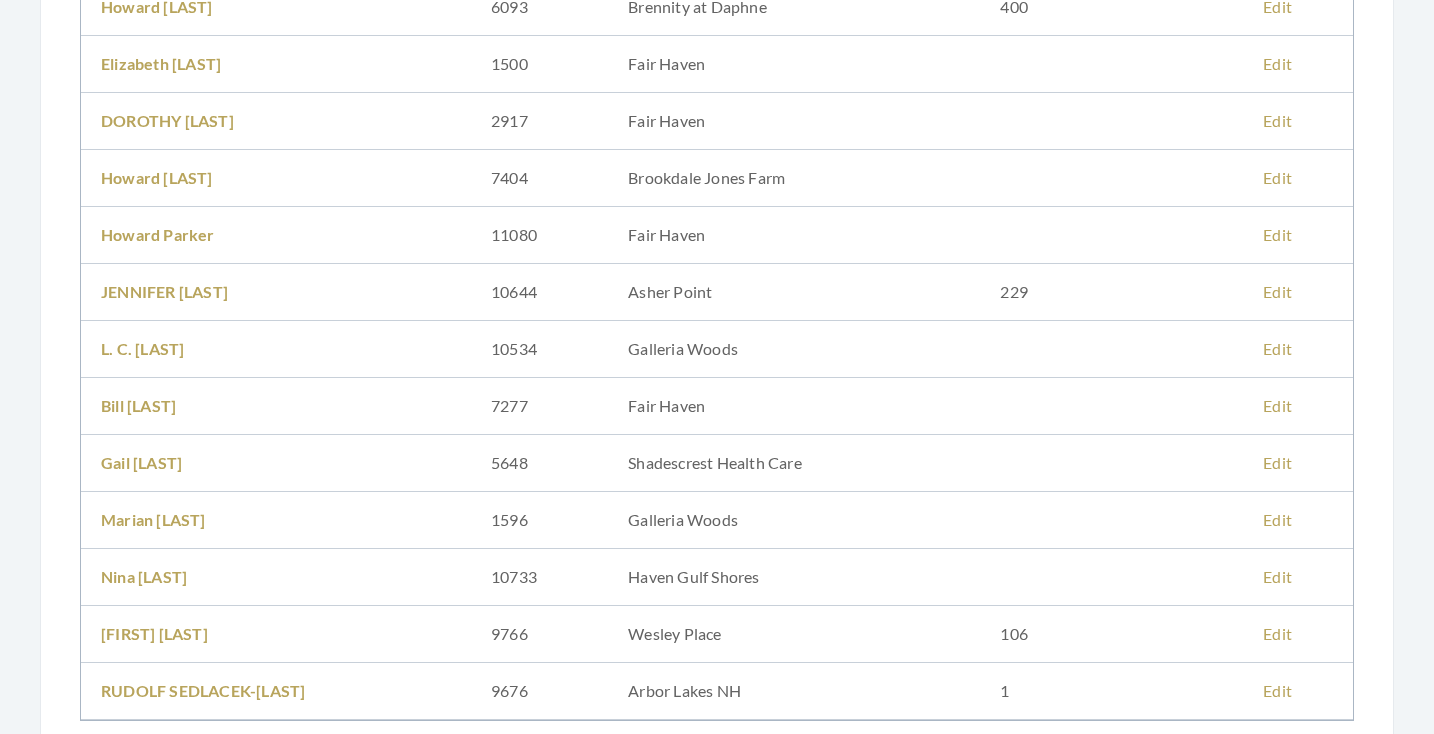 scroll, scrollTop: 603, scrollLeft: 0, axis: vertical 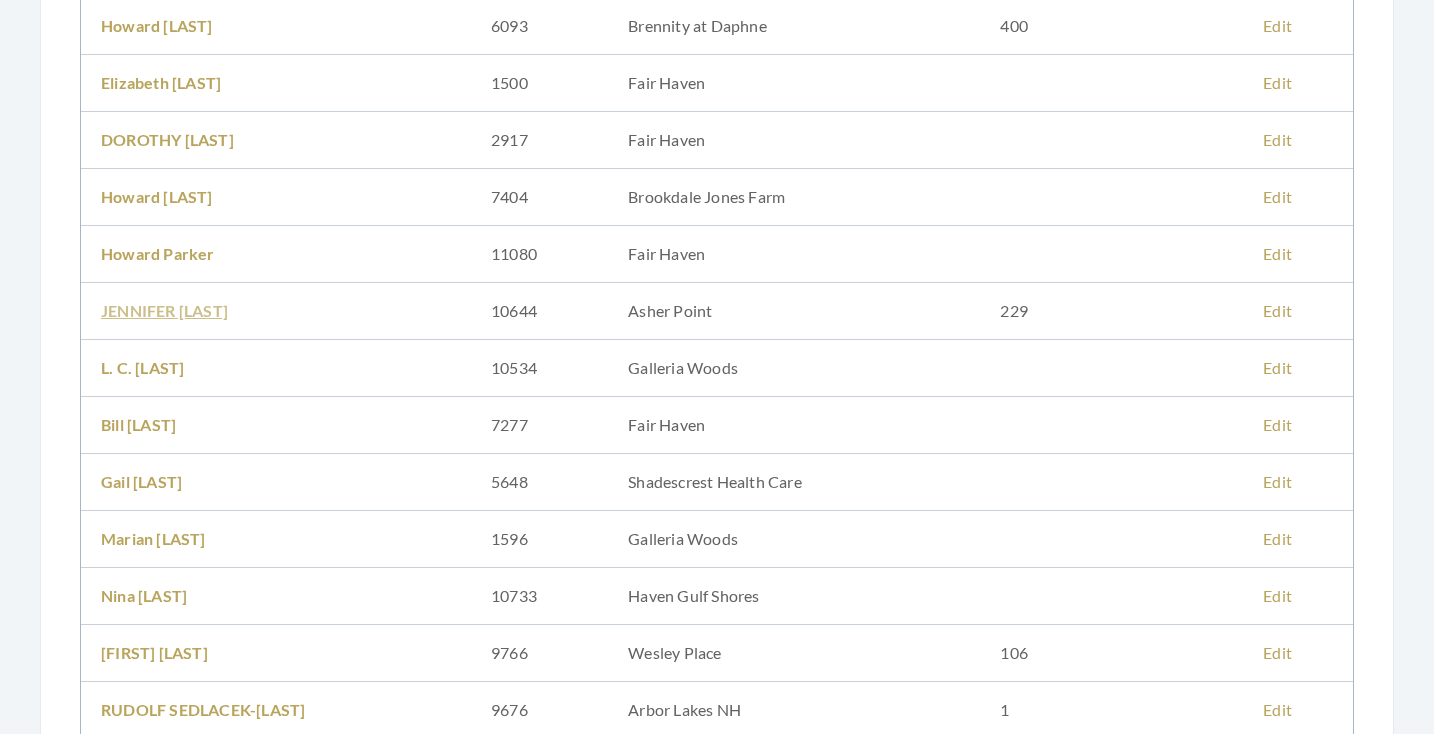 click on "JENNIFER
PARKER" at bounding box center (164, 310) 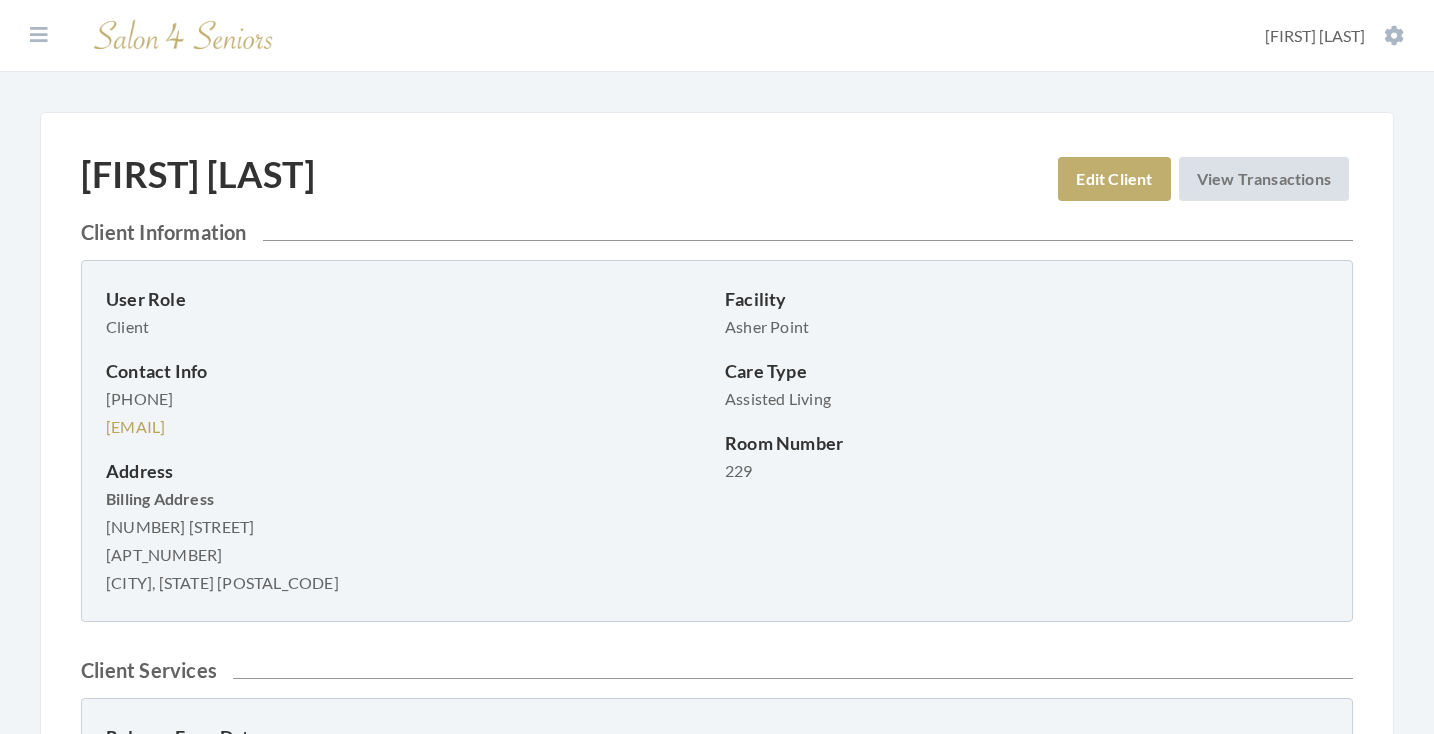 scroll, scrollTop: 34, scrollLeft: 0, axis: vertical 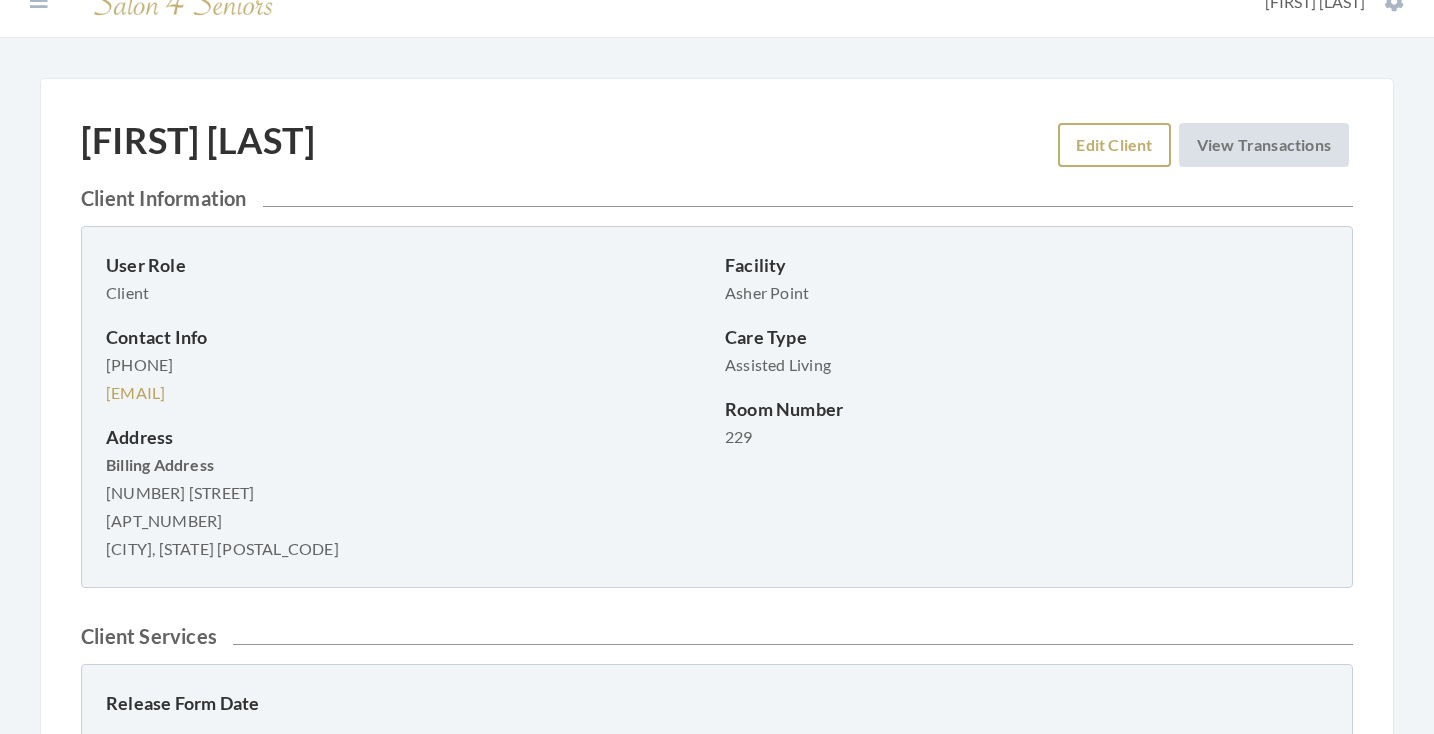 click on "Edit Client" at bounding box center [1114, 145] 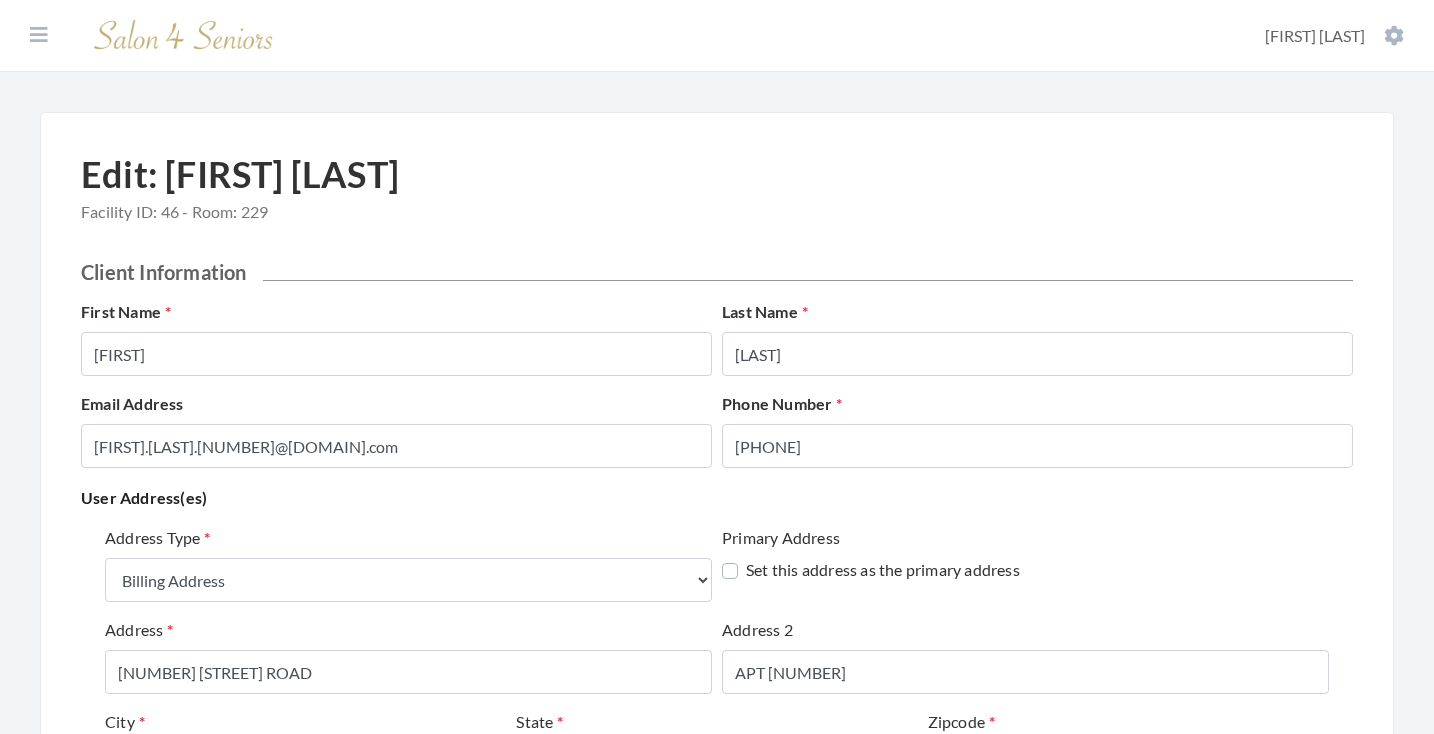 select on "billing" 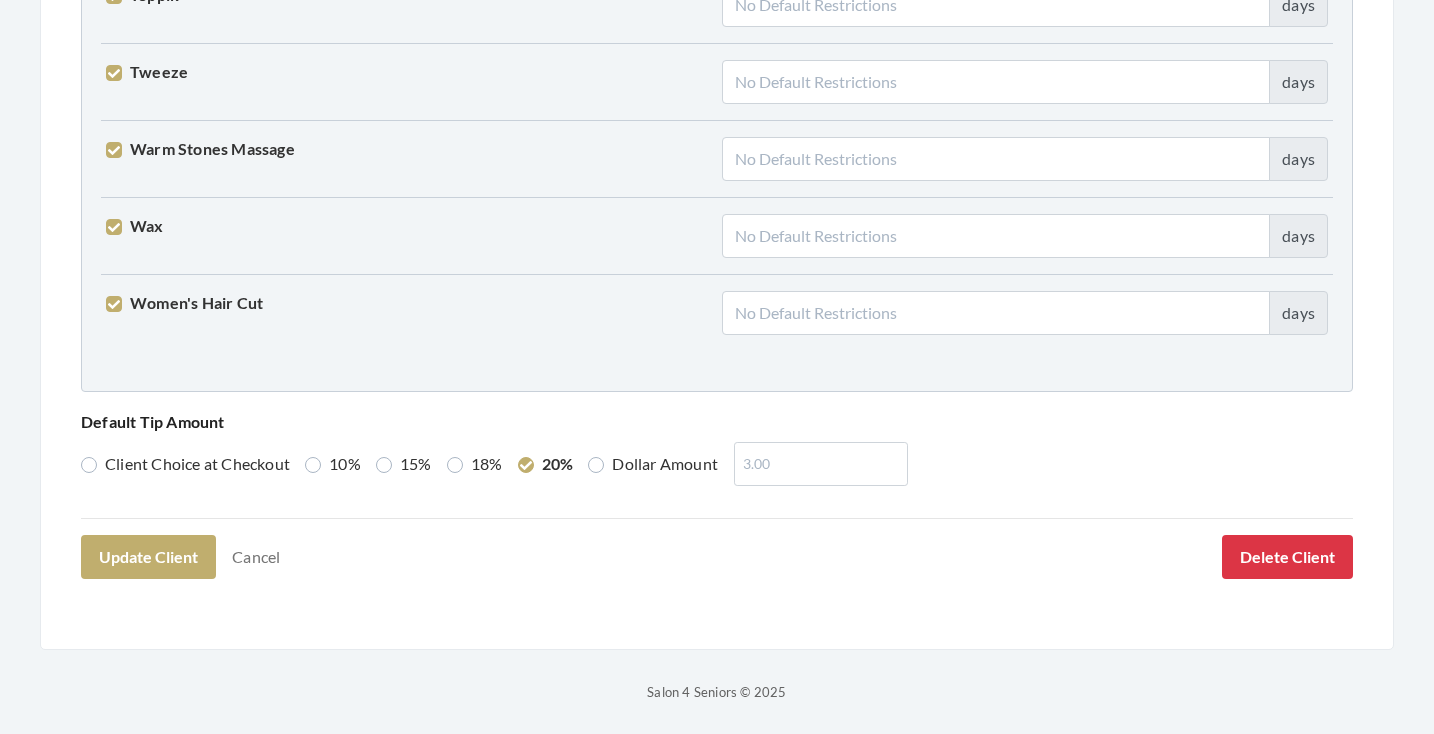 scroll, scrollTop: 5136, scrollLeft: 0, axis: vertical 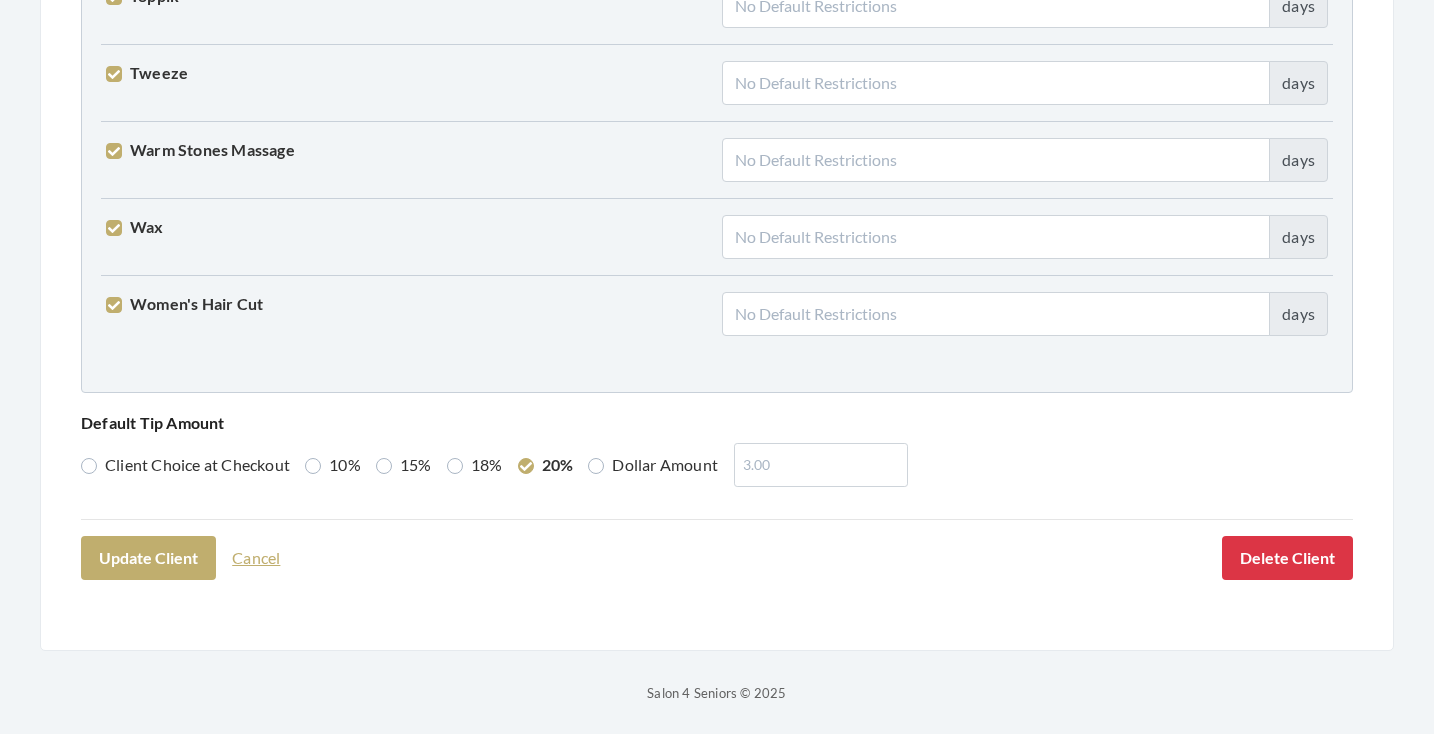 click on "Cancel" at bounding box center (256, 558) 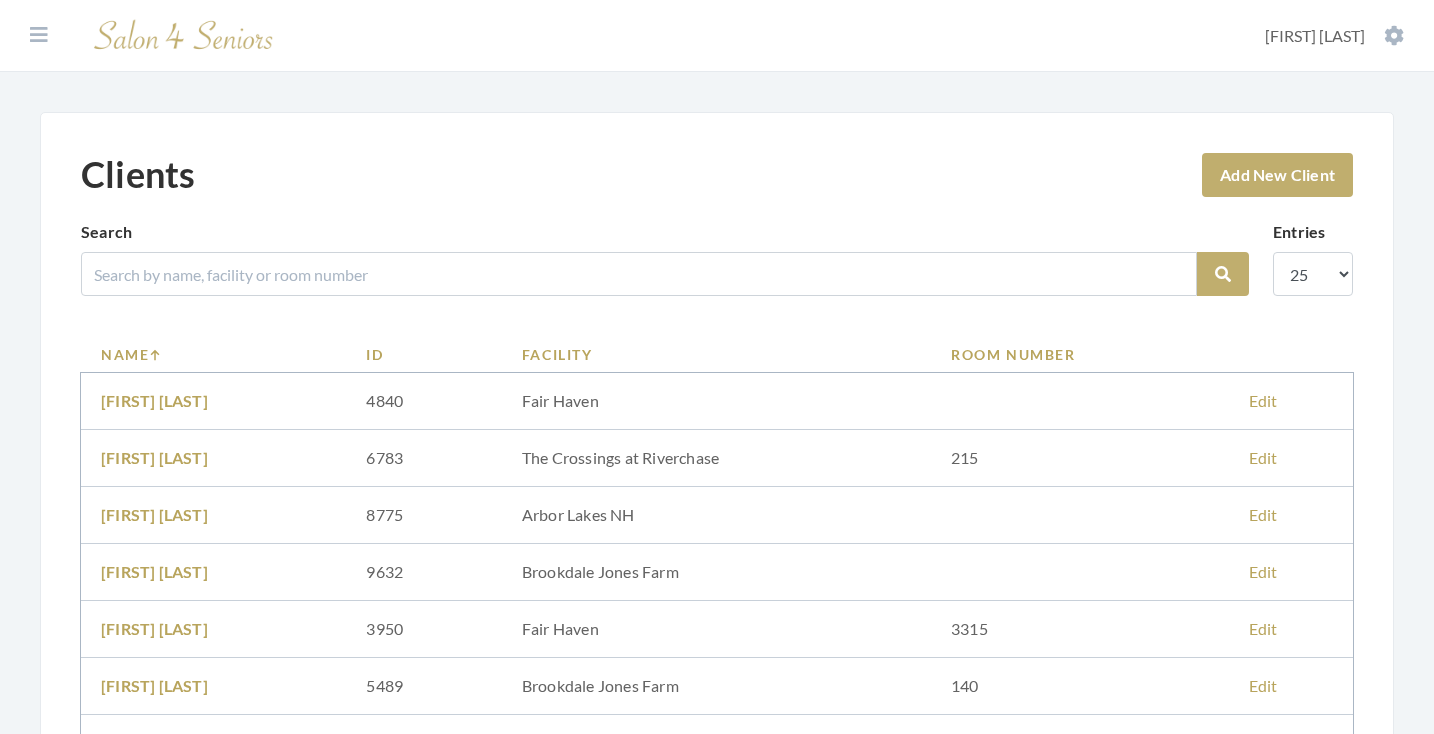 scroll, scrollTop: 0, scrollLeft: 0, axis: both 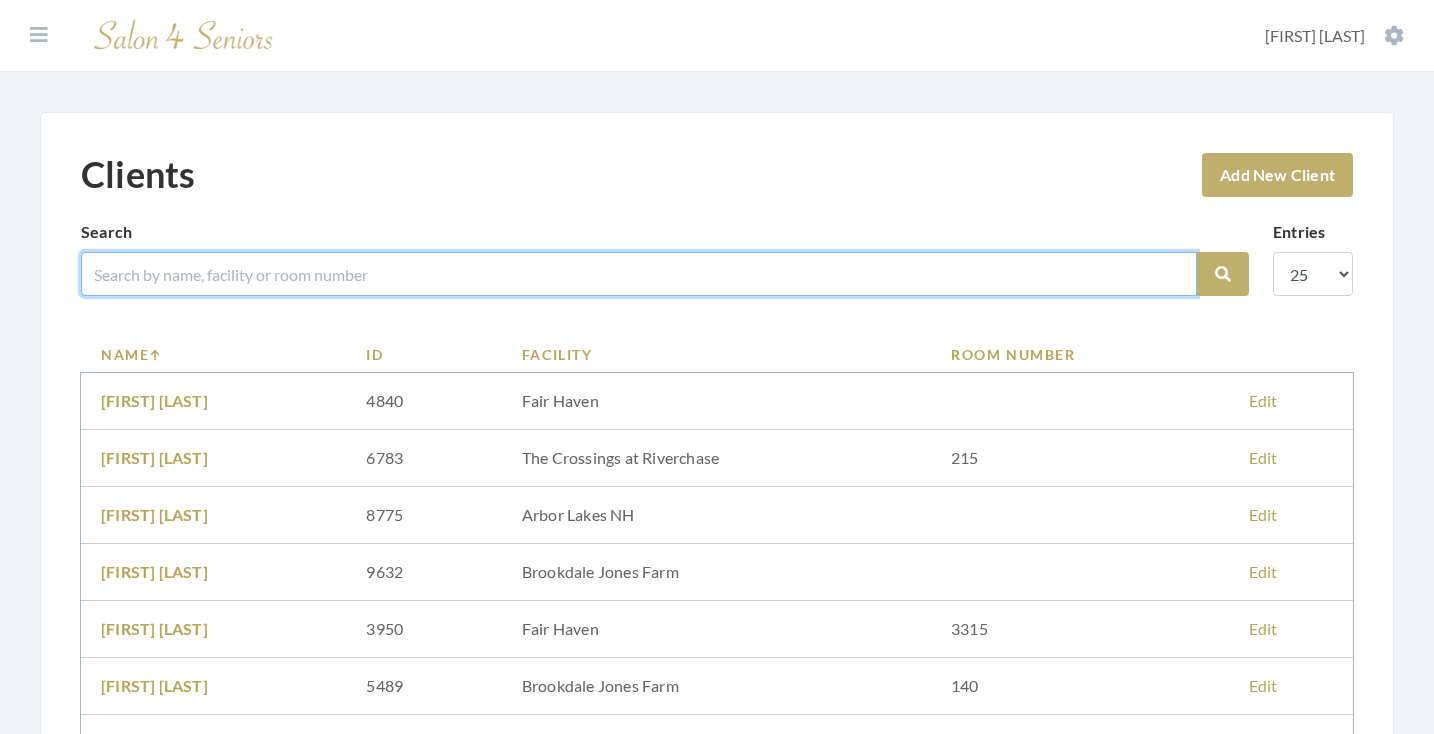 click at bounding box center (639, 274) 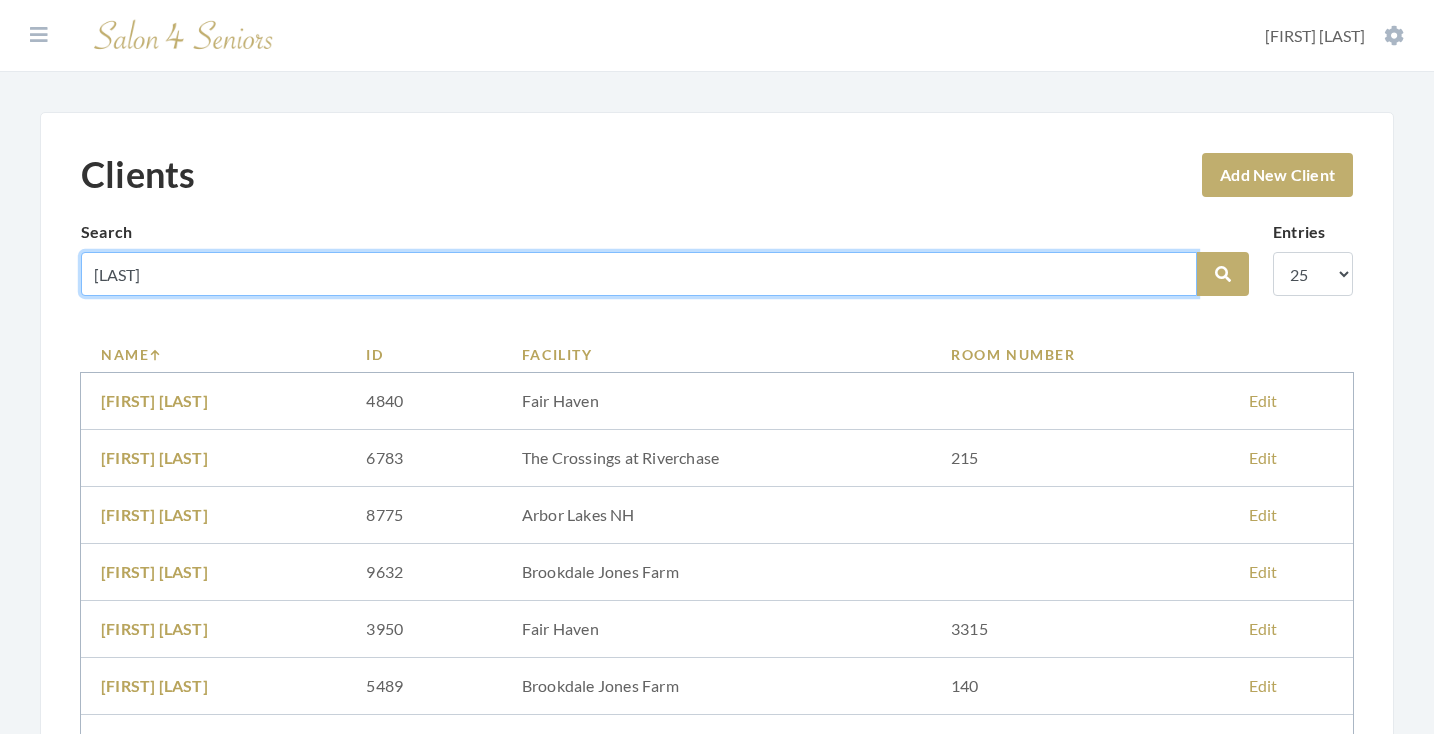 type on "PARKER" 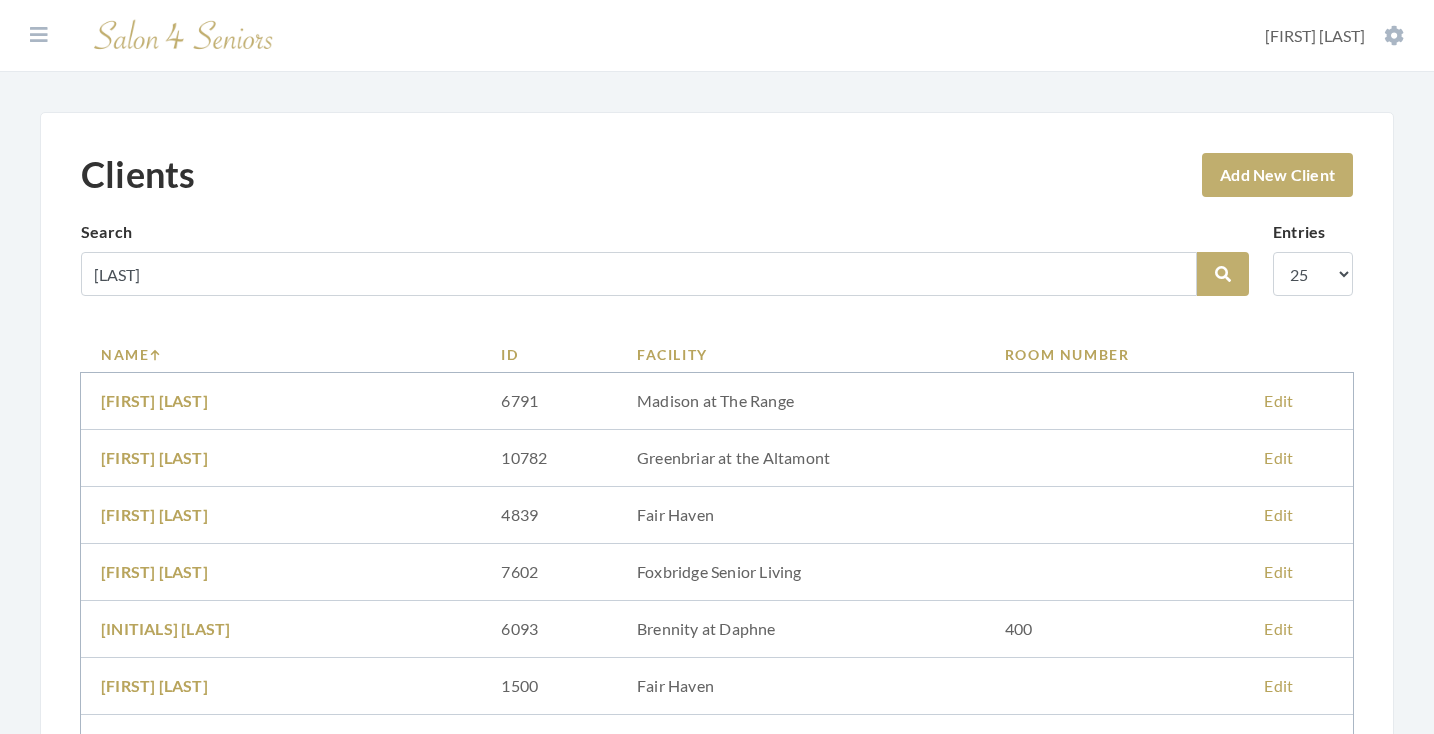 scroll, scrollTop: 305, scrollLeft: 0, axis: vertical 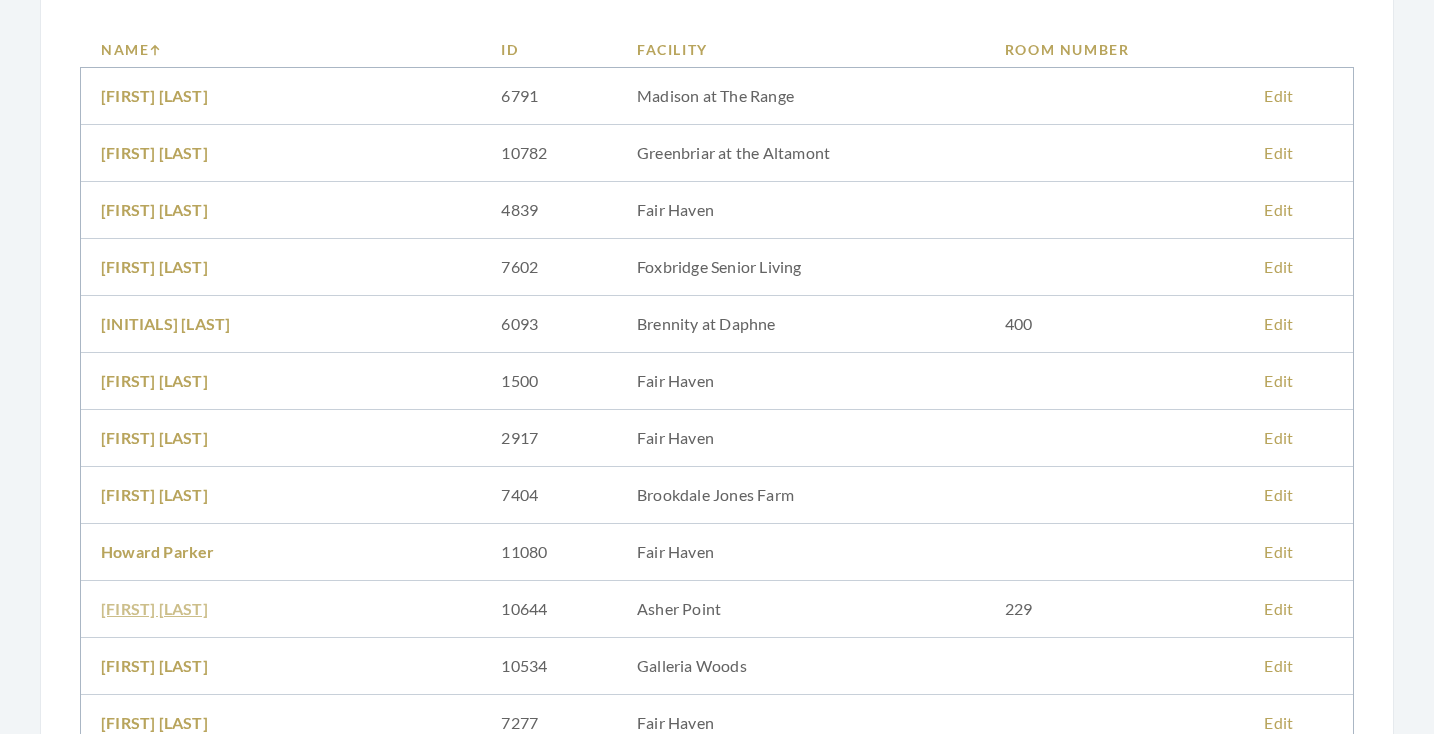 click on "JENNIFER
PARKER" at bounding box center [154, 608] 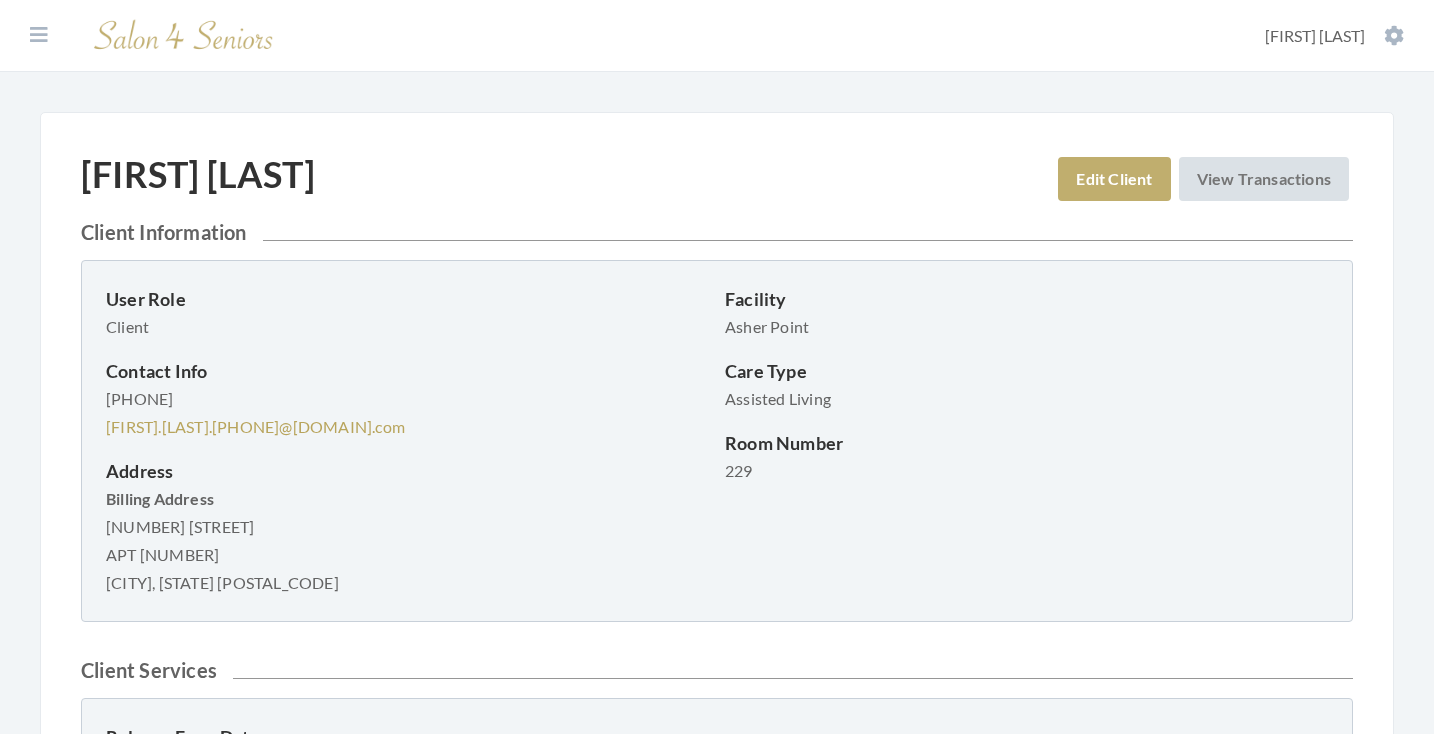 scroll, scrollTop: 0, scrollLeft: 0, axis: both 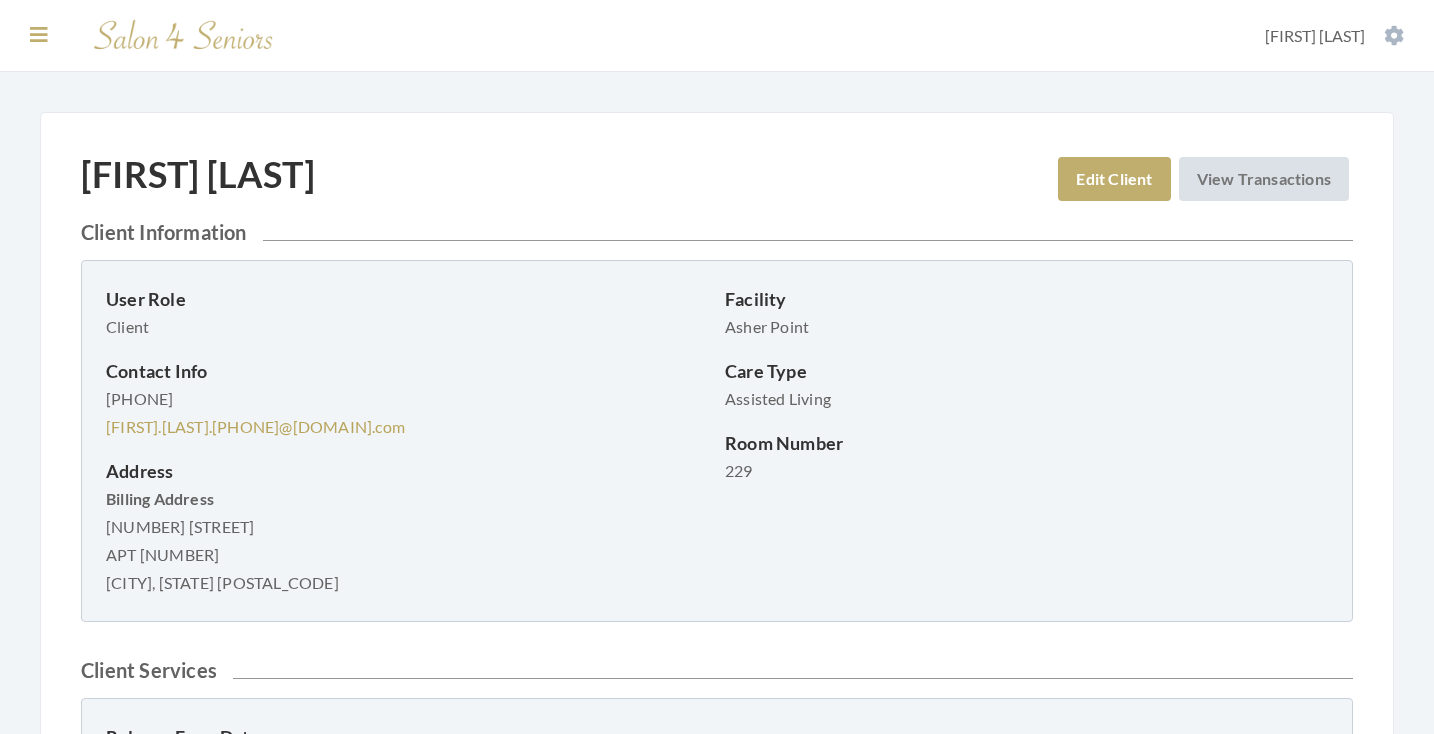 click at bounding box center [39, 35] 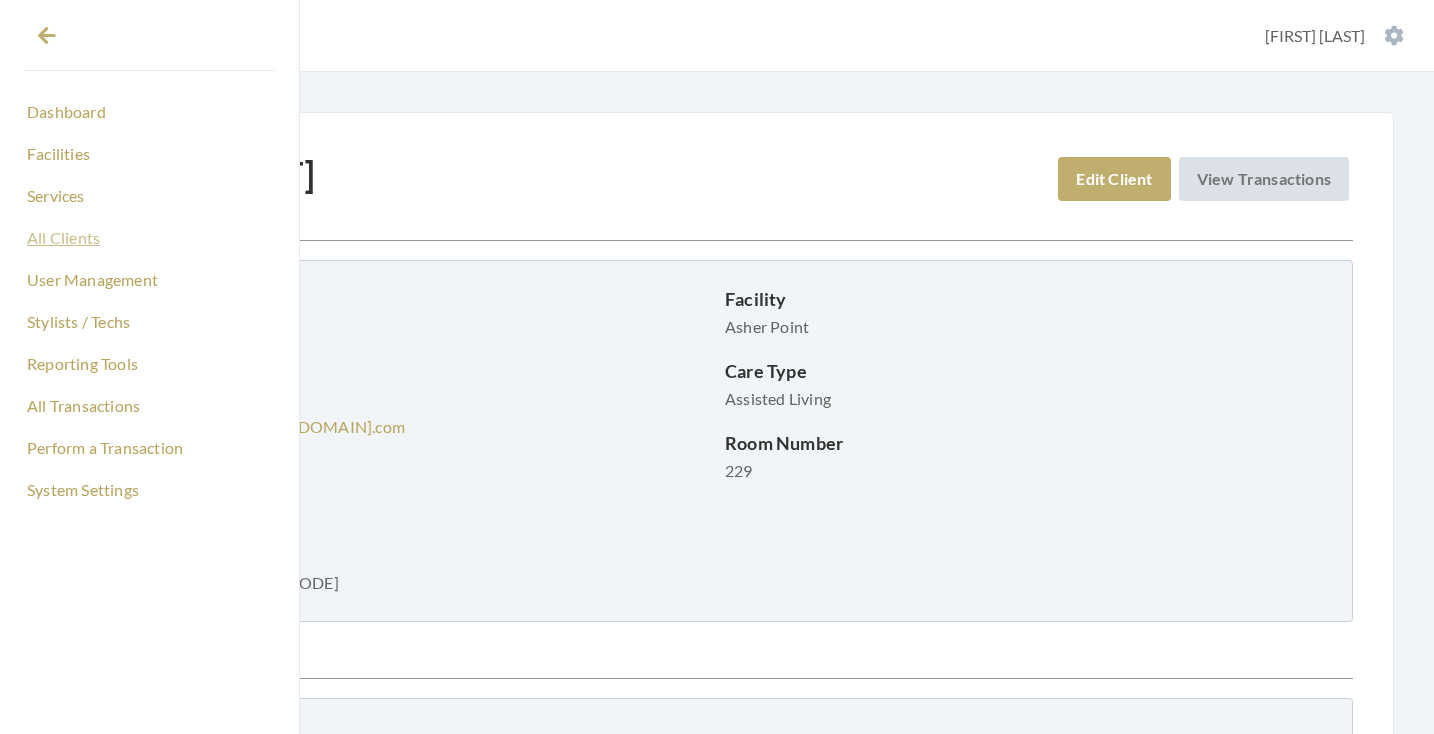 click on "All Clients" at bounding box center (149, 238) 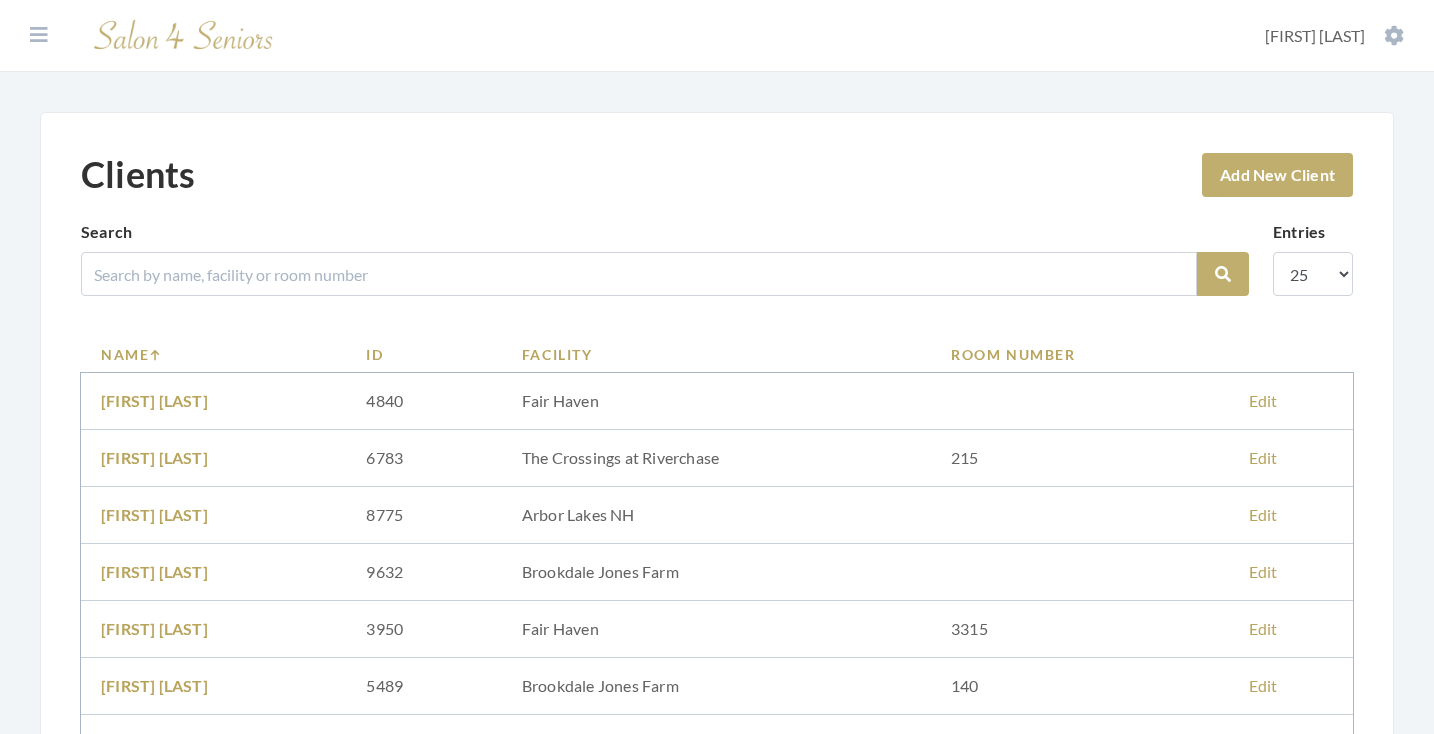 scroll, scrollTop: 0, scrollLeft: 0, axis: both 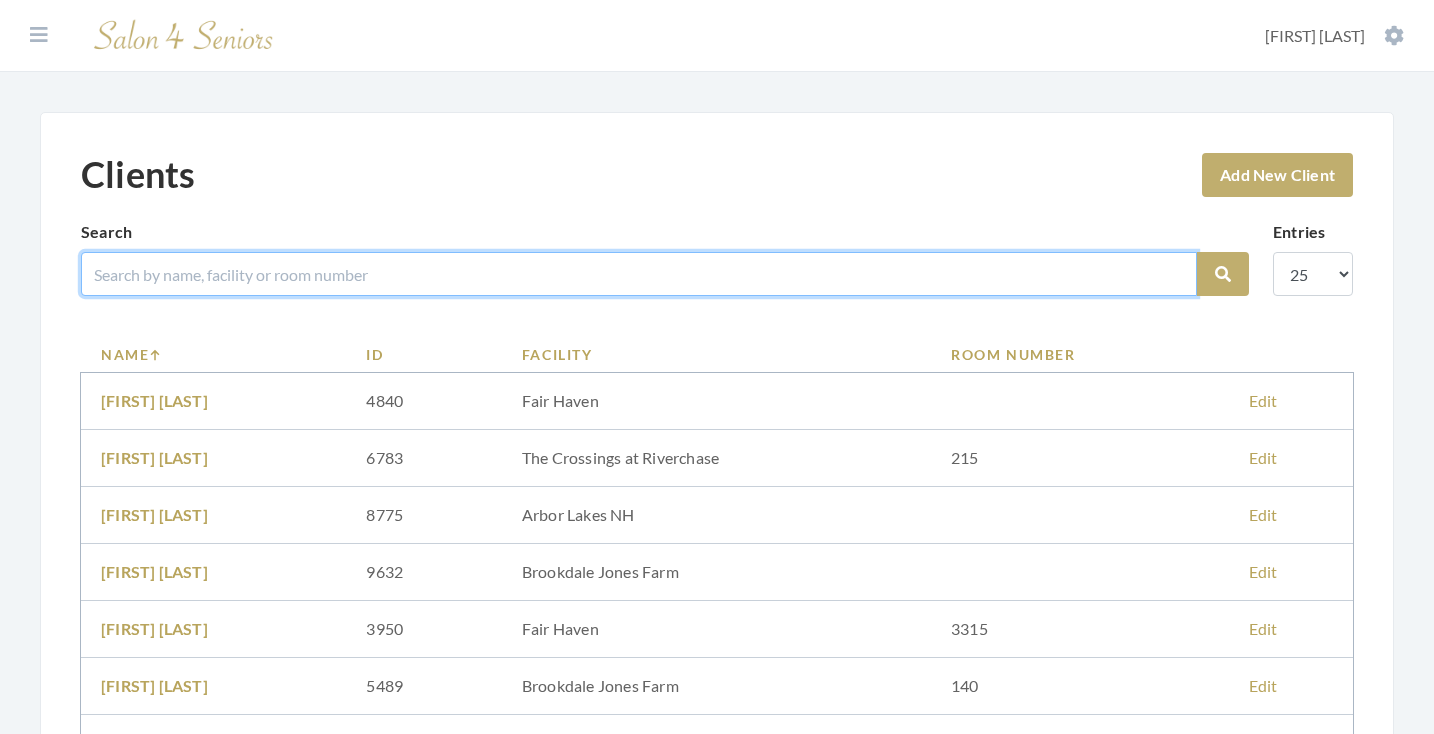 click at bounding box center [639, 274] 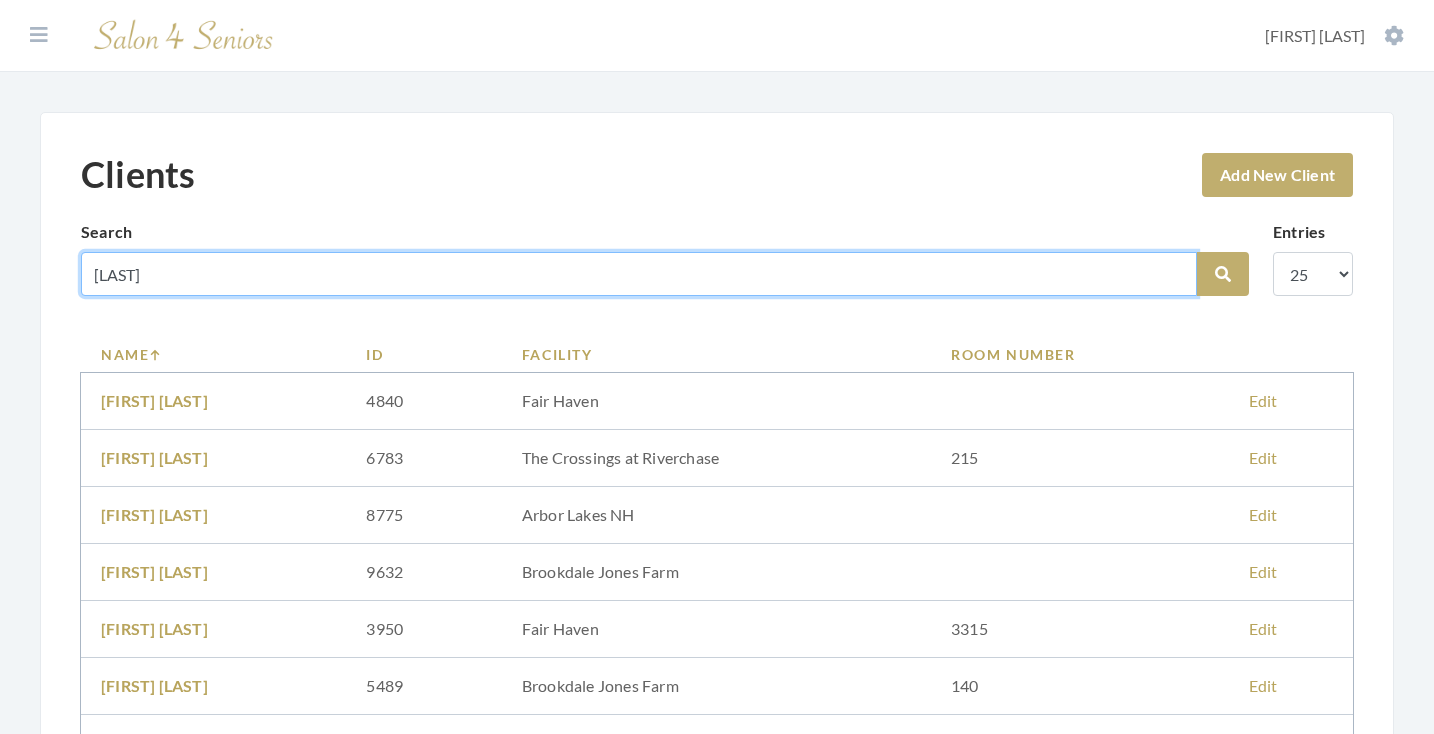 type on "[LAST]" 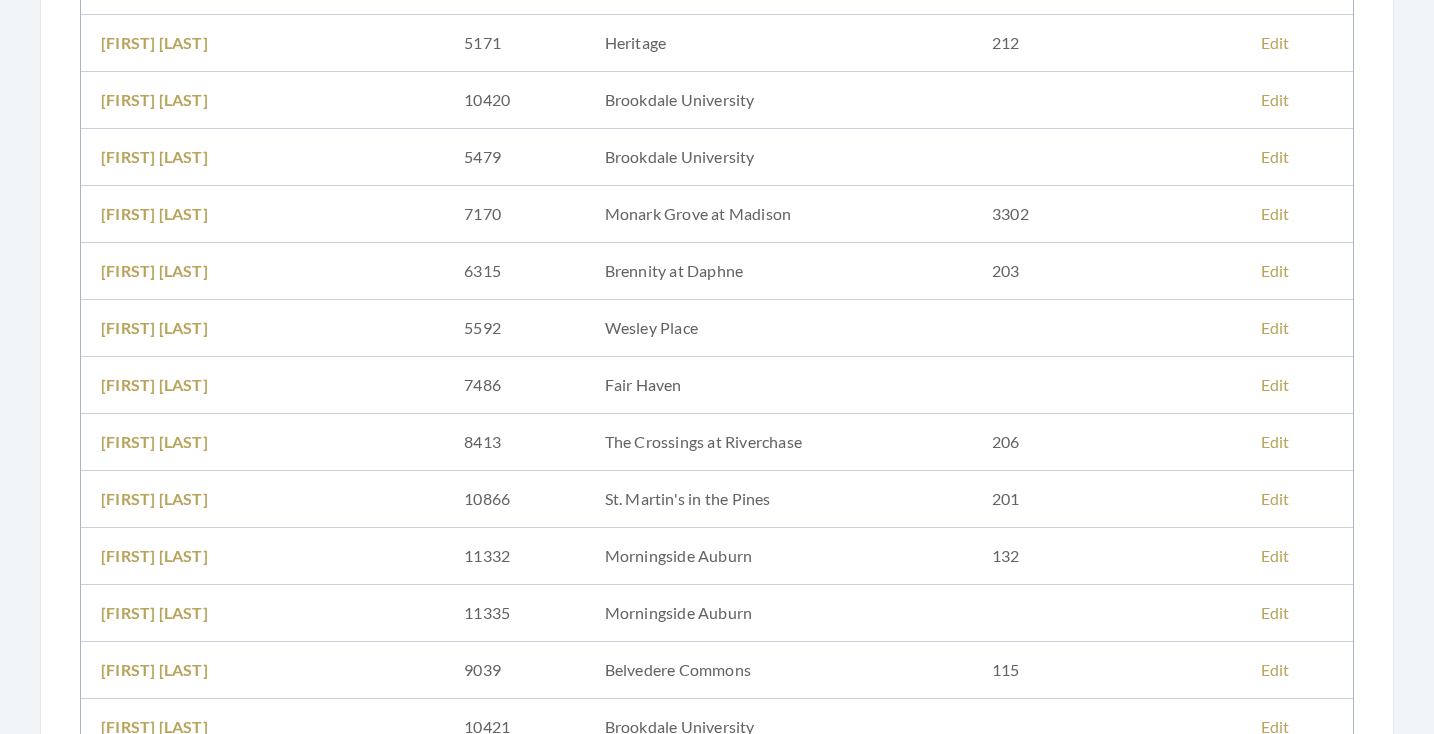 scroll, scrollTop: 664, scrollLeft: 0, axis: vertical 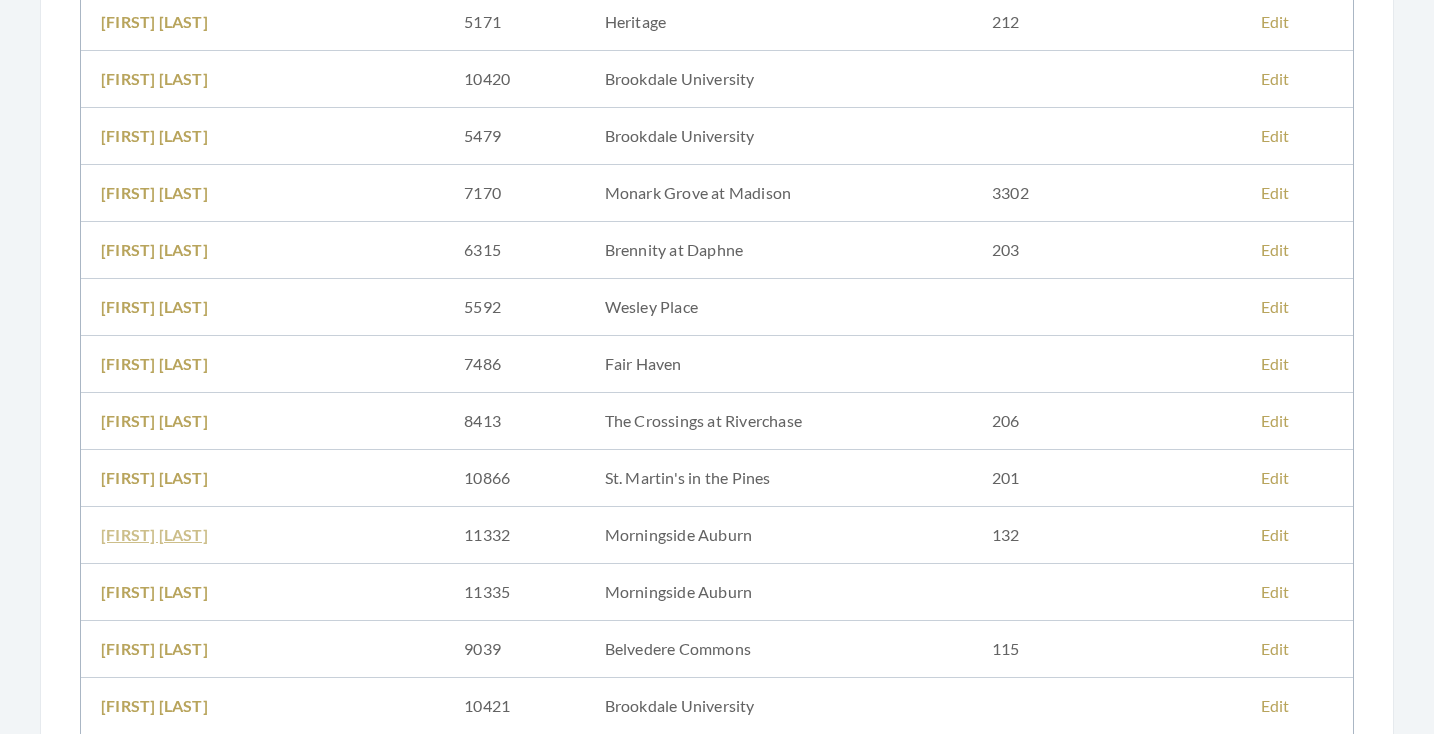 click on "JOHN
TAYLOR" at bounding box center [154, 534] 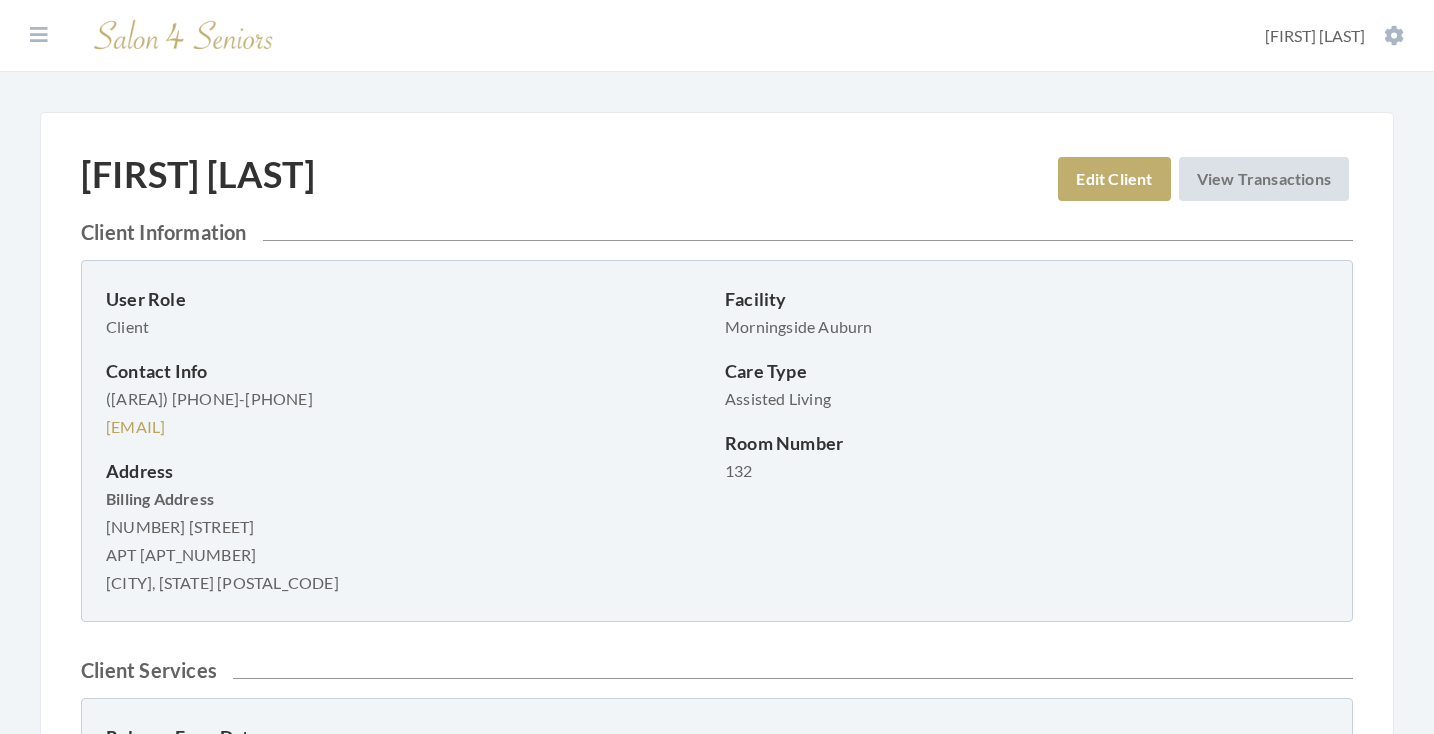 scroll, scrollTop: 0, scrollLeft: 0, axis: both 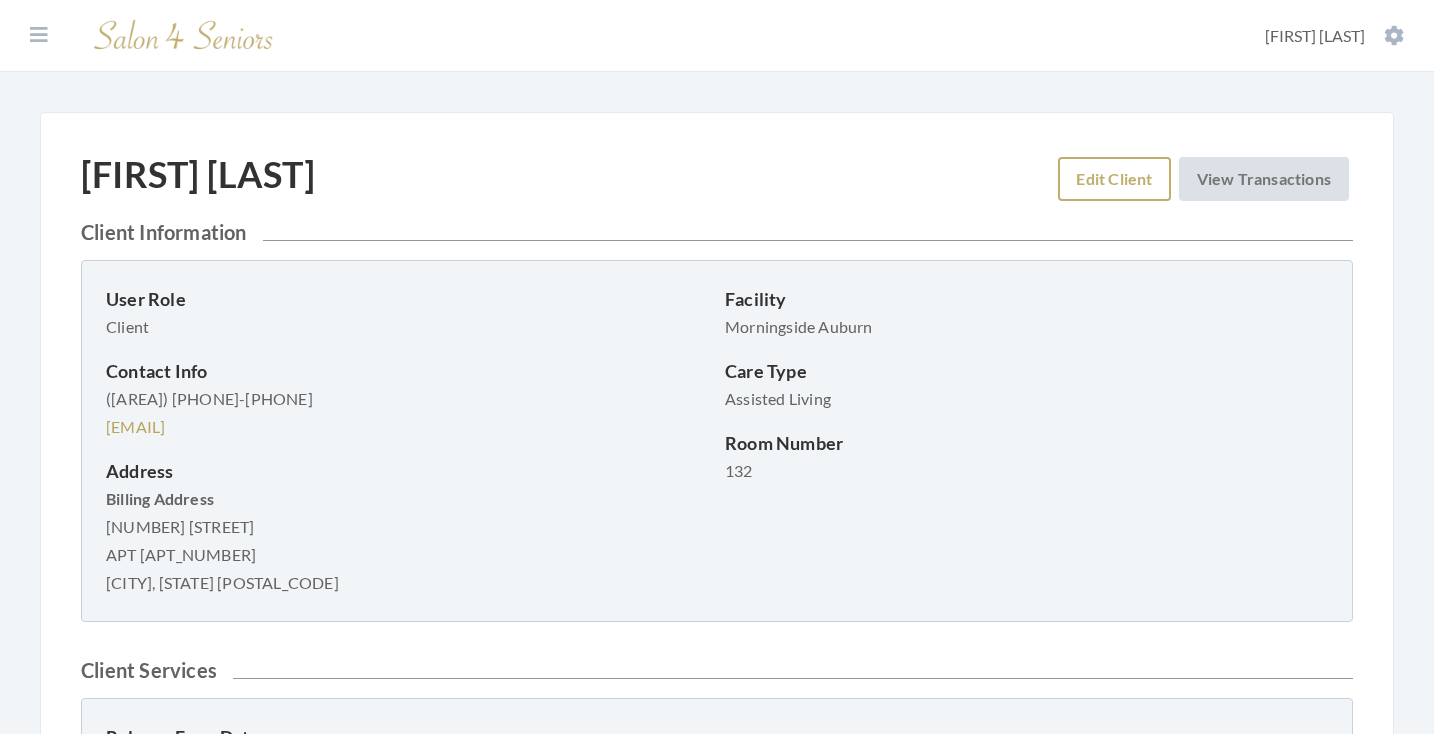 click on "Edit Client" at bounding box center [1114, 179] 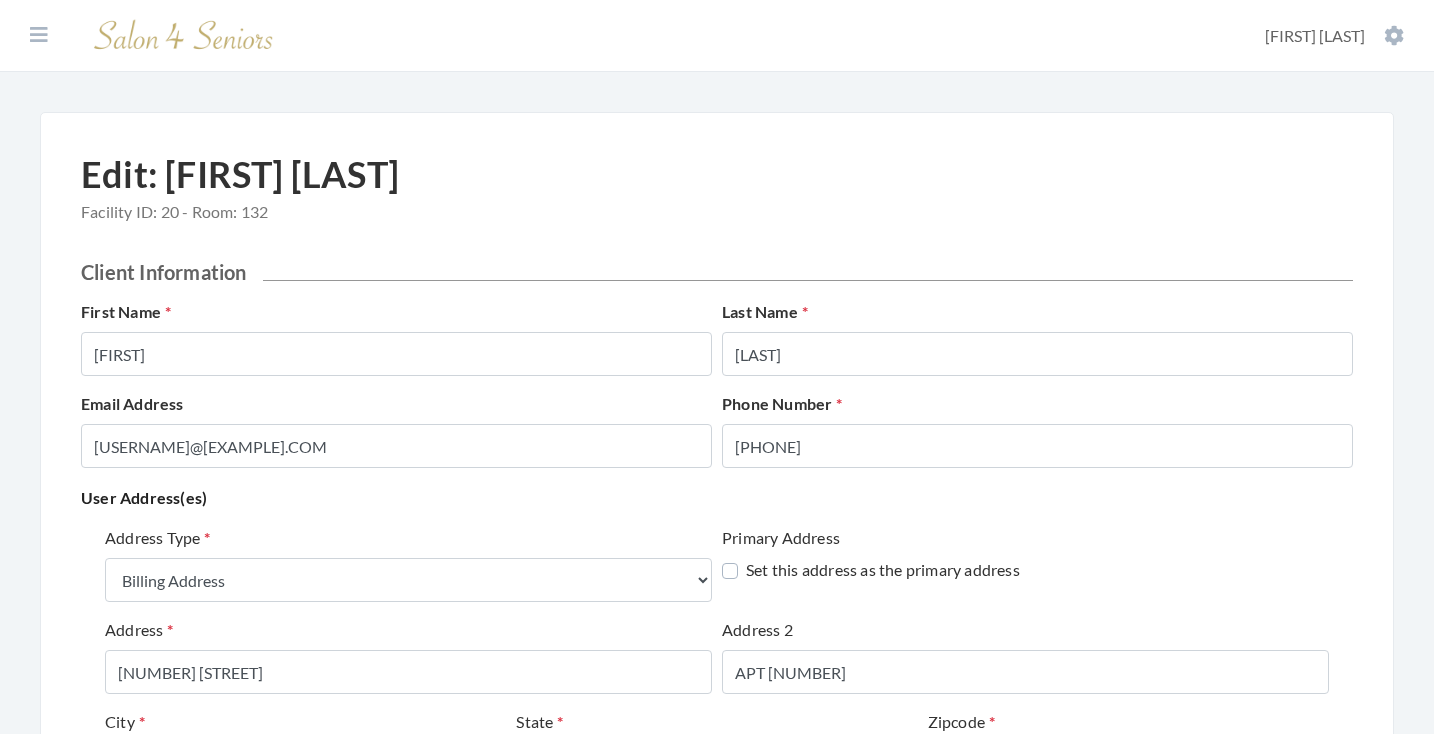 select on "billing" 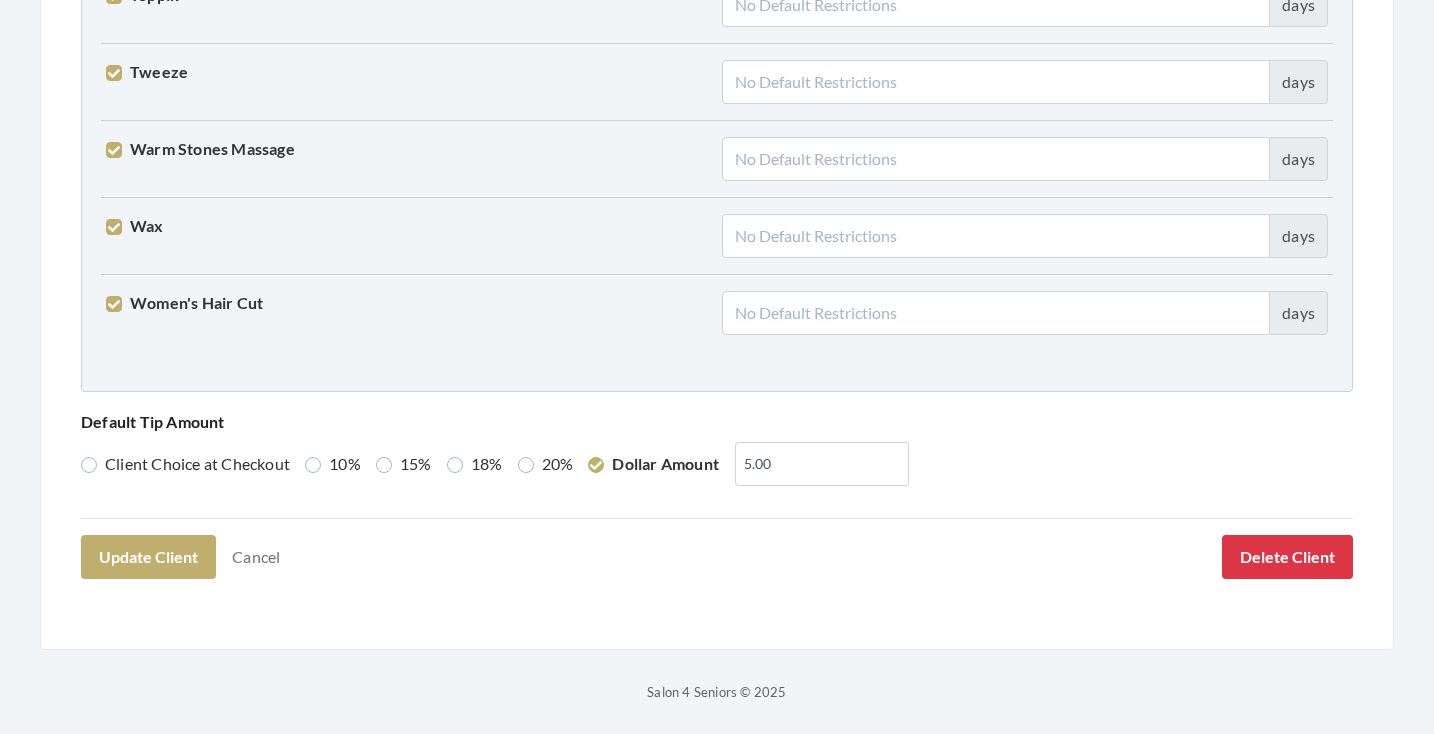scroll, scrollTop: 5136, scrollLeft: 0, axis: vertical 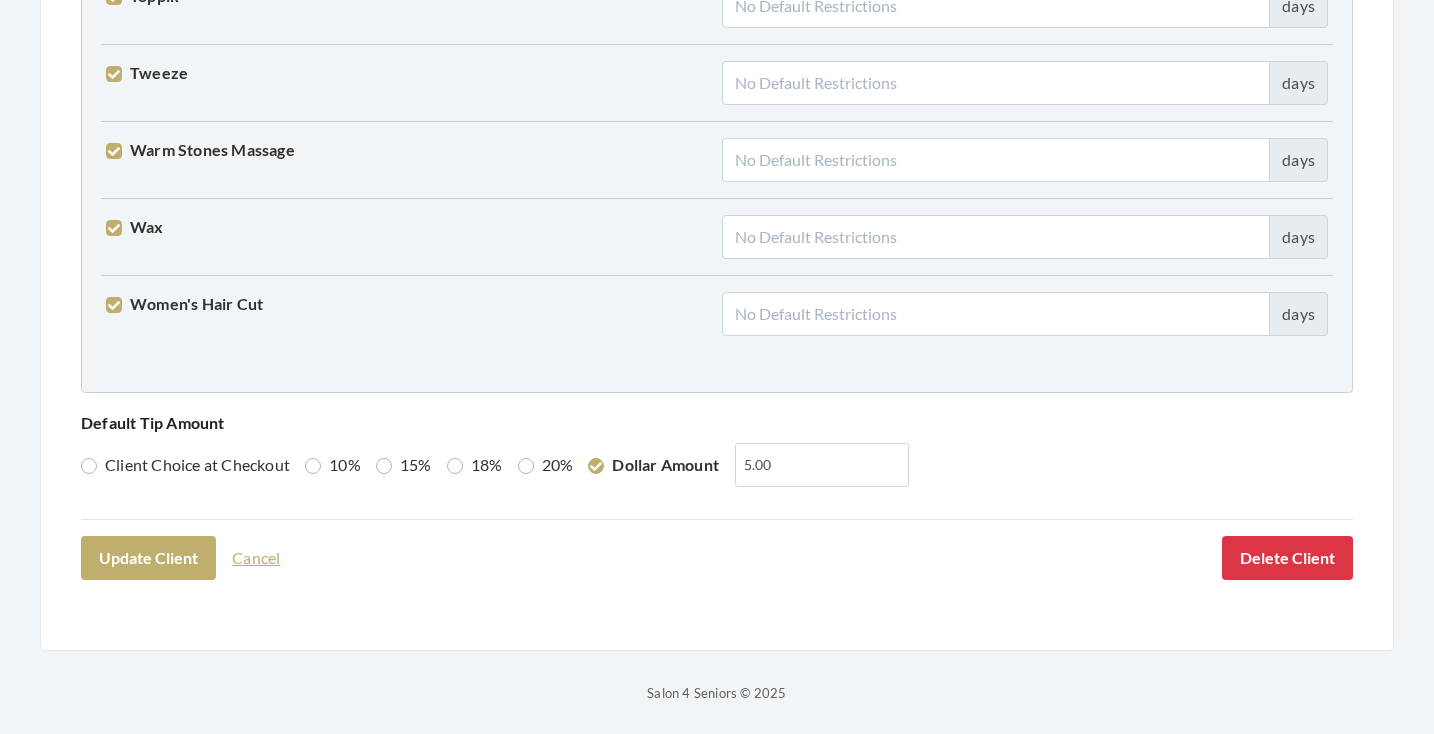 click on "Cancel" at bounding box center [256, 558] 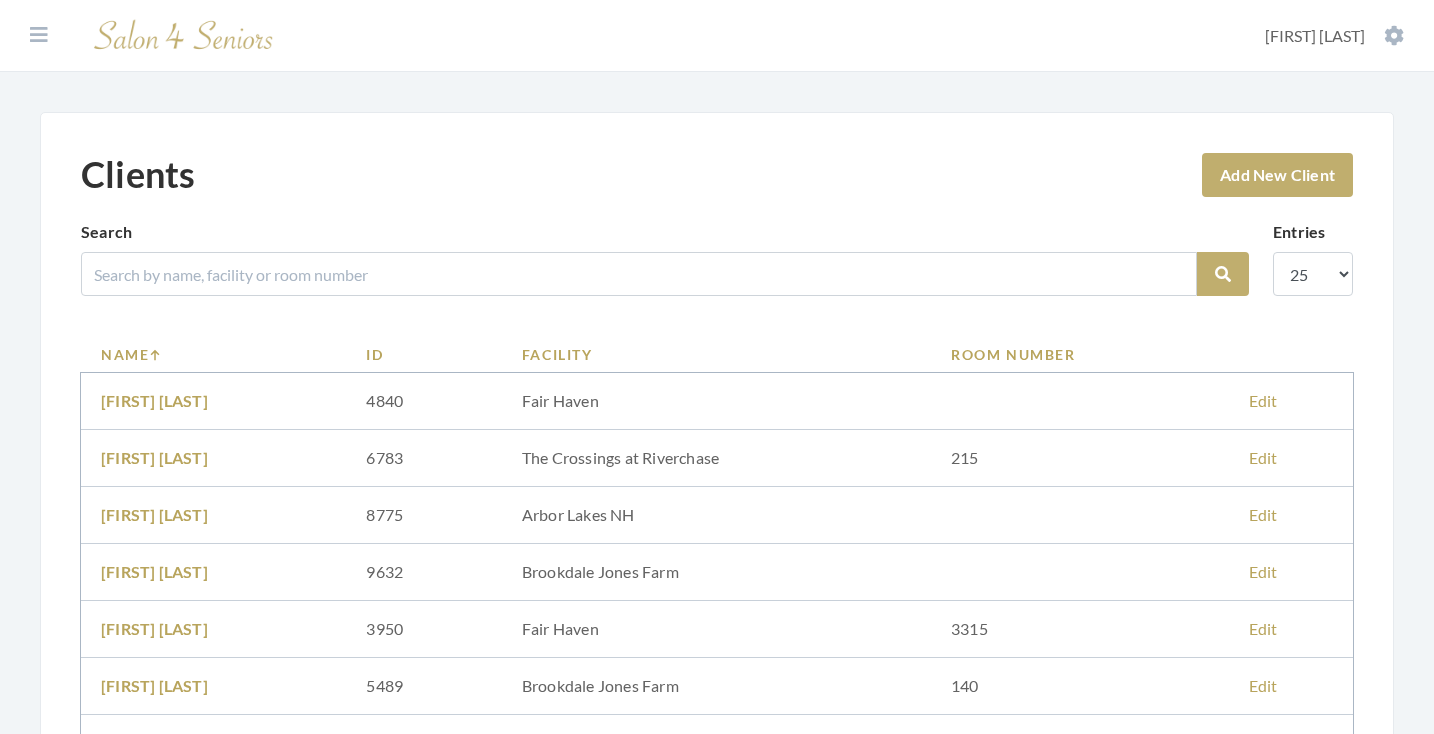 scroll, scrollTop: 0, scrollLeft: 0, axis: both 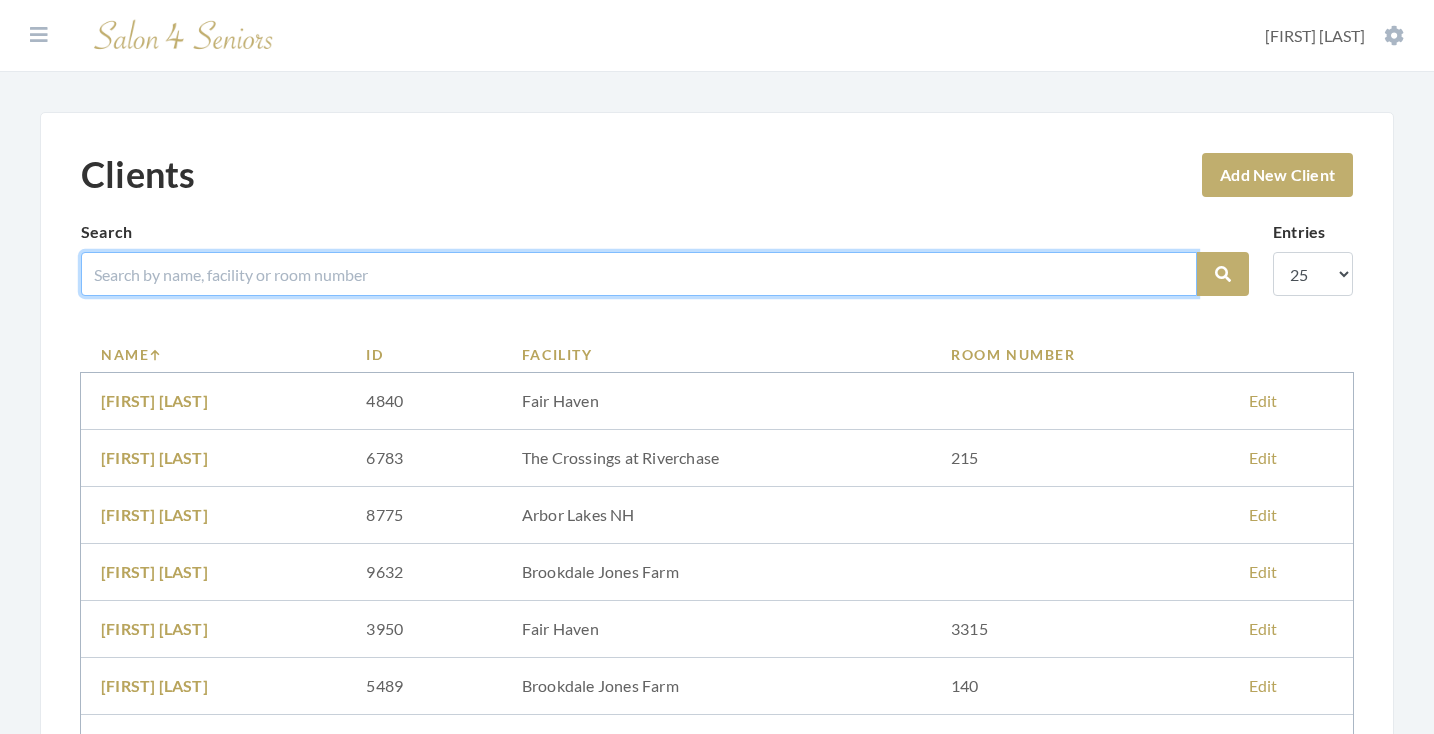 click at bounding box center (639, 274) 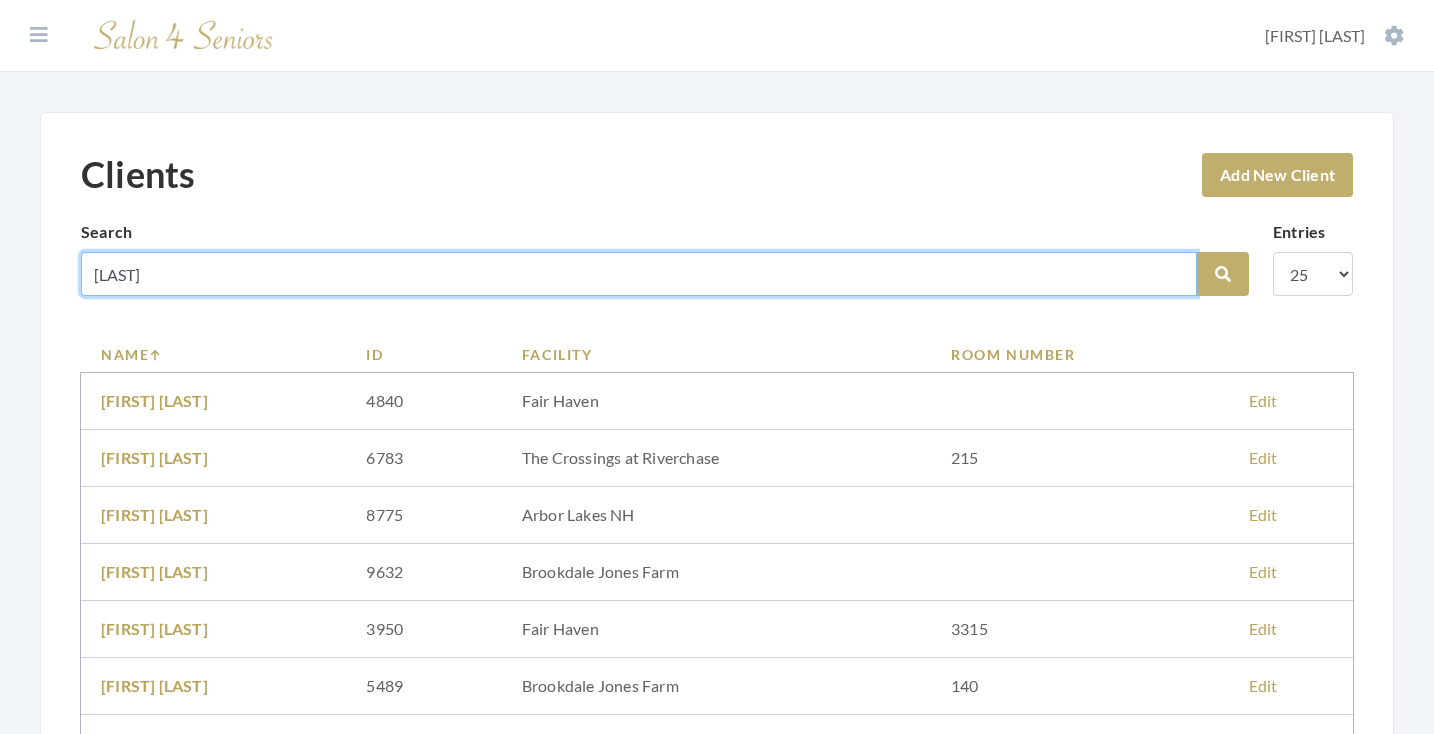 type on "[LAST]" 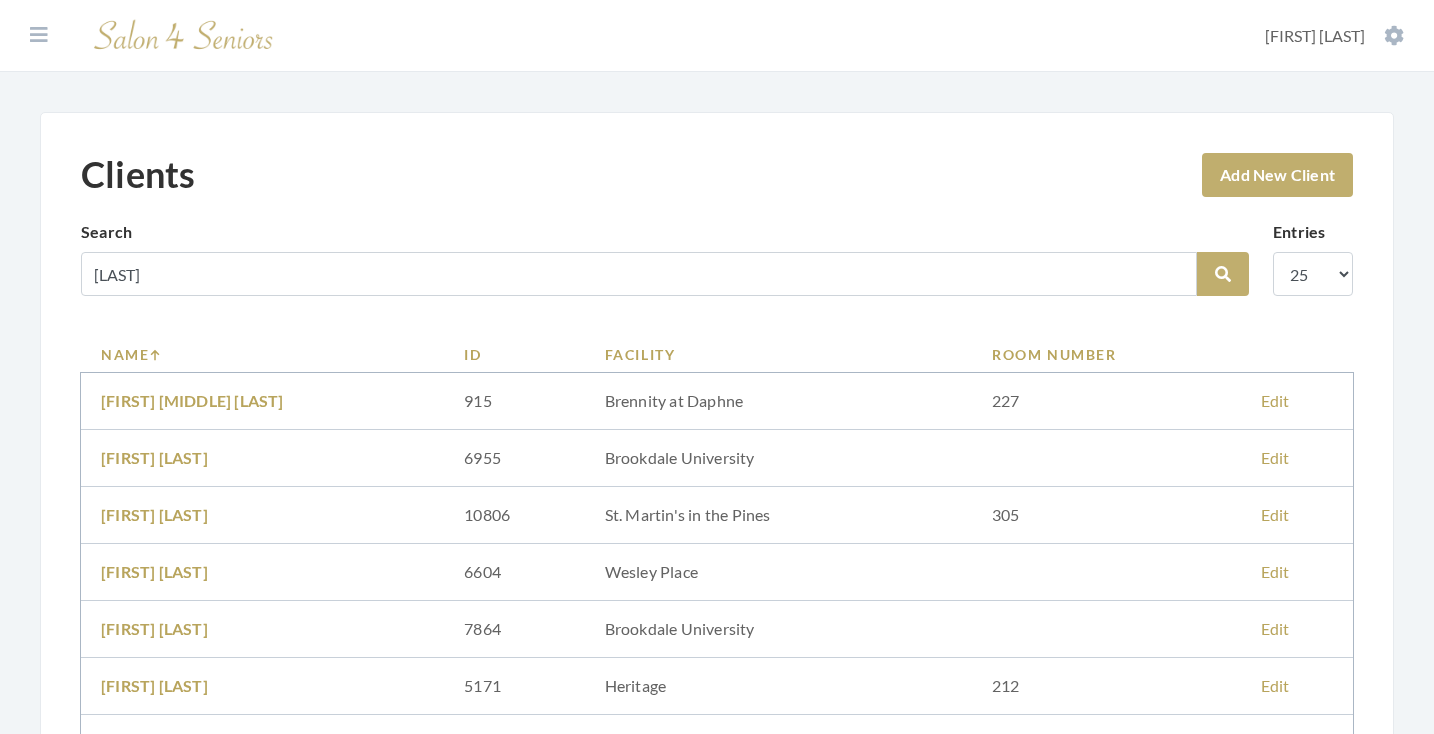 scroll, scrollTop: 834, scrollLeft: 0, axis: vertical 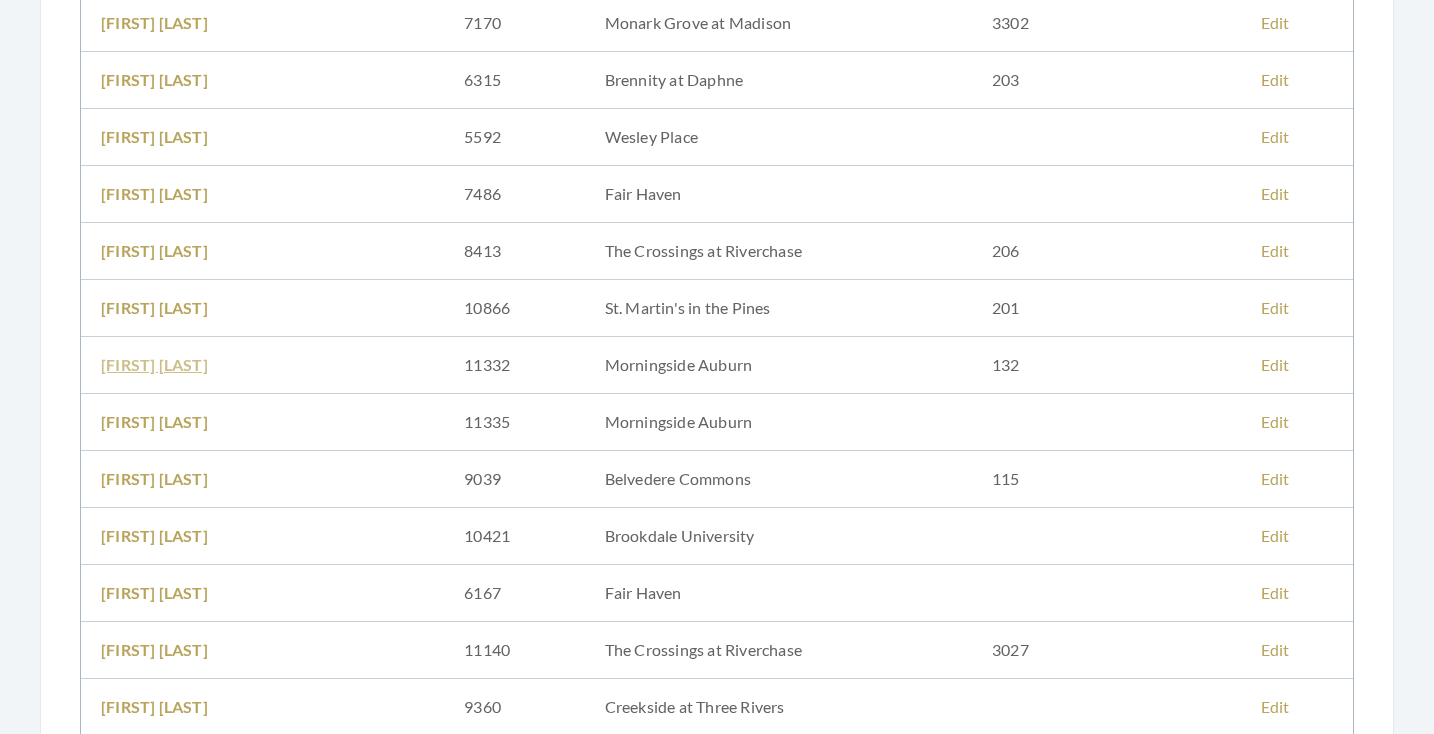 click on "JOHN
TAYLOR" at bounding box center (154, 364) 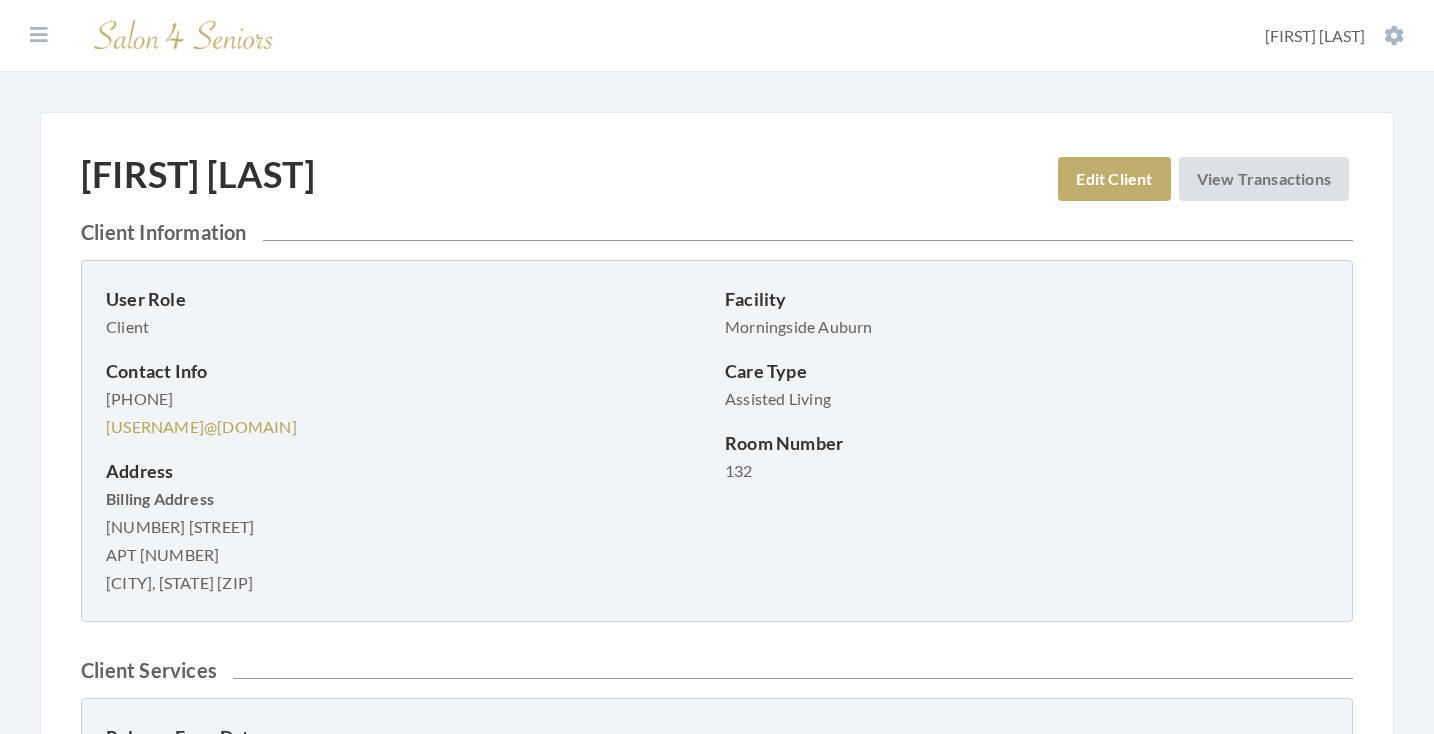 scroll, scrollTop: 0, scrollLeft: 0, axis: both 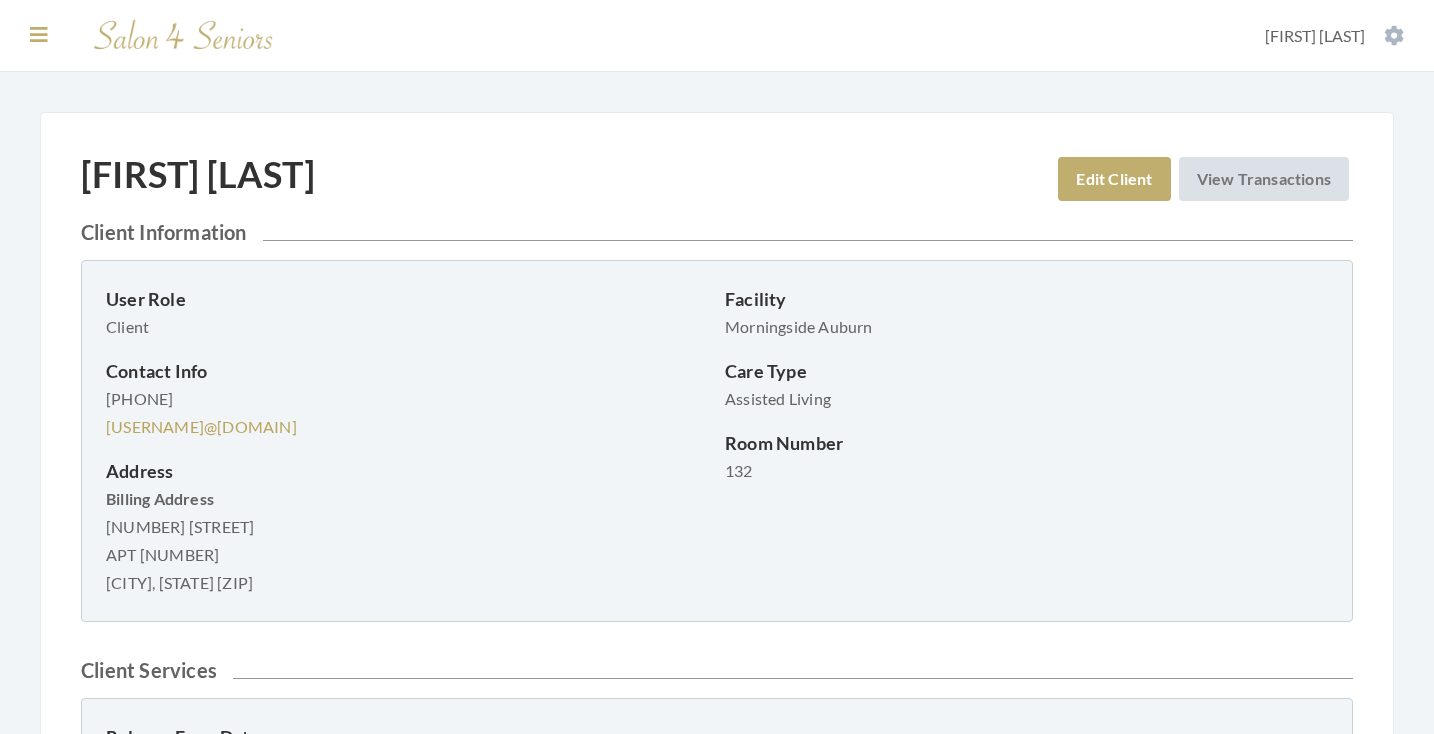 click at bounding box center [39, 35] 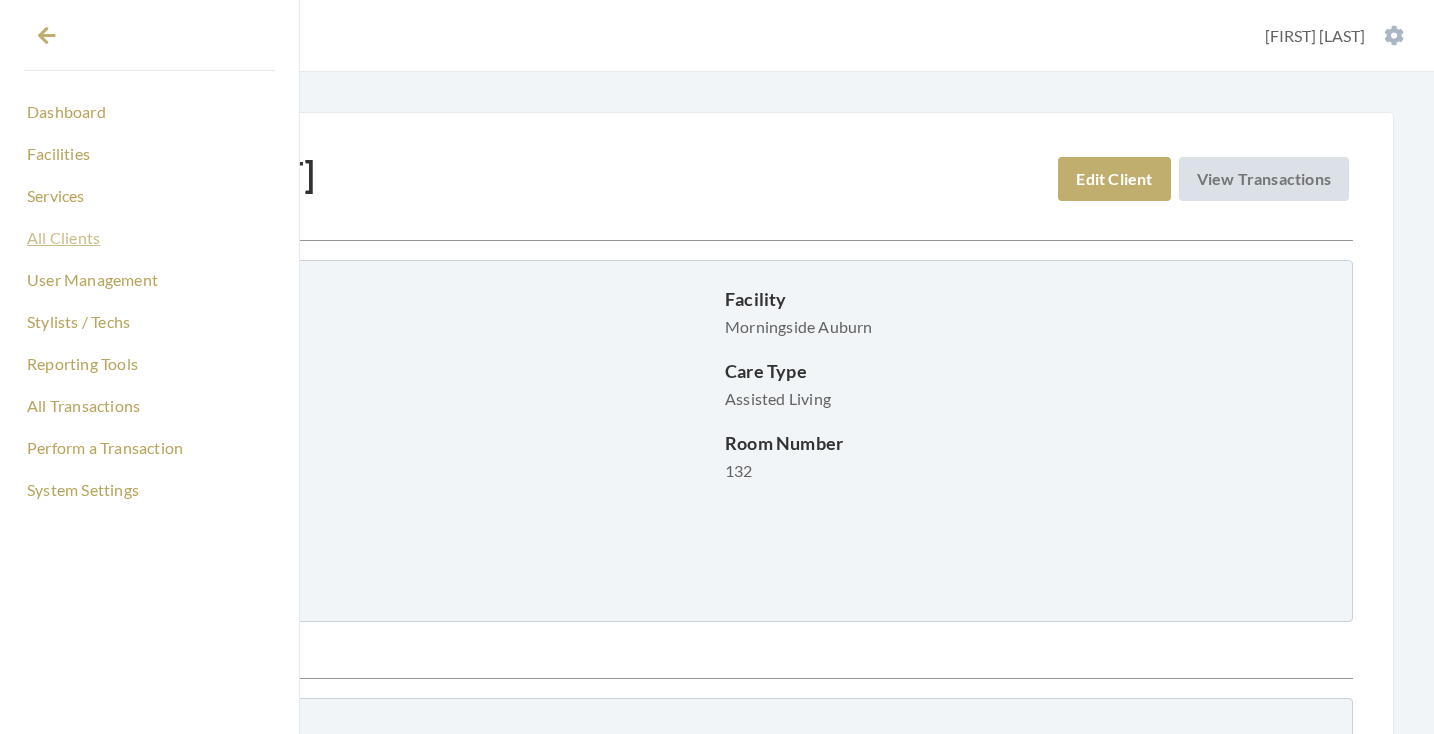 click on "All Clients" at bounding box center [149, 238] 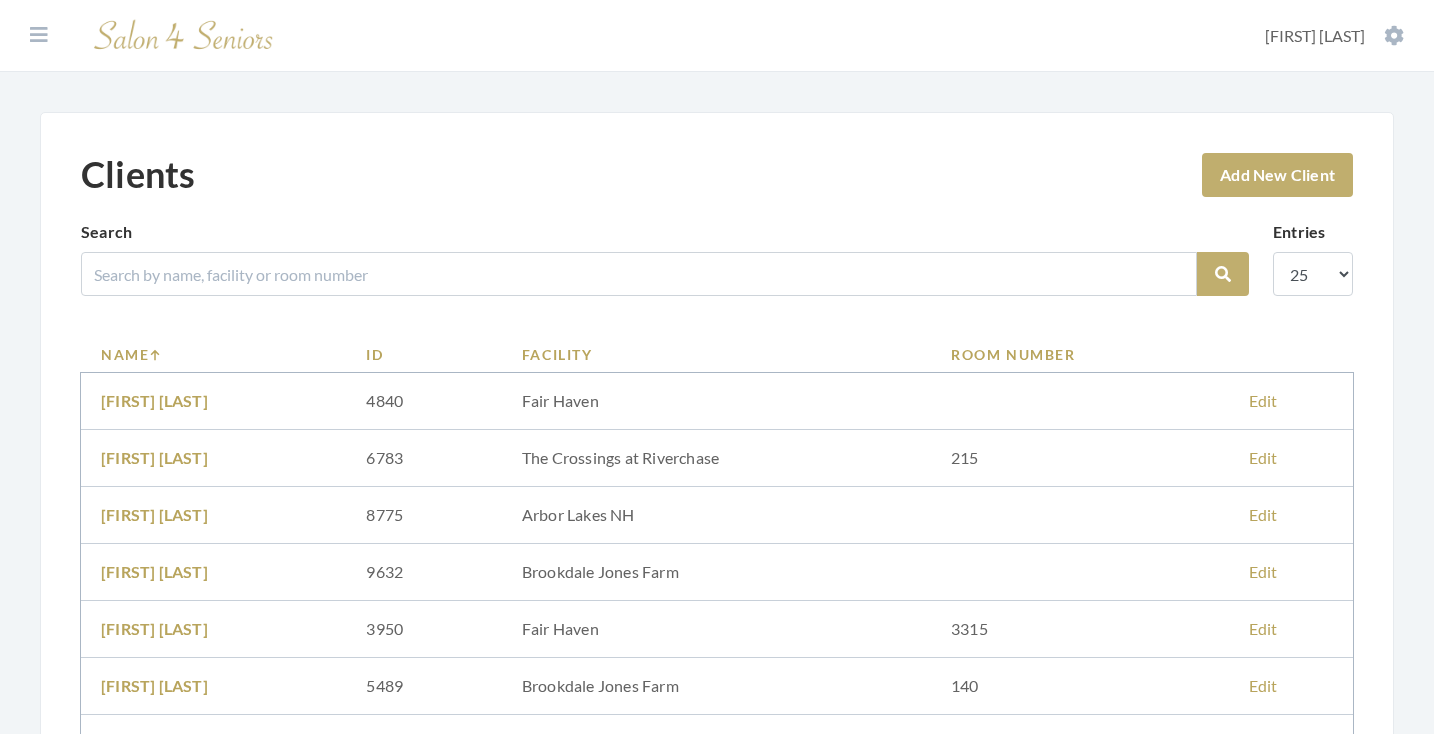 scroll, scrollTop: 0, scrollLeft: 0, axis: both 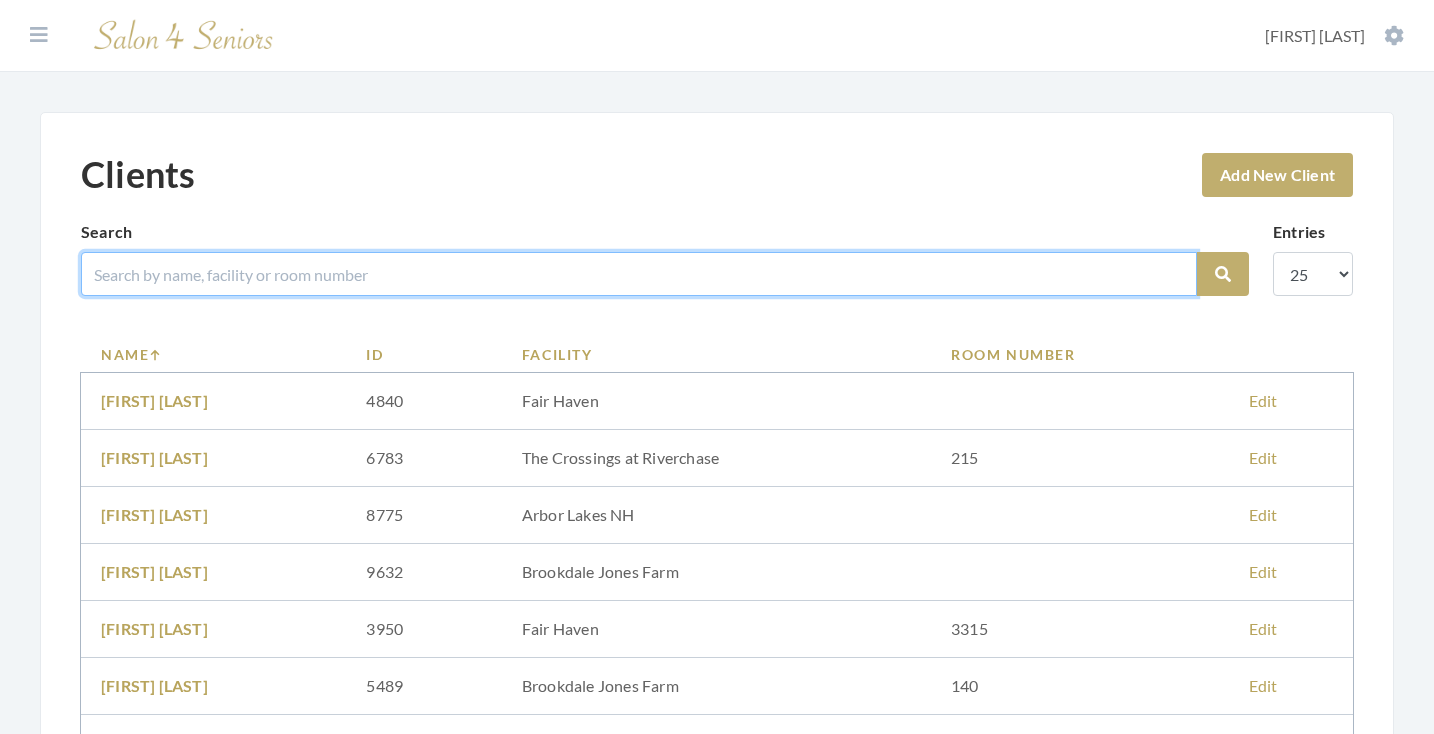 click at bounding box center (639, 274) 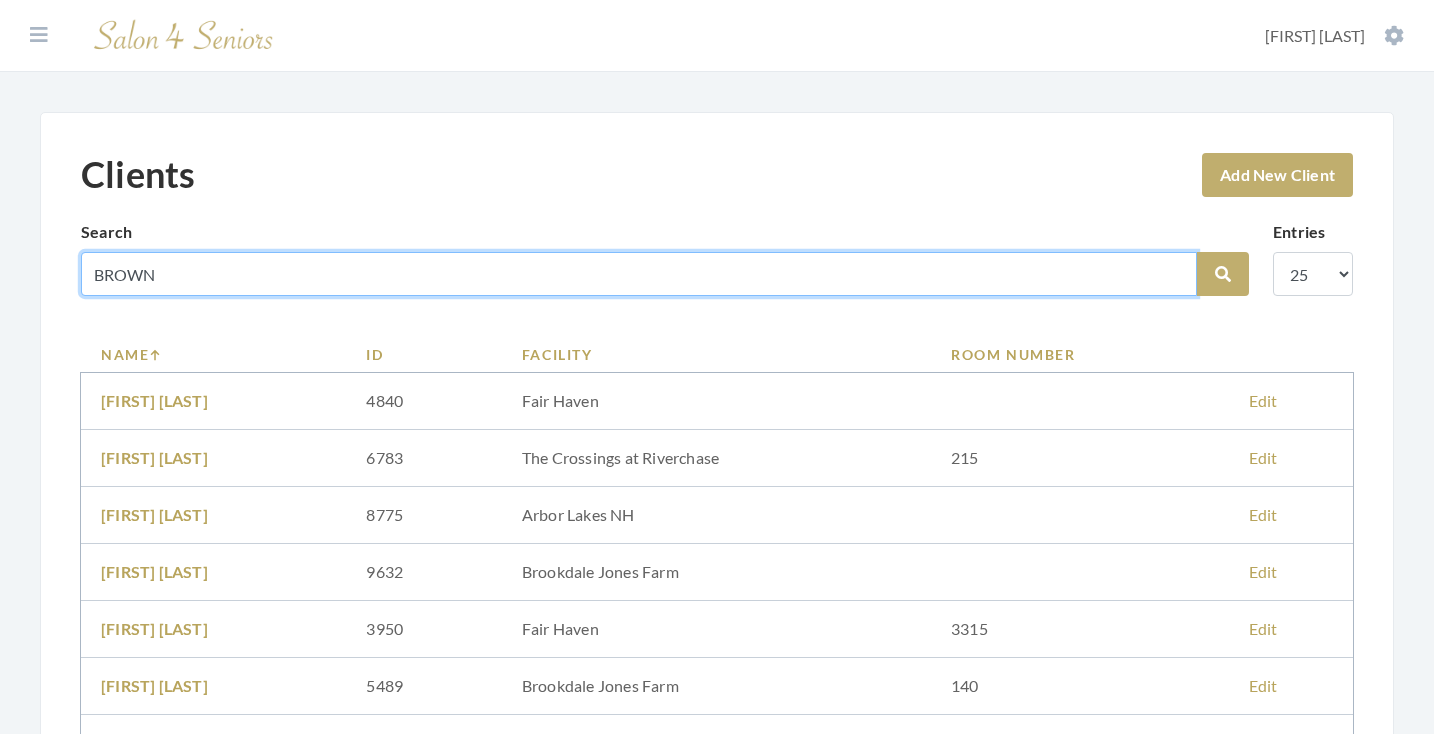 type on "BROWN" 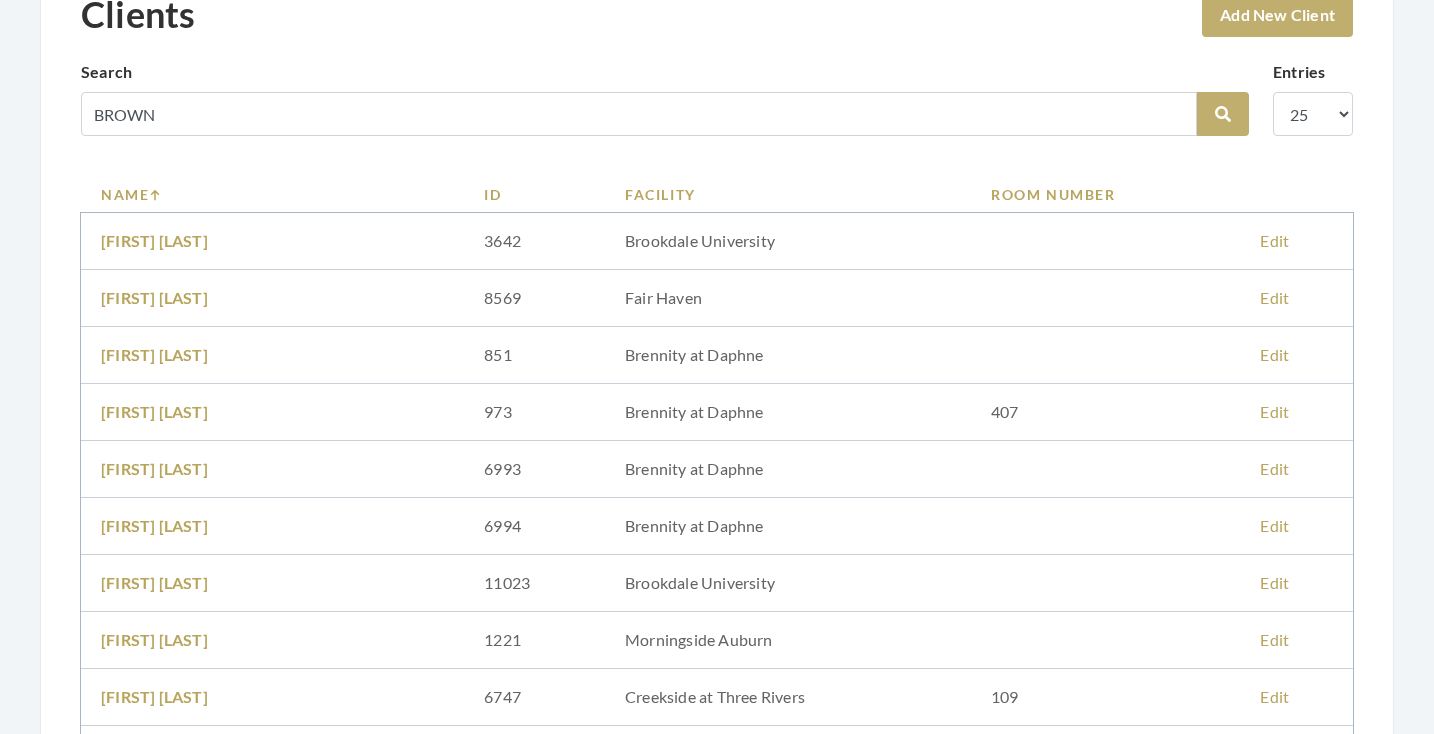 scroll, scrollTop: 150, scrollLeft: 0, axis: vertical 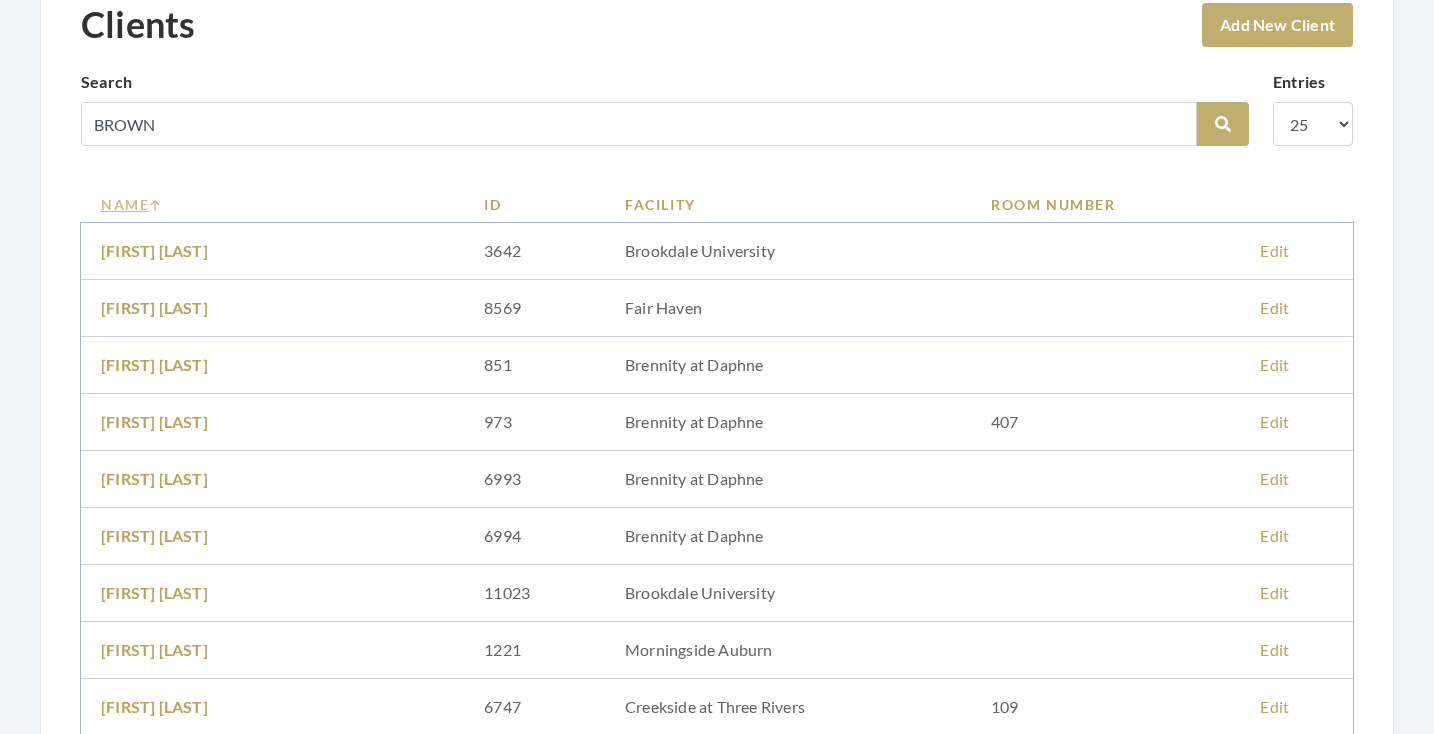 click on "Name" at bounding box center (272, 204) 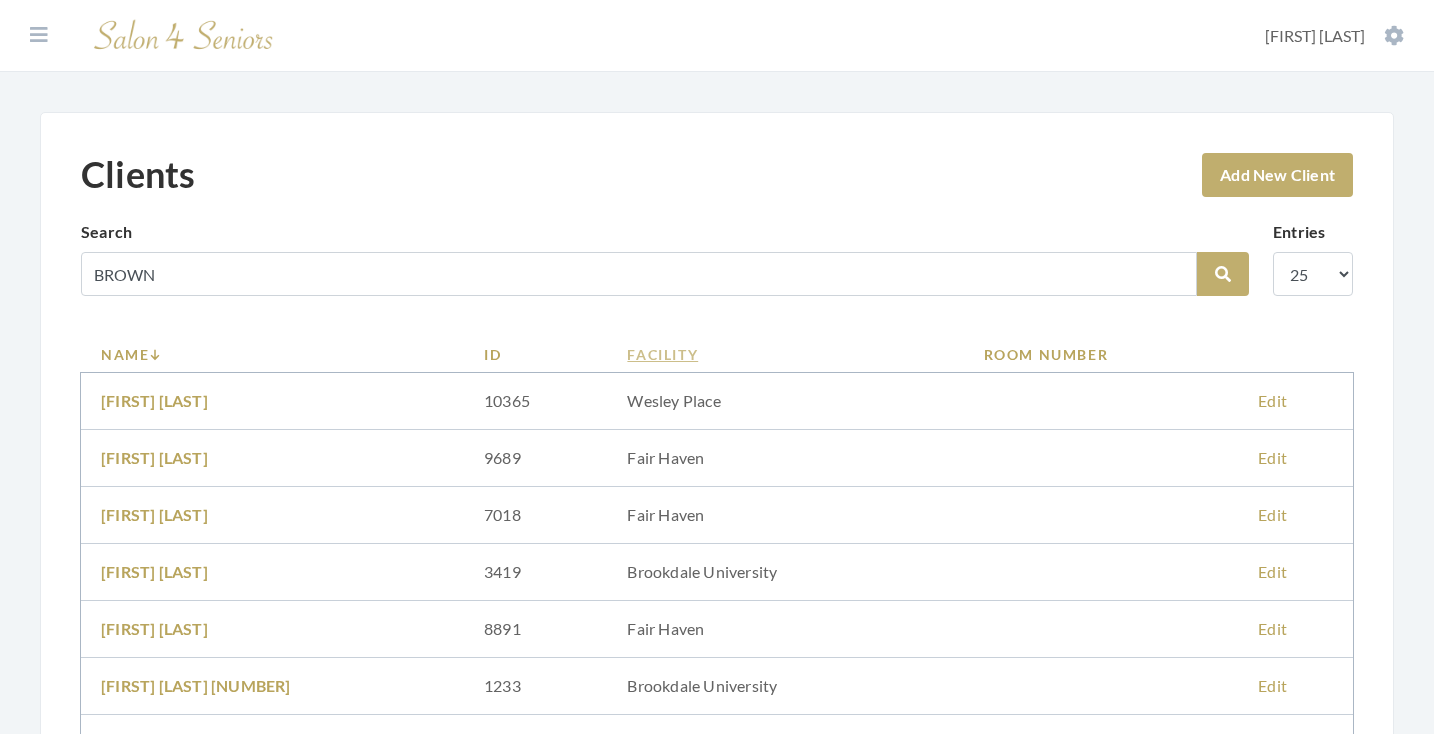 scroll, scrollTop: 0, scrollLeft: 0, axis: both 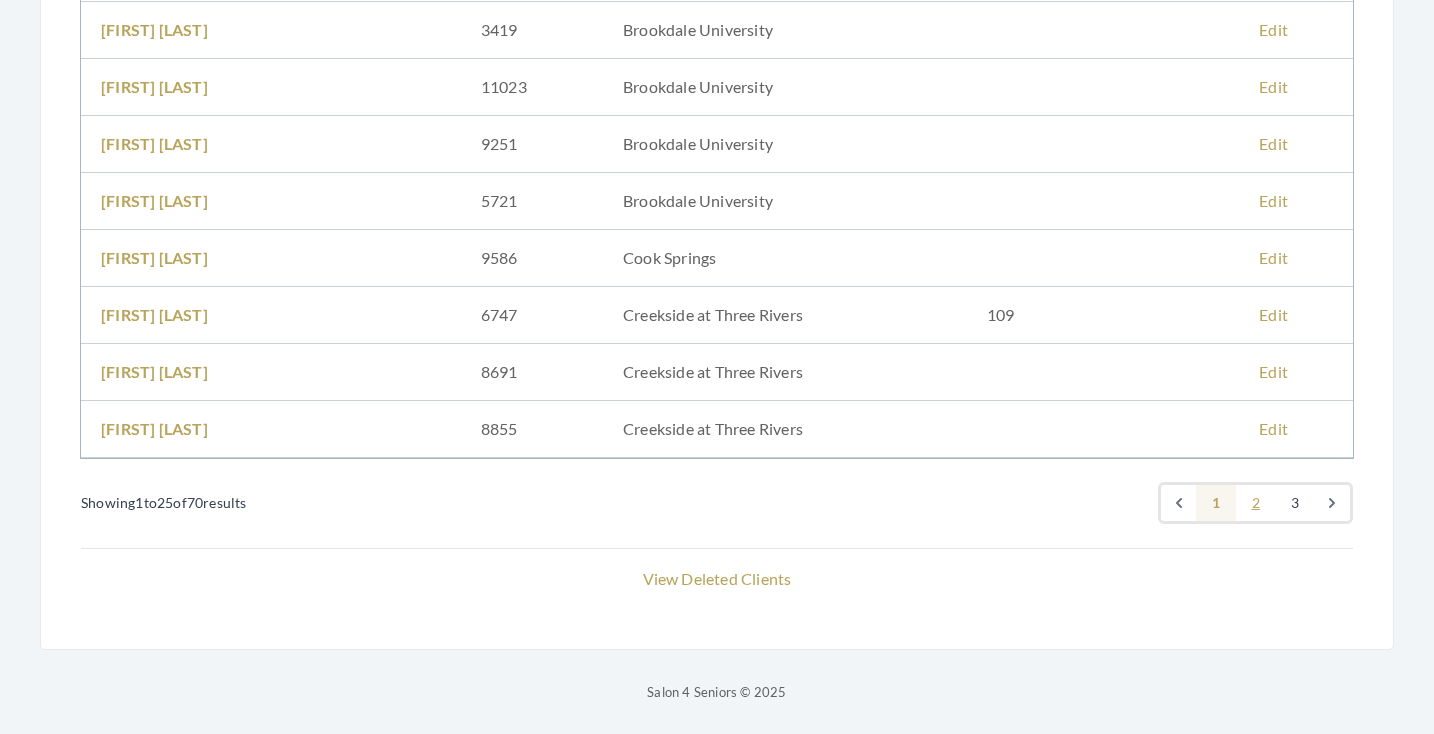 click on "2" at bounding box center [1256, 503] 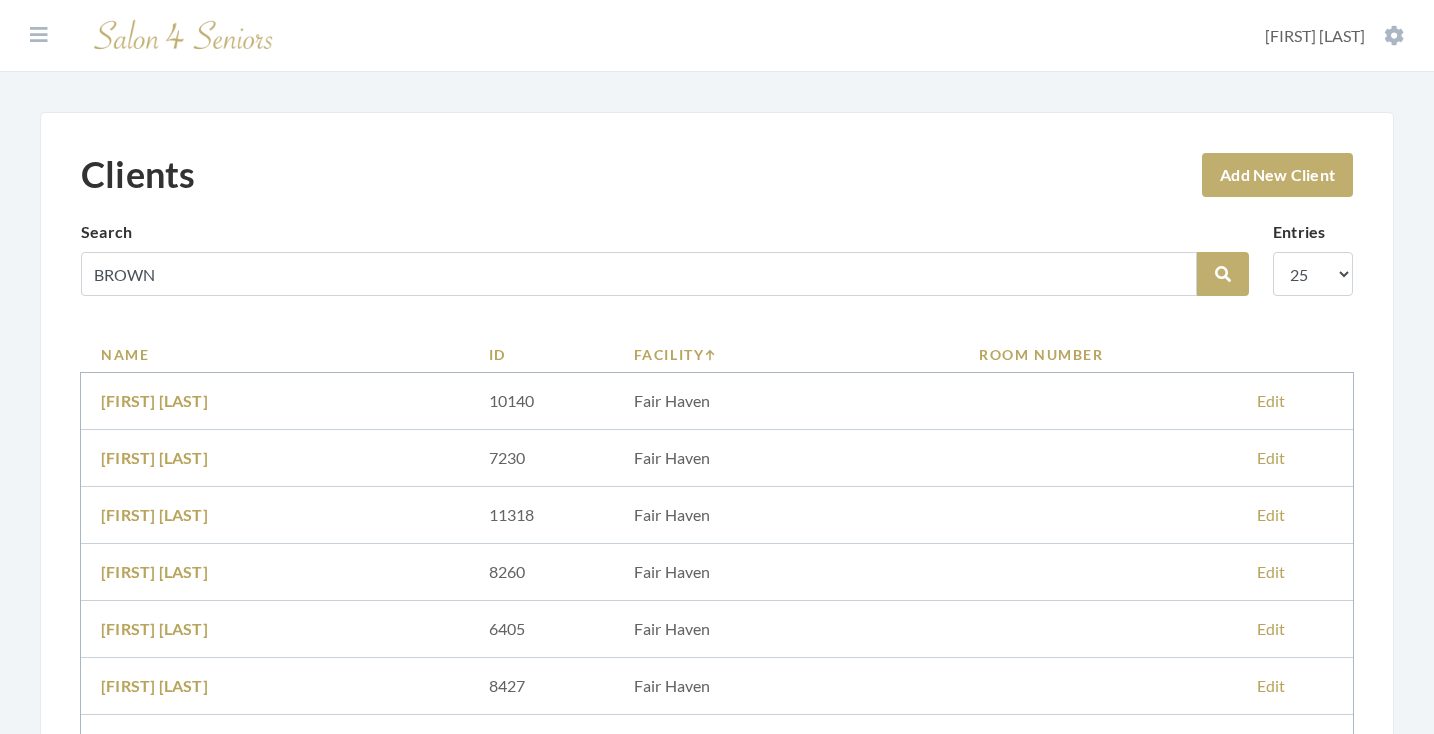 scroll, scrollTop: 0, scrollLeft: 0, axis: both 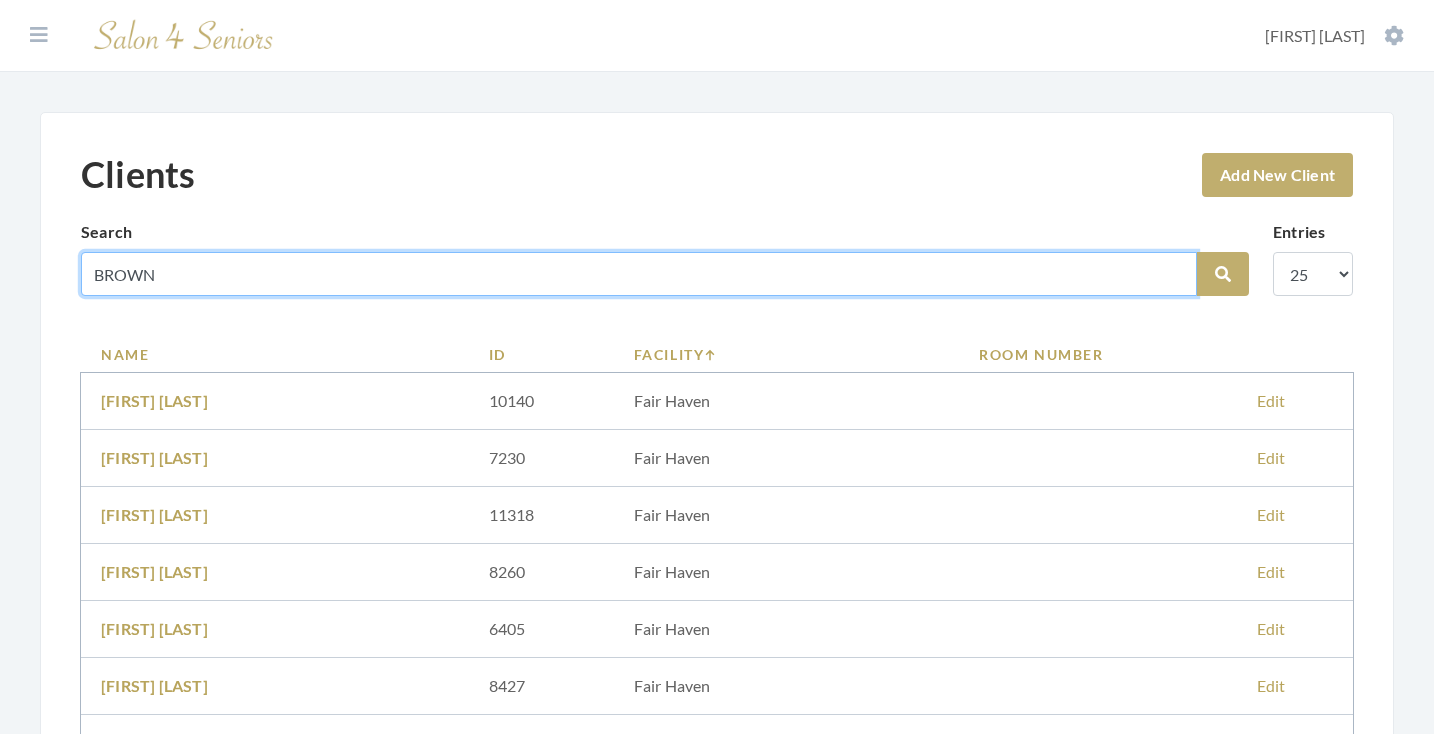 click on "BROWN" at bounding box center [639, 274] 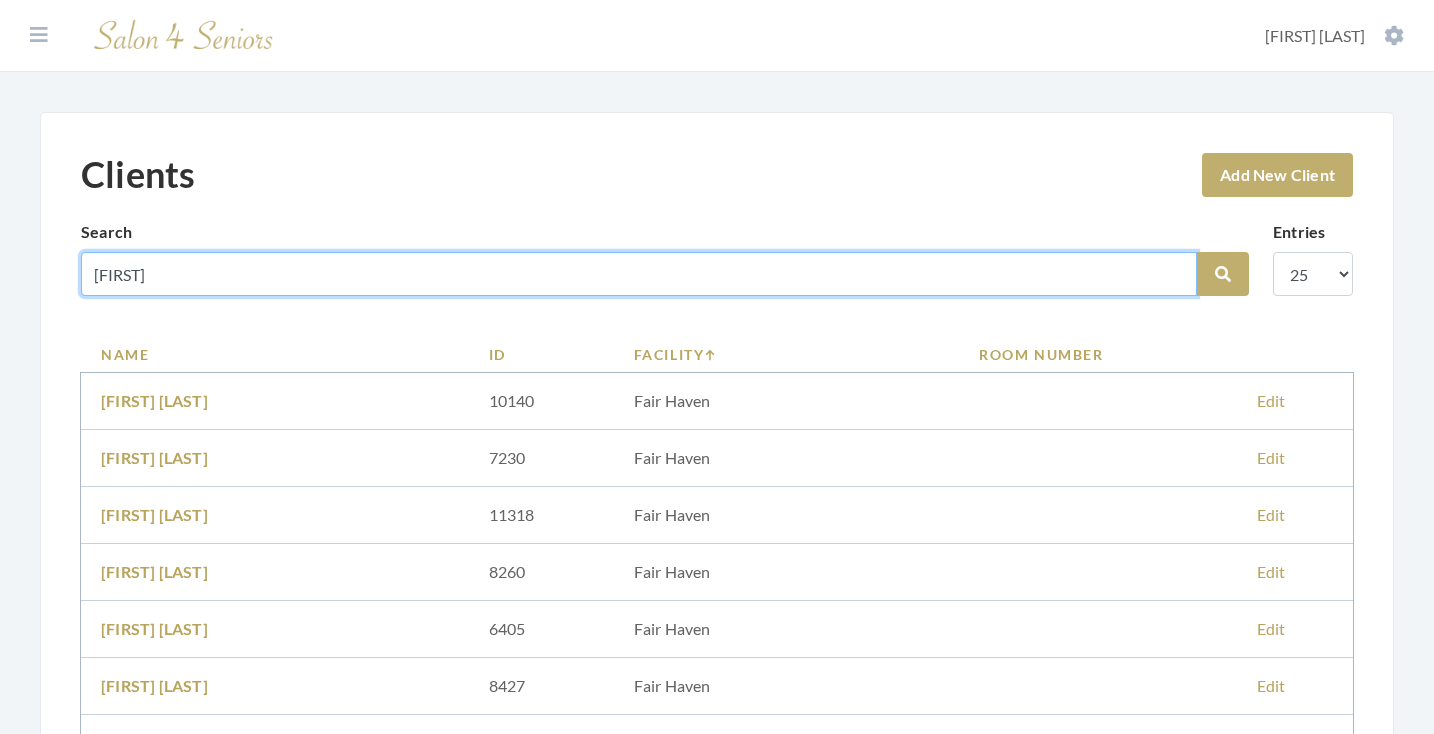 type on "[FIRST]" 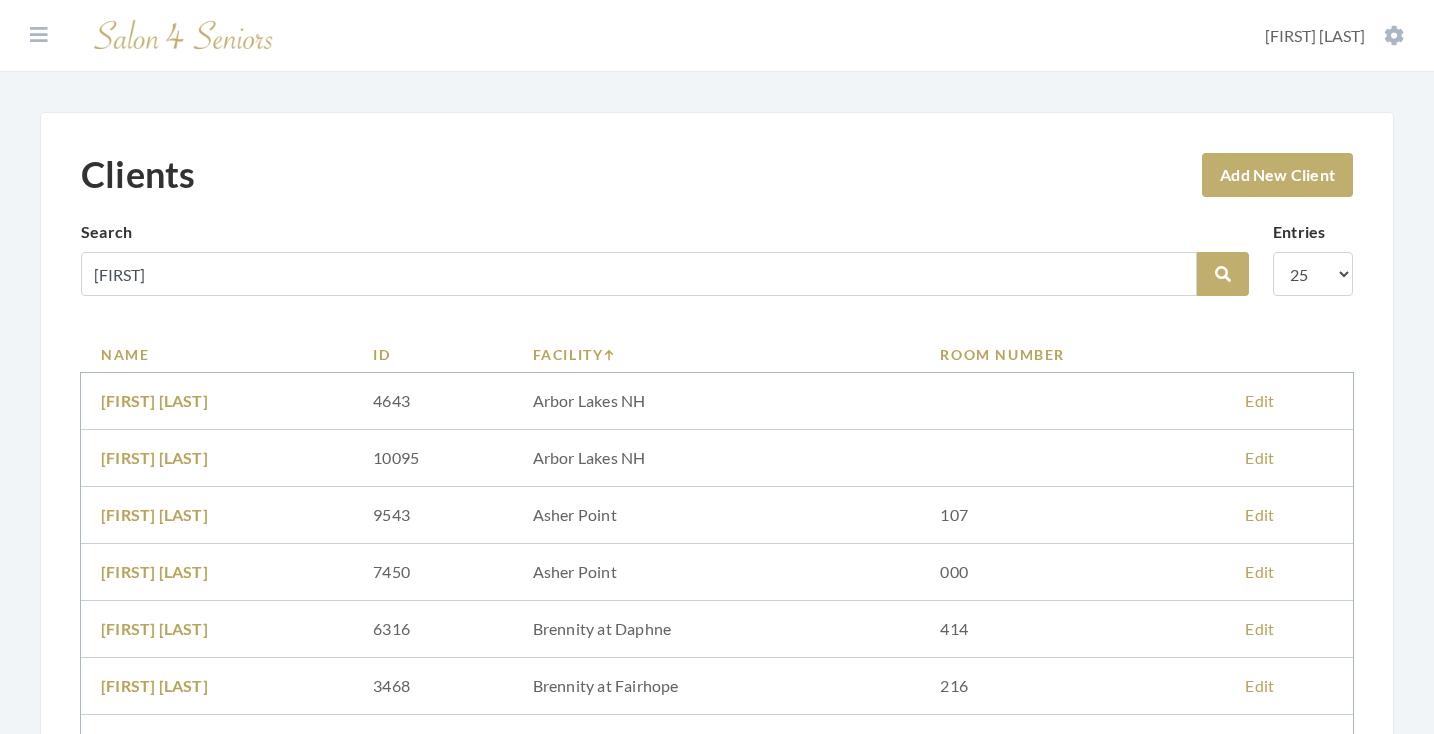 scroll, scrollTop: 0, scrollLeft: 0, axis: both 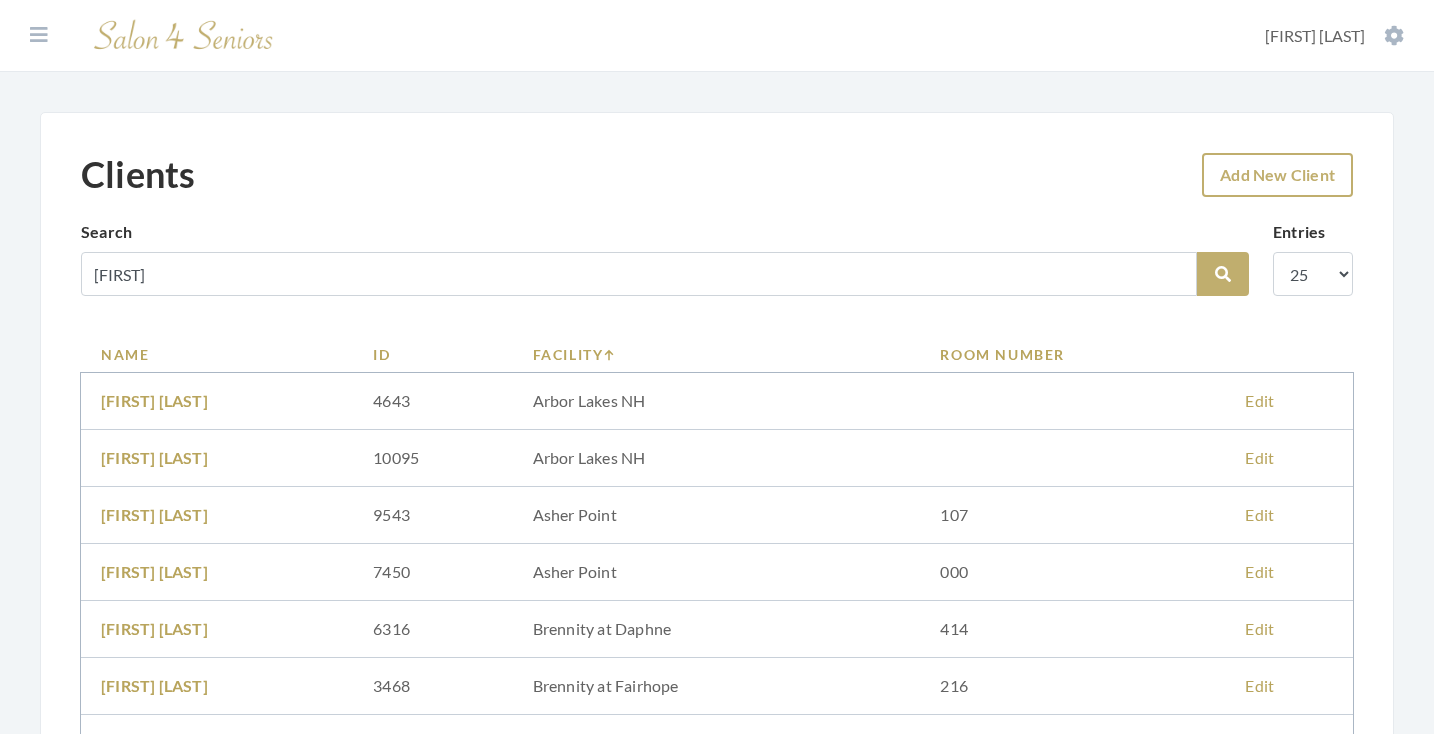 click on "Add New Client" at bounding box center (1277, 175) 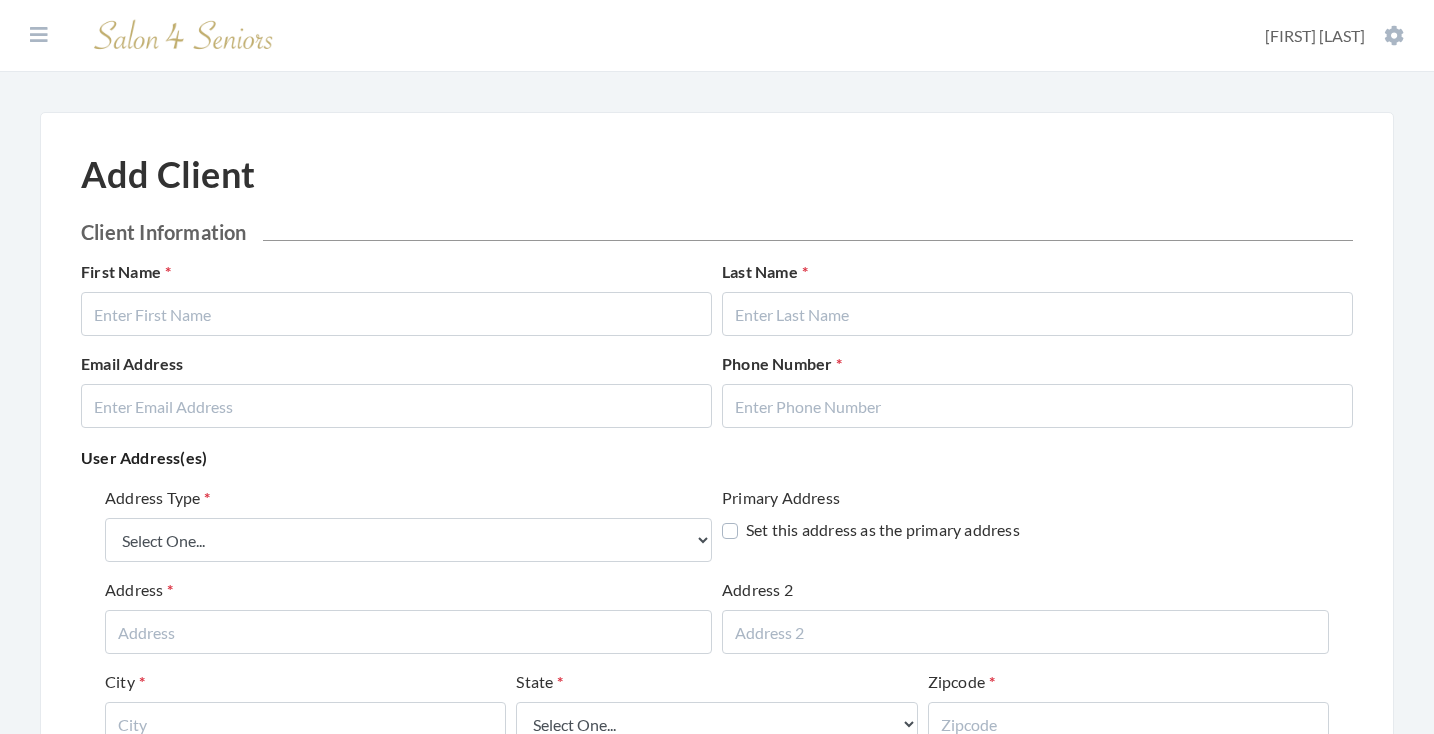 scroll, scrollTop: 0, scrollLeft: 0, axis: both 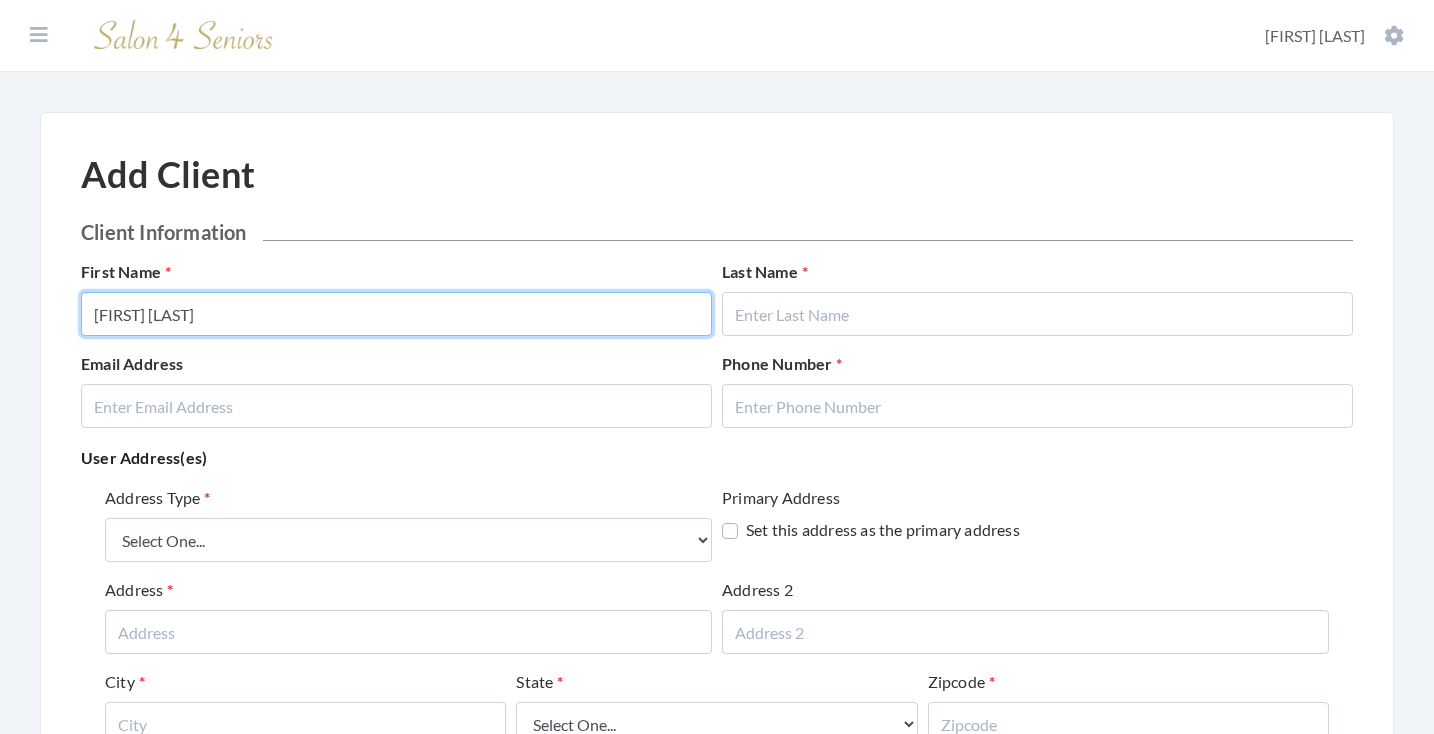 type on "[FIRST] [LAST]" 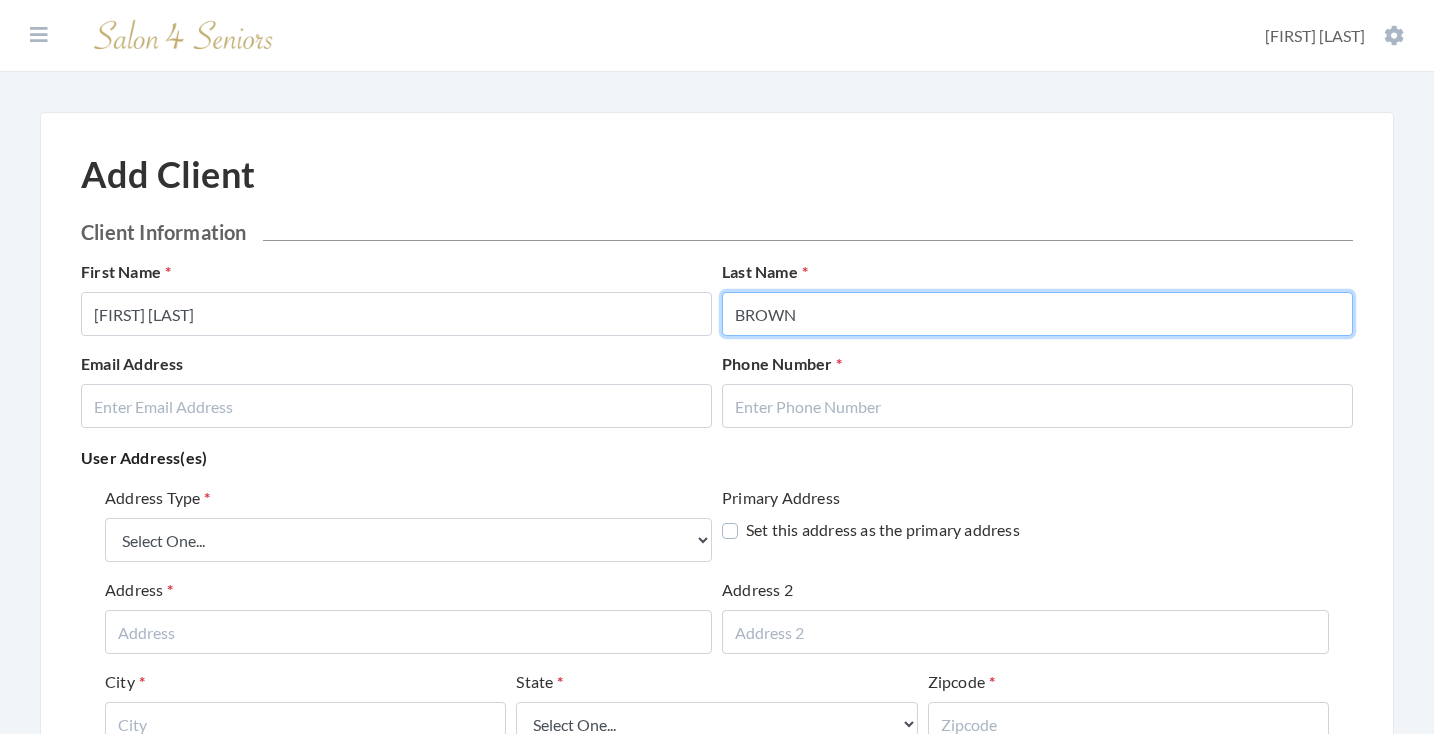 type on "BROWN" 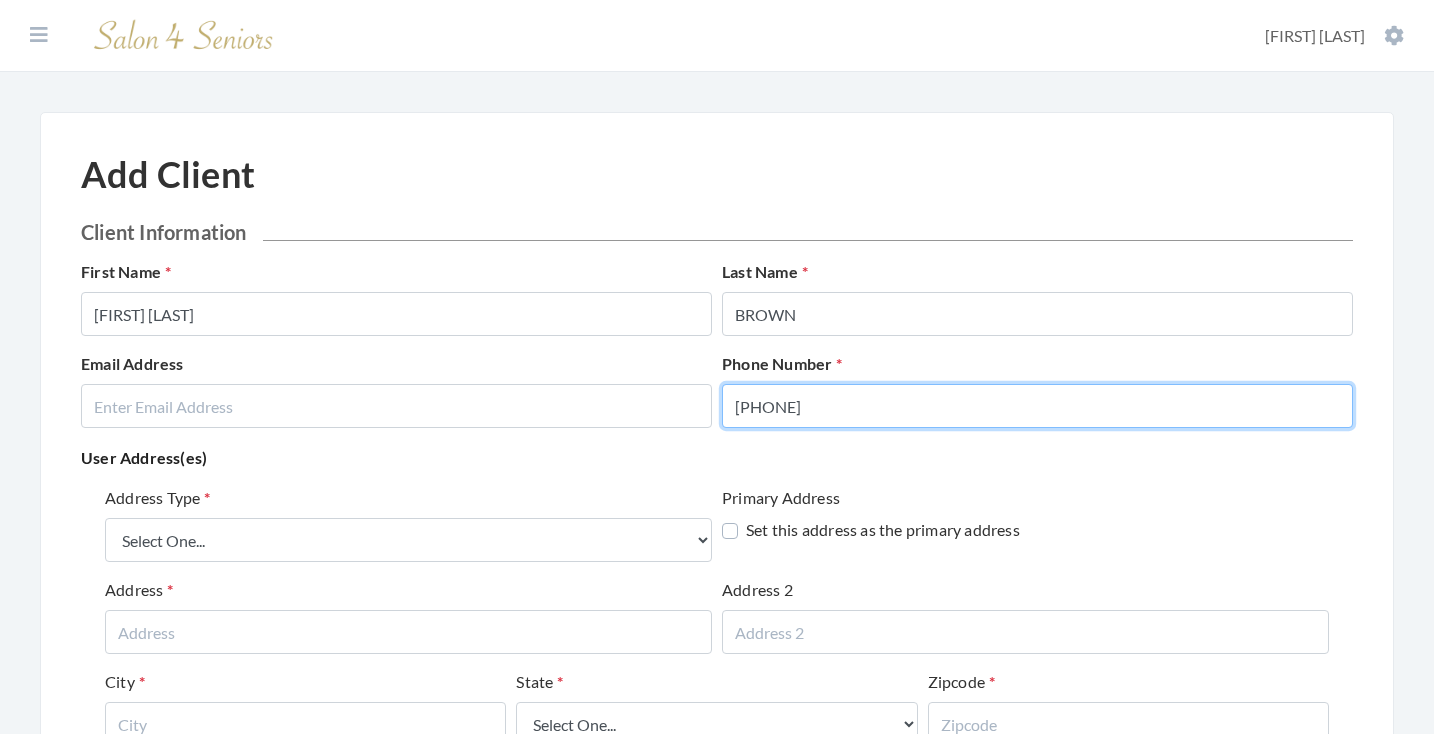 type on "[PHONE]" 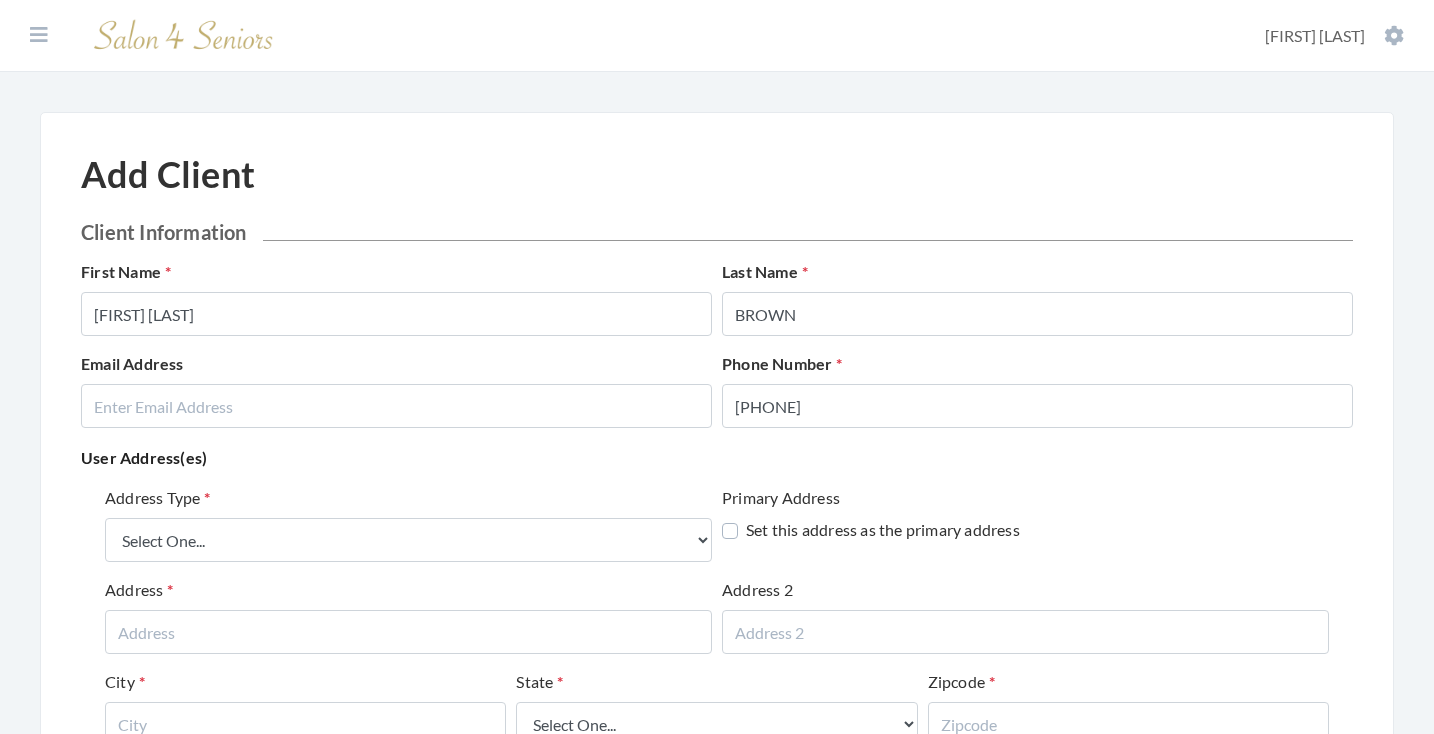 click on "Address Type Select One... Office Address Home Address Billing Address" at bounding box center (408, 524) 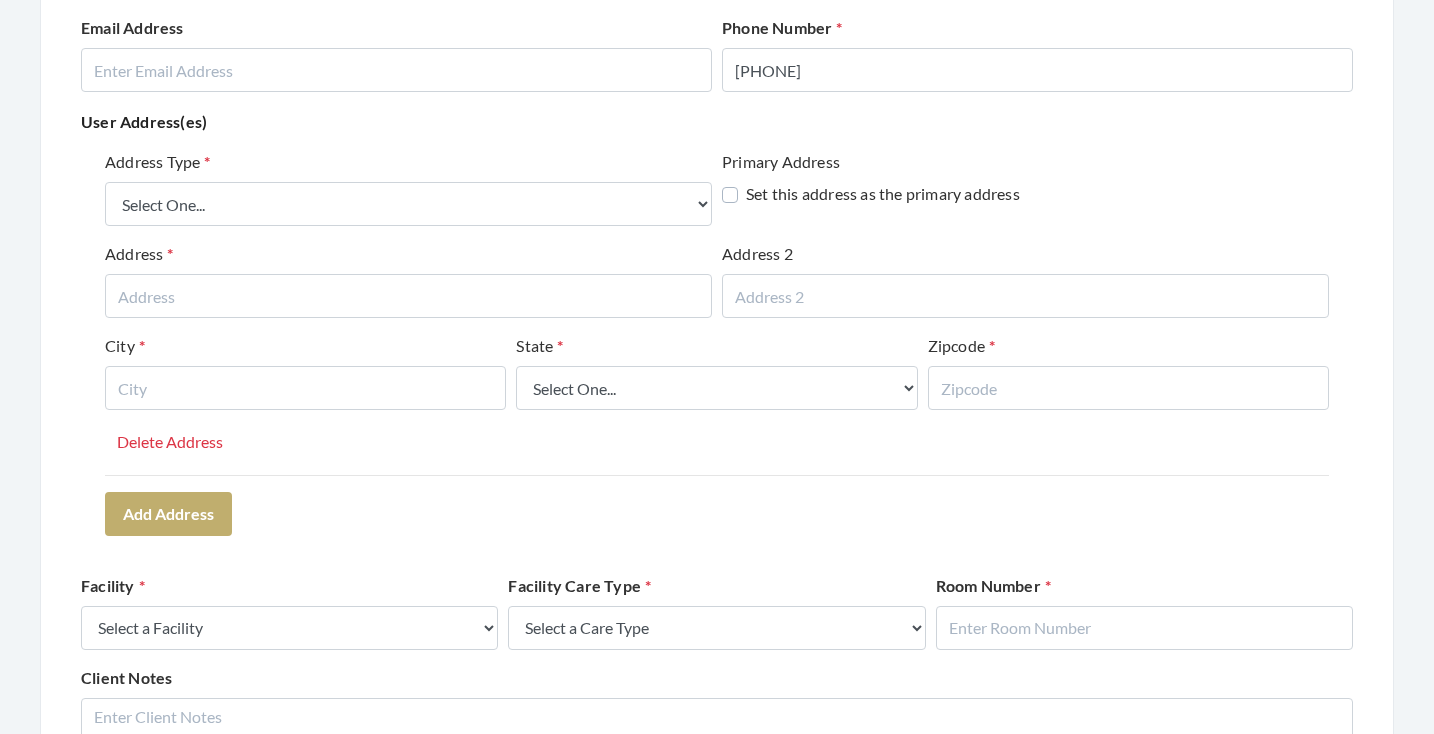 scroll, scrollTop: 367, scrollLeft: 0, axis: vertical 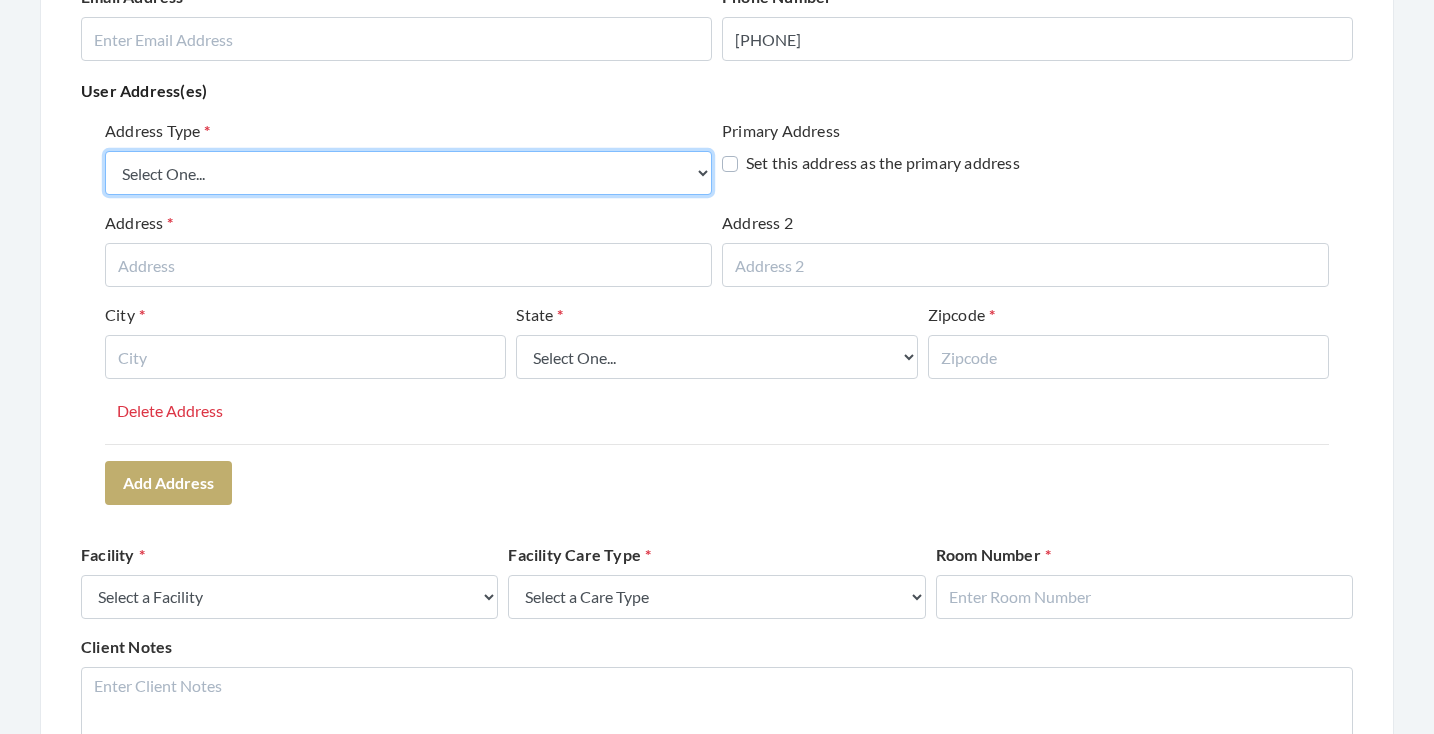 select on "billing" 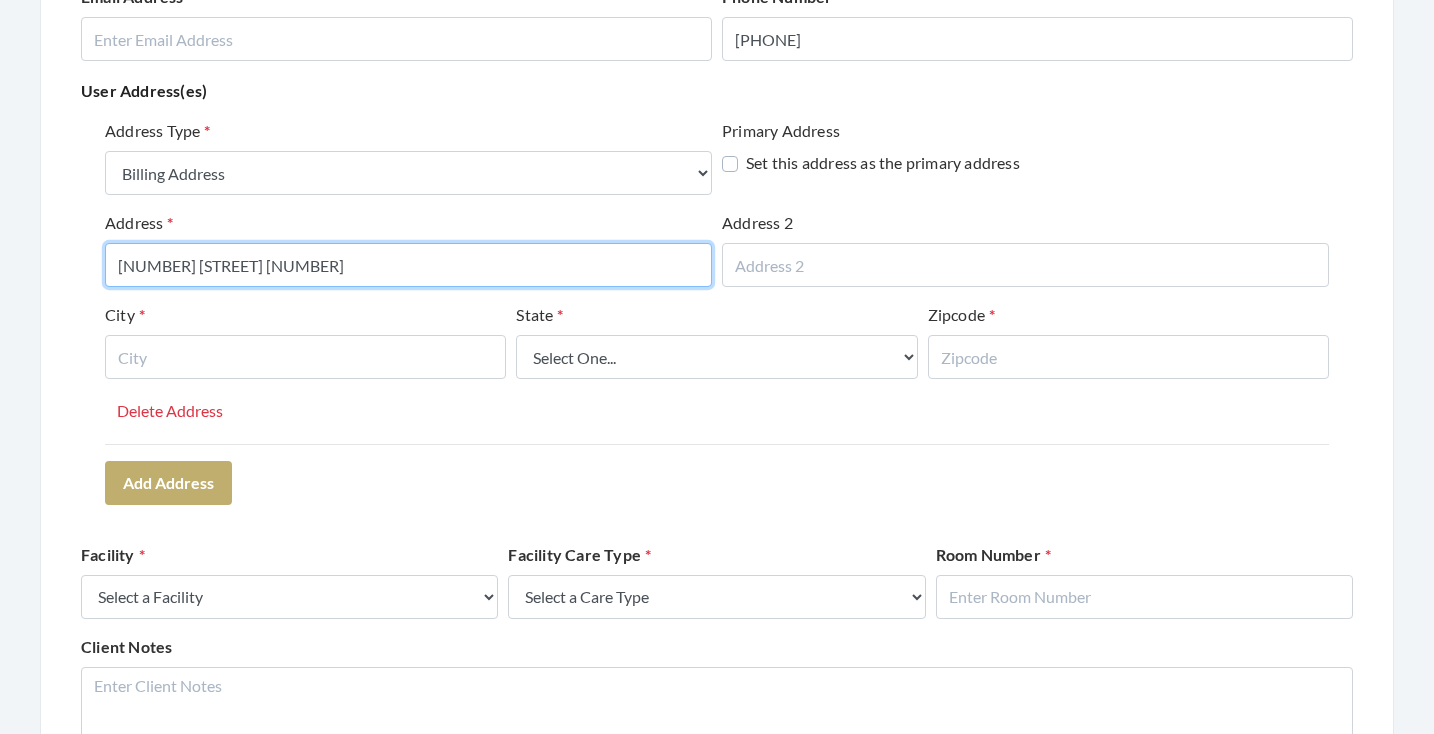 type on "1 LEE ROAD 792" 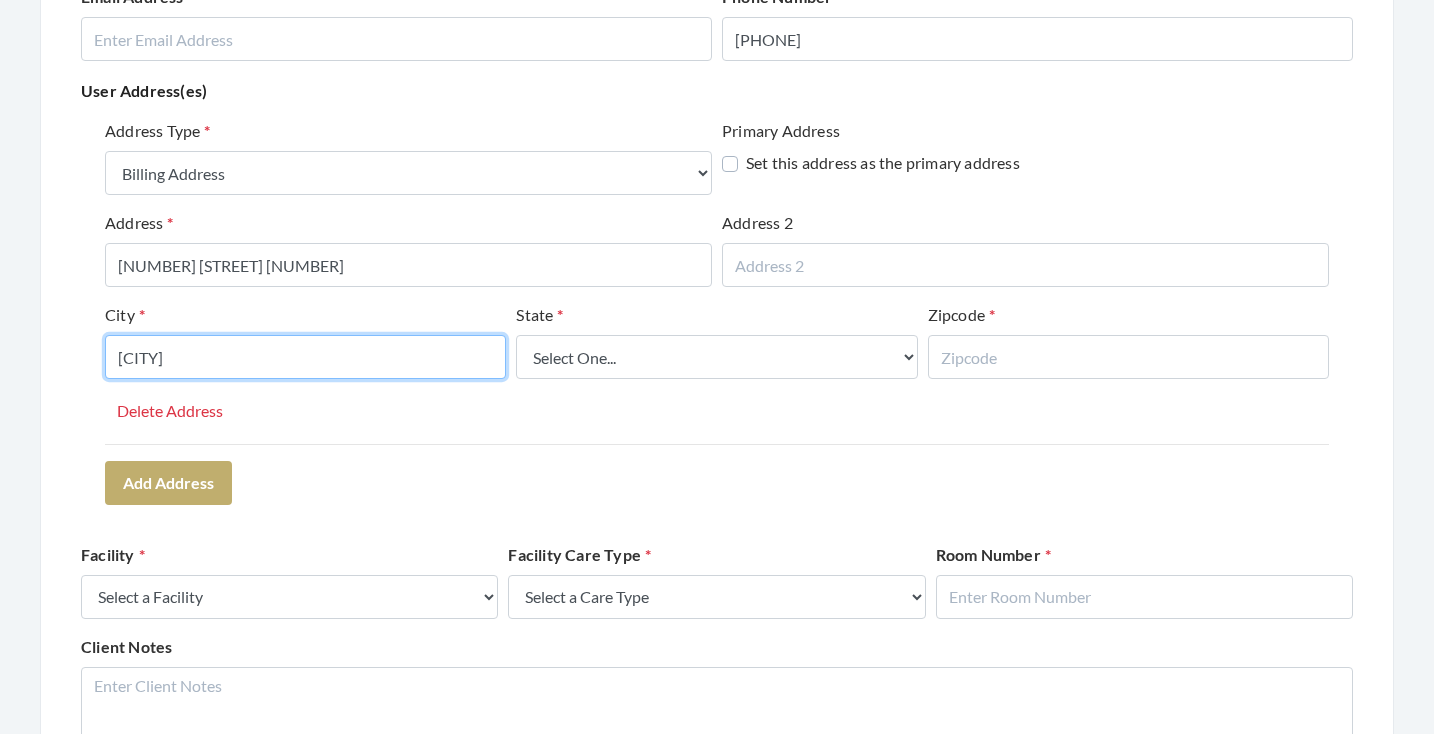 type on "SALEM" 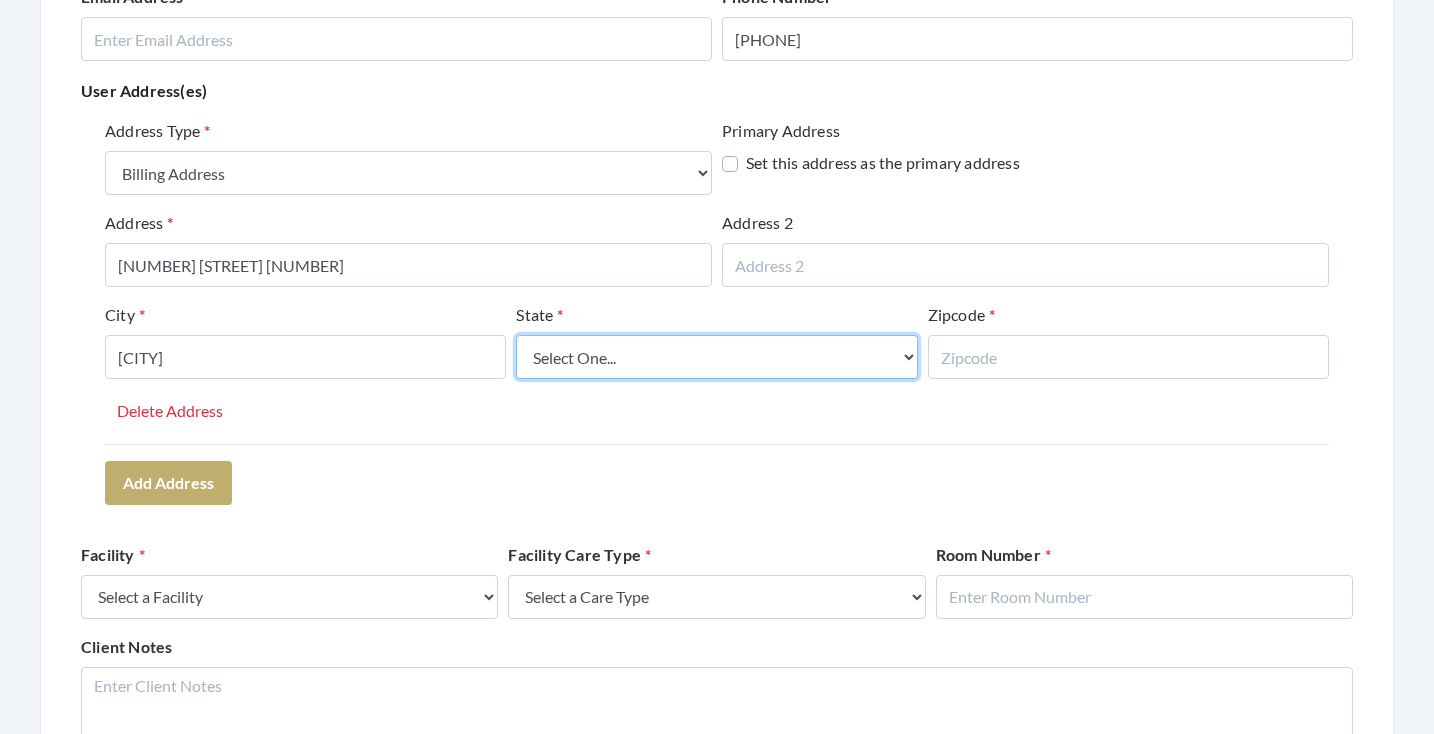 select on "al" 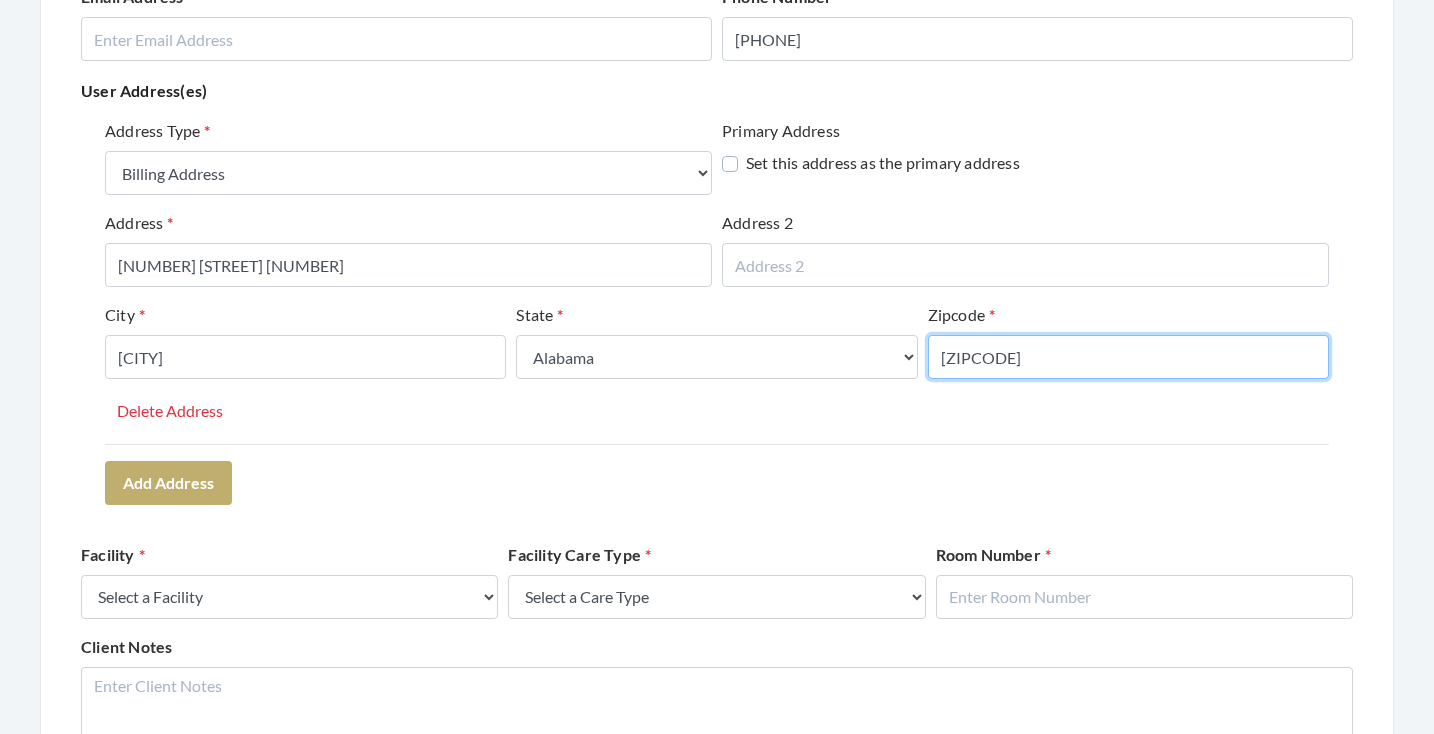 type on "36874" 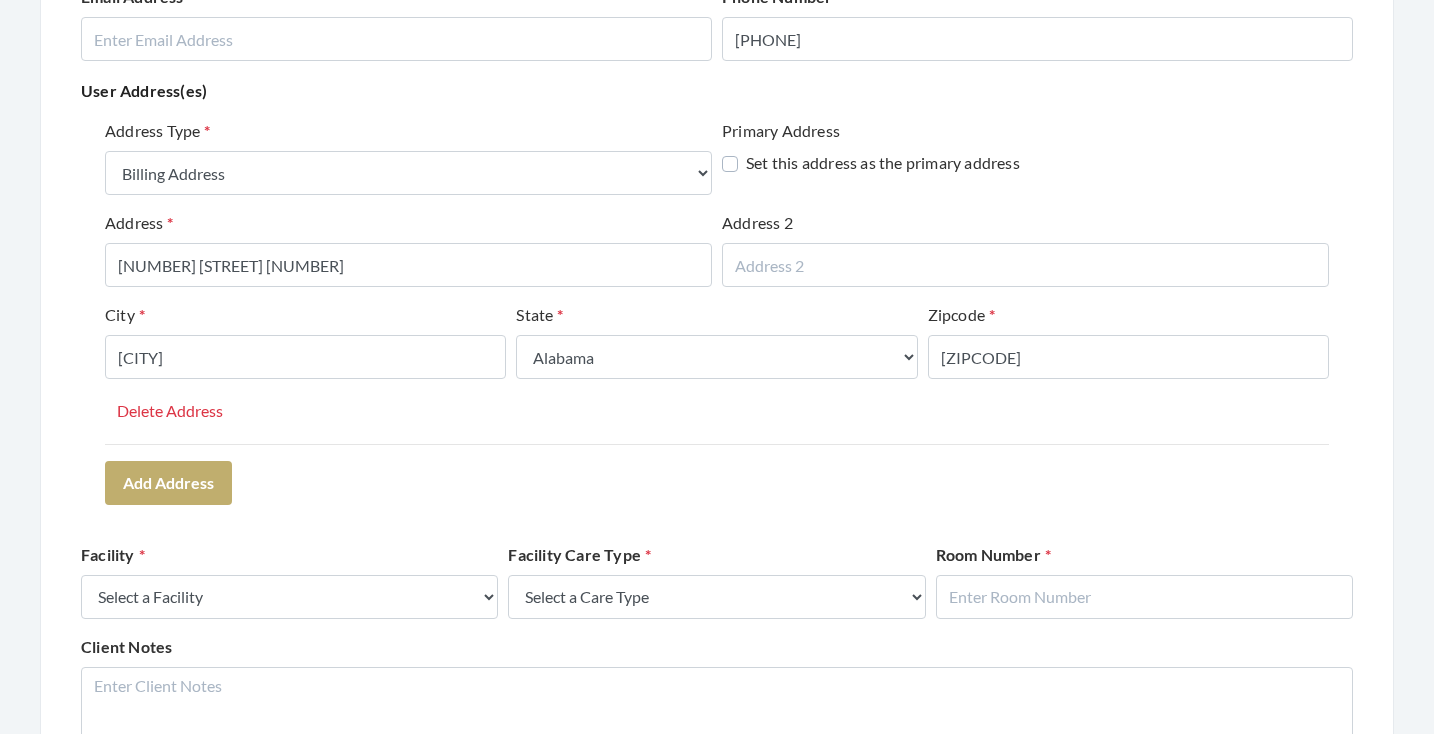 click on "Address Type   Select One...   Office Address   Home Address   Billing Address   Primary Address     Set this address as the primary address   Address   1 LEE ROAD 792   Address 2     City   SALEM   State   Select One...   Alabama   Alaska   American Samoa   Arizona   Arkansas   California   Colorado   Connecticut   Delaware   District Of Columbia   Federated States Of Micronesia   Florida   Georgia   Guam Gu   Hawaii   Idaho   Illinois   Indiana   Iowa   Kansas   Kentucky   Louisiana   Maine   Marshall Islands   Maryland   Massachusetts   Michigan   Minnesota   Mississippi   Missouri   Montana   Nebraska   Nevada   New Hampshire   New Jersey   New Mexico   New York   North Carolina   North Dakota   Northern Mariana Islands   Ohio   Oklahoma   Oregon   Palau   Pennsylvania   Puerto Rico   Rhode Island   South Carolina   South Dakota   Tennessee   Texas   Utah   Vermont   Virgin Islands   Virginia   Washington   West Virginia   Wisconsin   Wyoming   Zipcode   36874   Delete Address   Add Address" at bounding box center [717, 311] 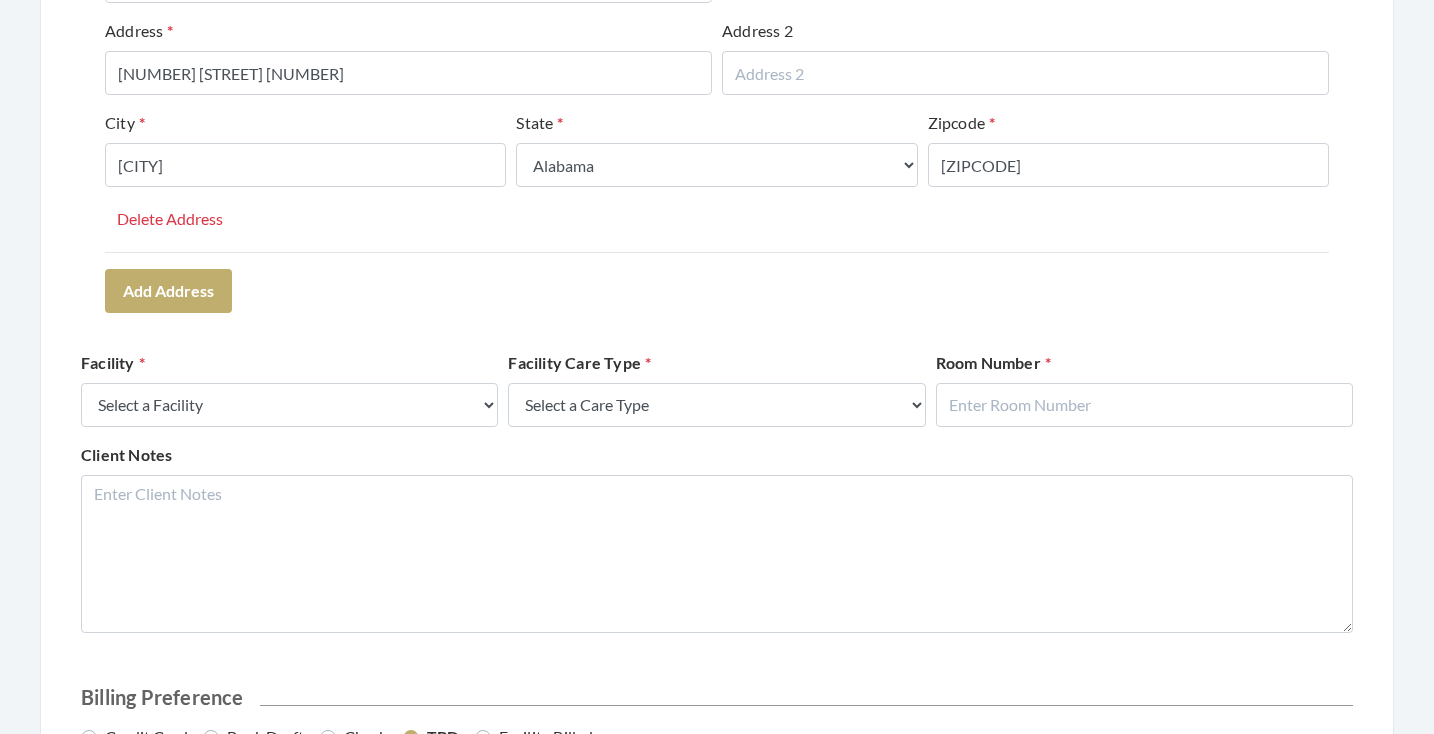 scroll, scrollTop: 577, scrollLeft: 0, axis: vertical 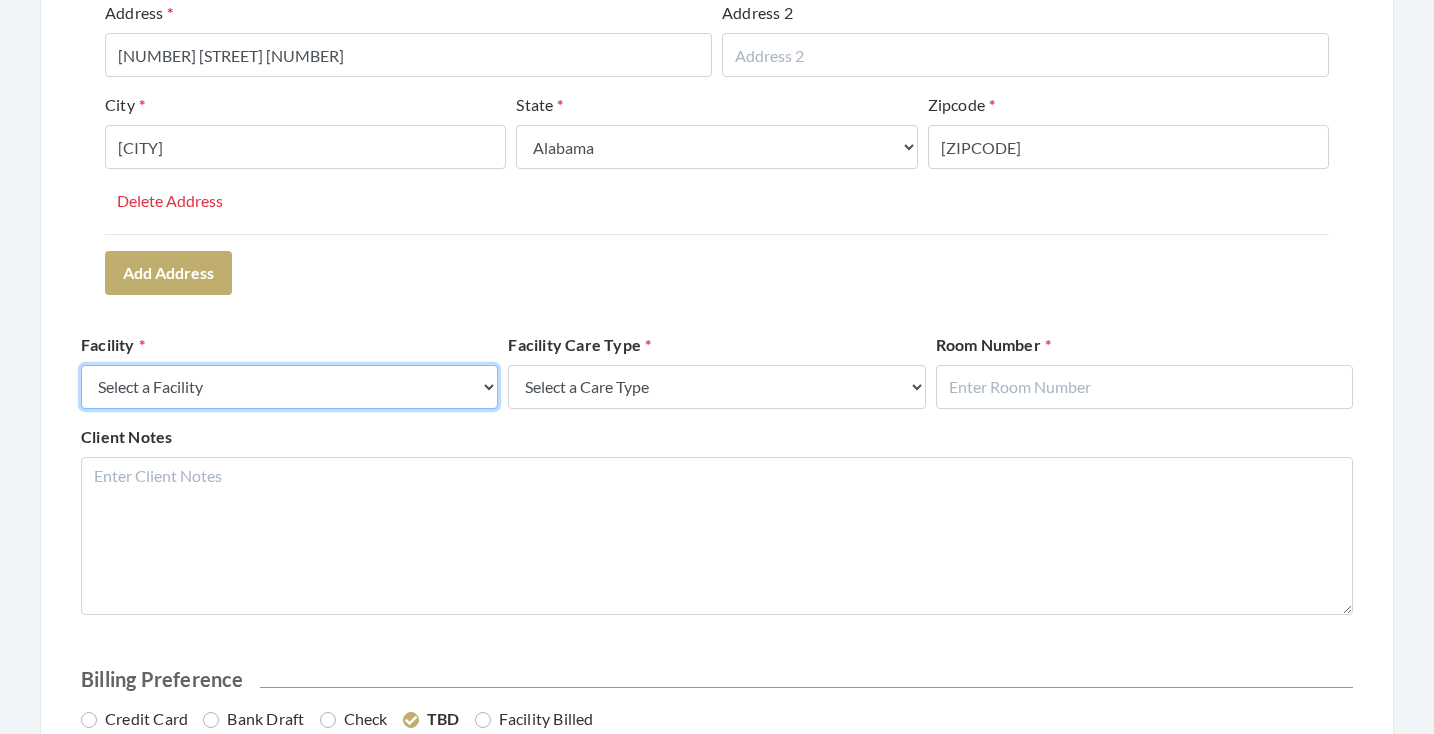 select on "42" 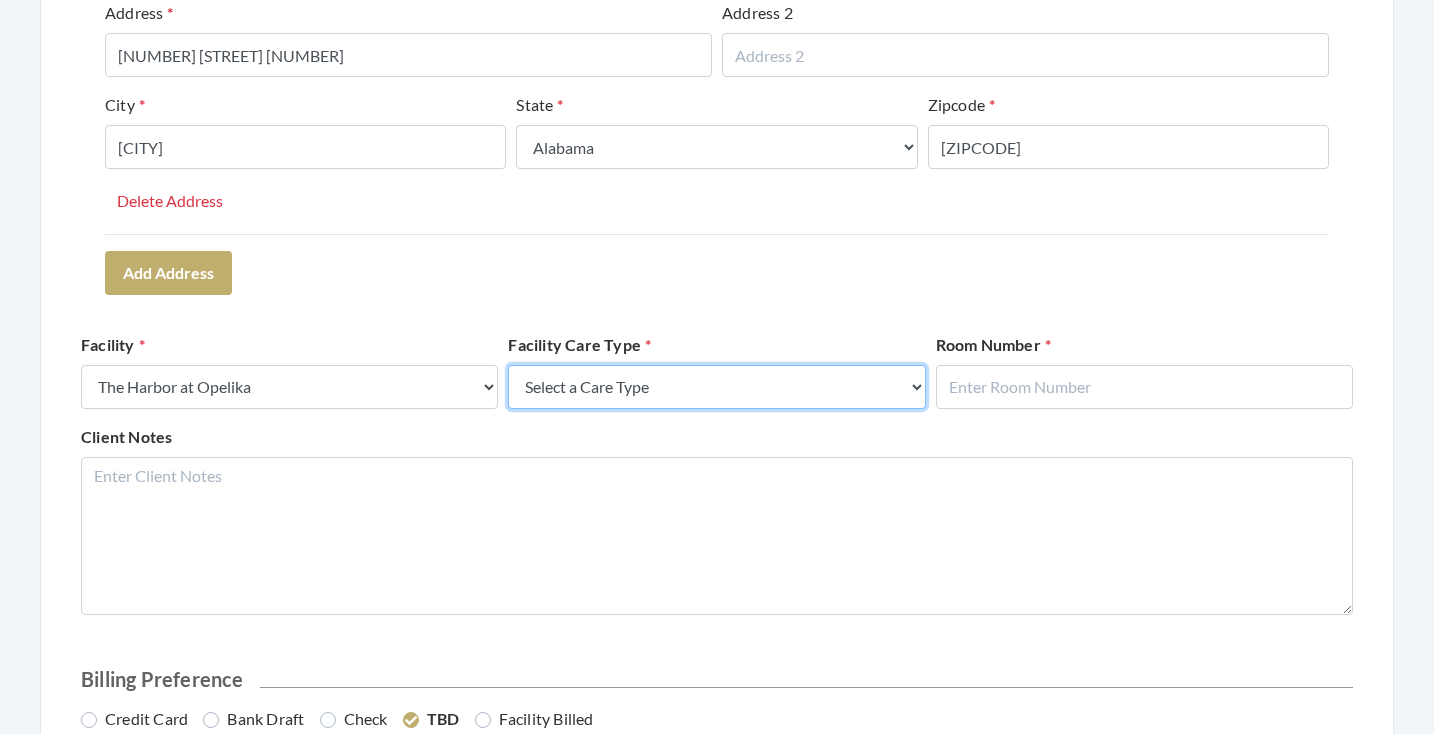select on "4" 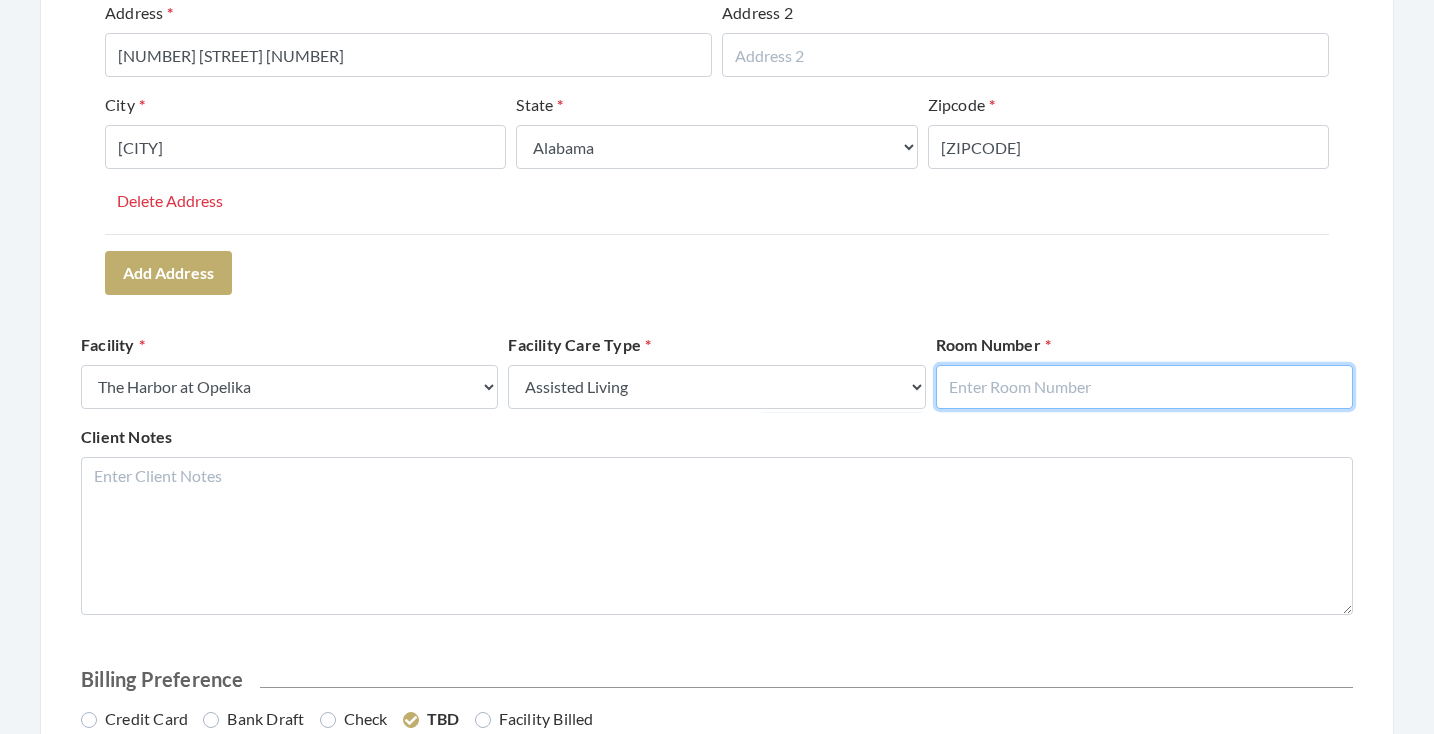 click at bounding box center [1144, 387] 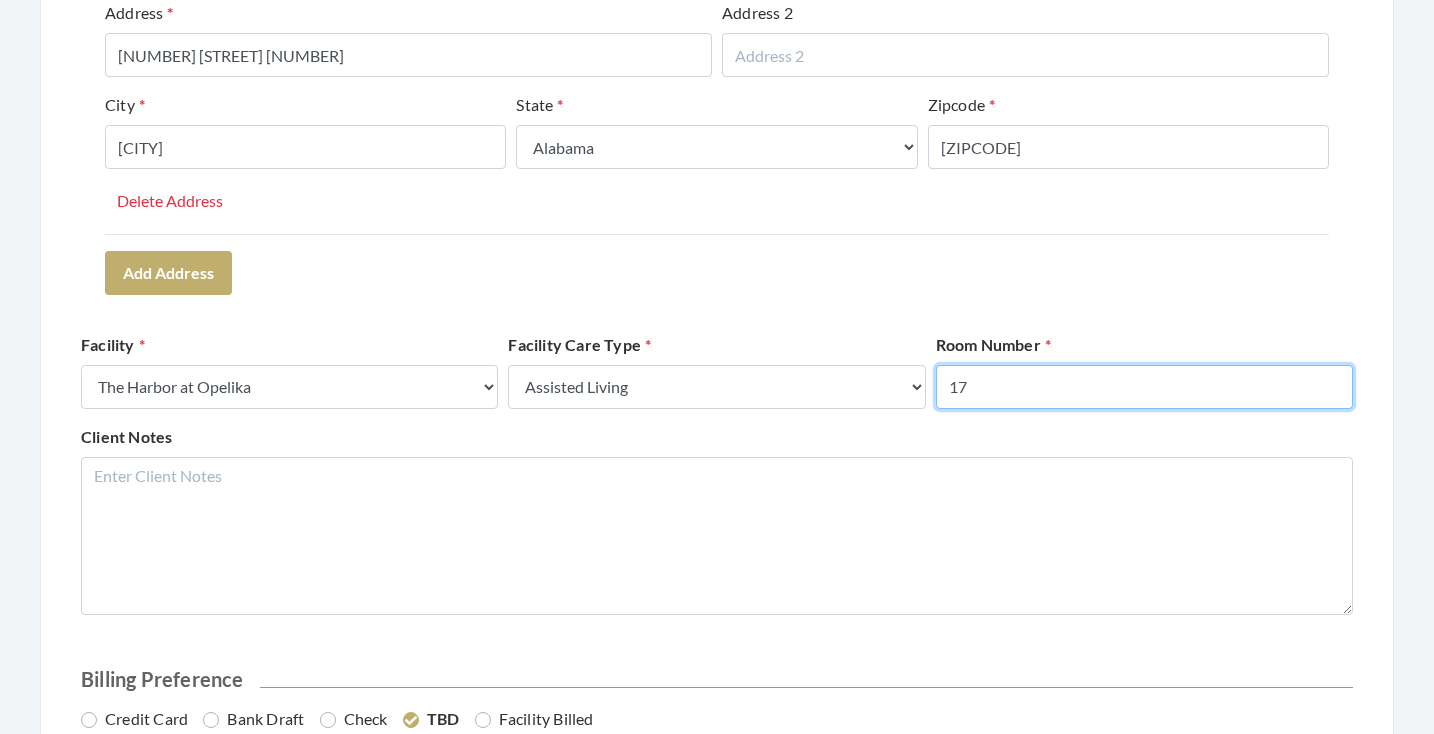 type on "17" 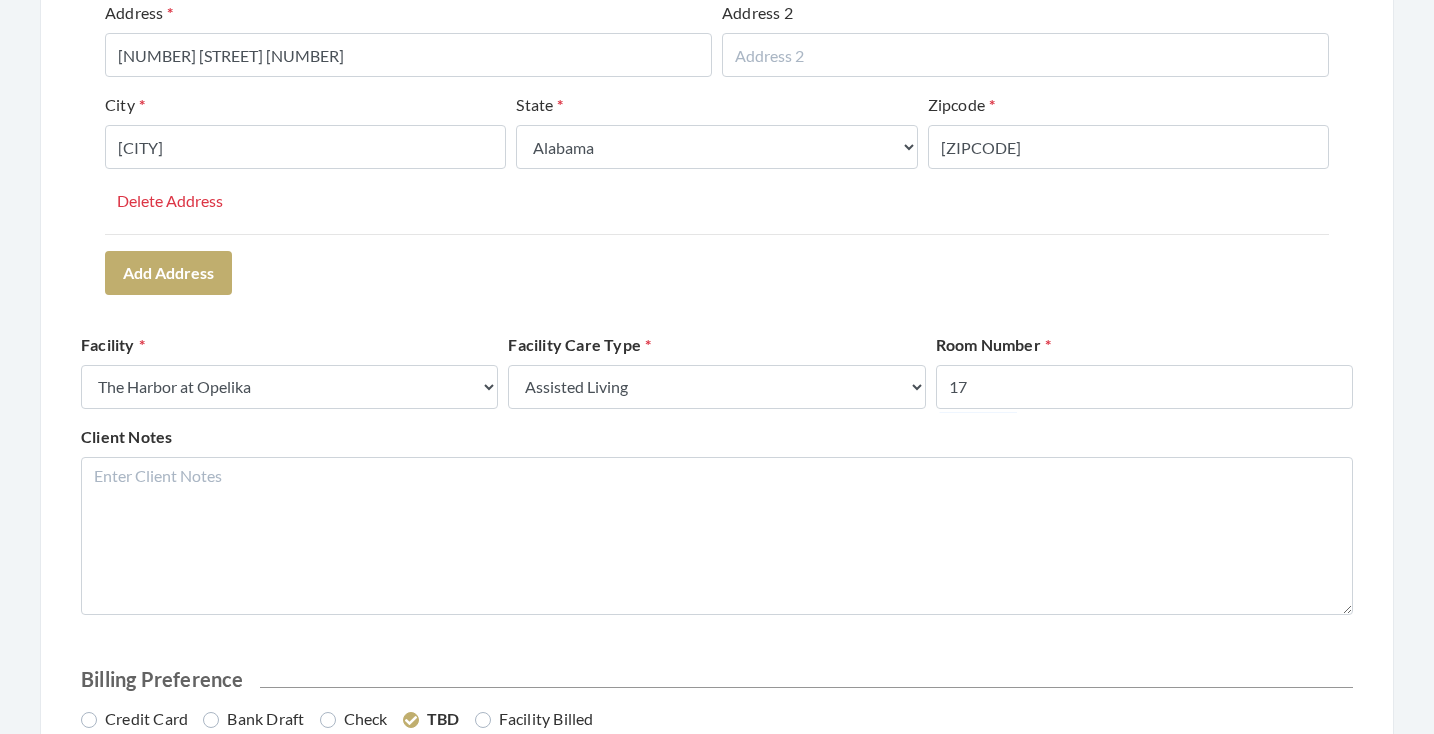 click on "Address Type   Select One...   Office Address   Home Address   Billing Address   Primary Address     Set this address as the primary address   Address   1 LEE ROAD 792   Address 2     City   SALEM   State   Select One...   Alabama   Alaska   American Samoa   Arizona   Arkansas   California   Colorado   Connecticut   Delaware   District Of Columbia   Federated States Of Micronesia   Florida   Georgia   Guam Gu   Hawaii   Idaho   Illinois   Indiana   Iowa   Kansas   Kentucky   Louisiana   Maine   Marshall Islands   Maryland   Massachusetts   Michigan   Minnesota   Mississippi   Missouri   Montana   Nebraska   Nevada   New Hampshire   New Jersey   New Mexico   New York   North Carolina   North Dakota   Northern Mariana Islands   Ohio   Oklahoma   Oregon   Palau   Pennsylvania   Puerto Rico   Rhode Island   South Carolina   South Dakota   Tennessee   Texas   Utah   Vermont   Virgin Islands   Virginia   Washington   West Virginia   Wisconsin   Wyoming   Zipcode   36874   Delete Address   Add Address" at bounding box center [717, 101] 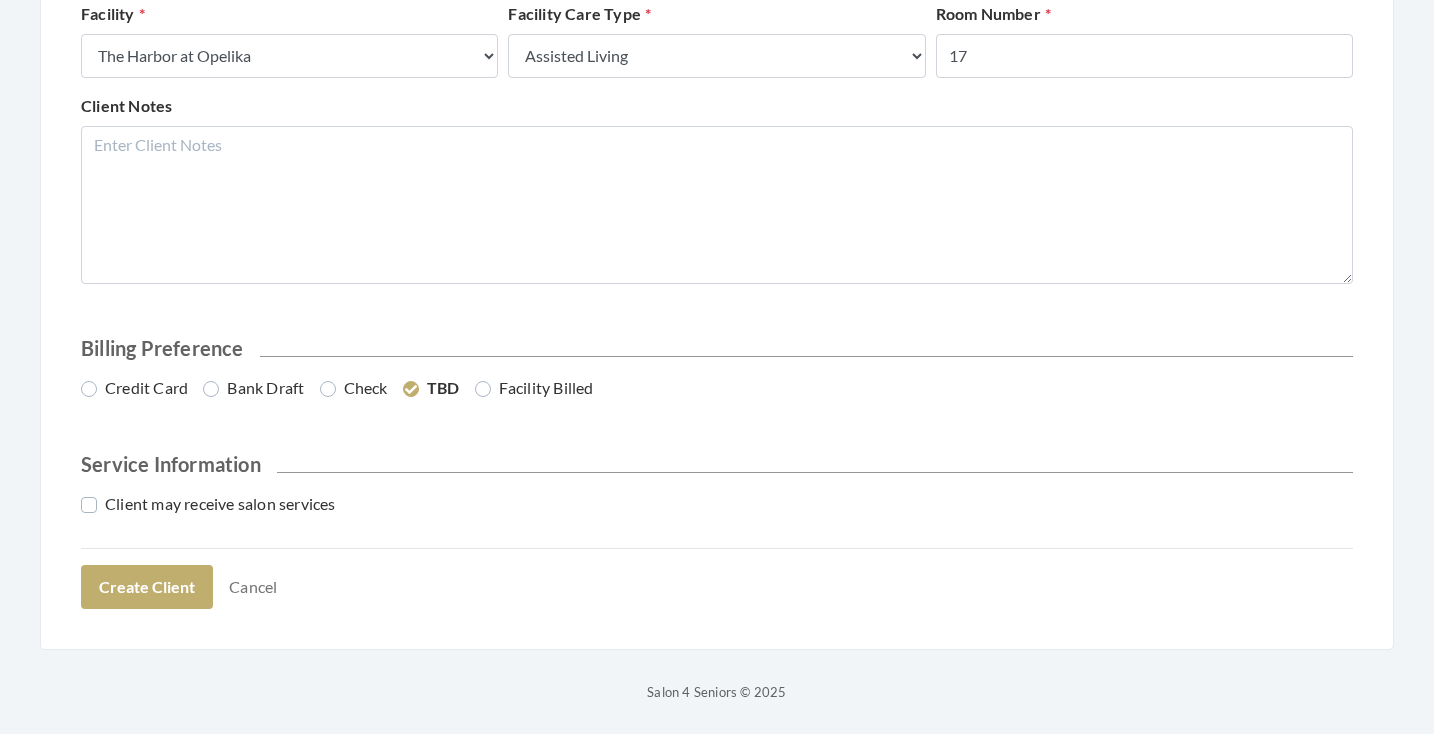 scroll, scrollTop: 907, scrollLeft: 0, axis: vertical 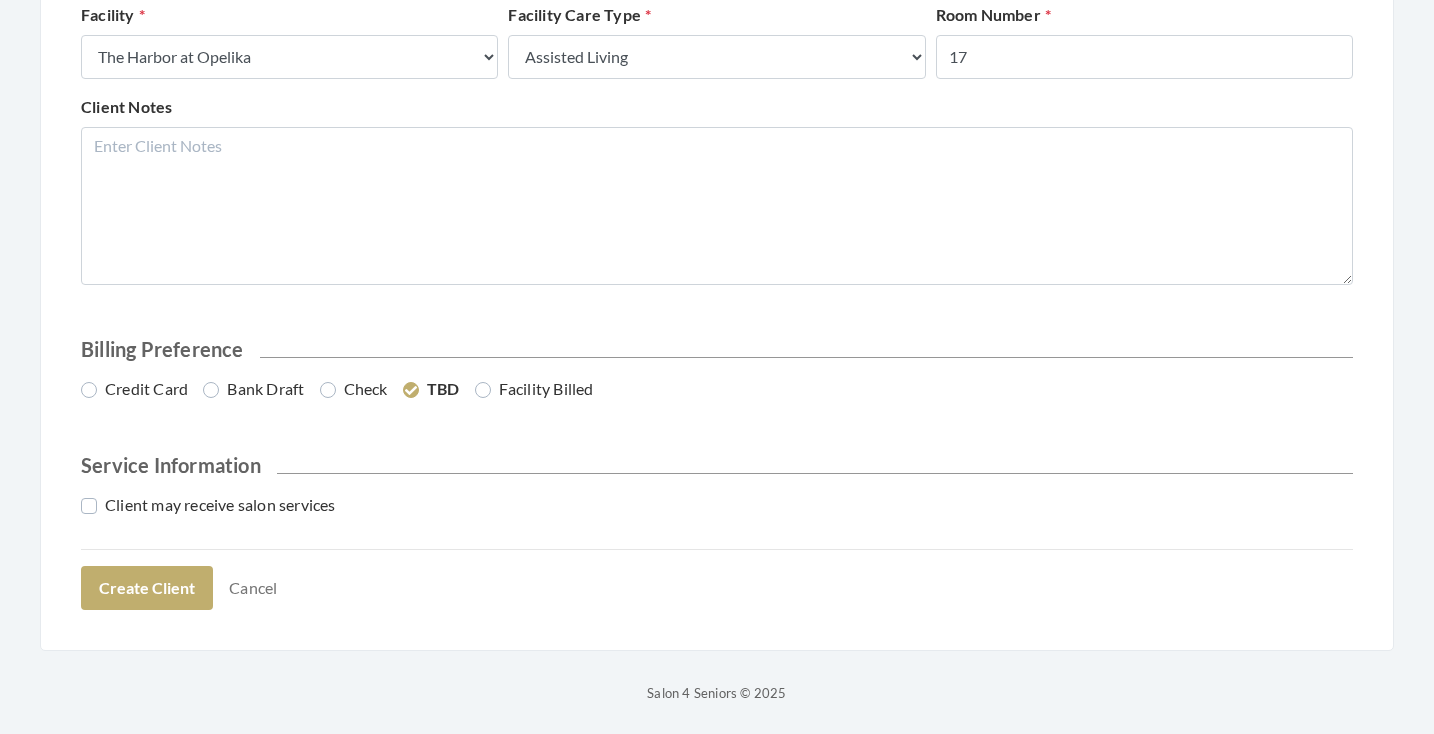 click on "Bank Draft" at bounding box center [253, 389] 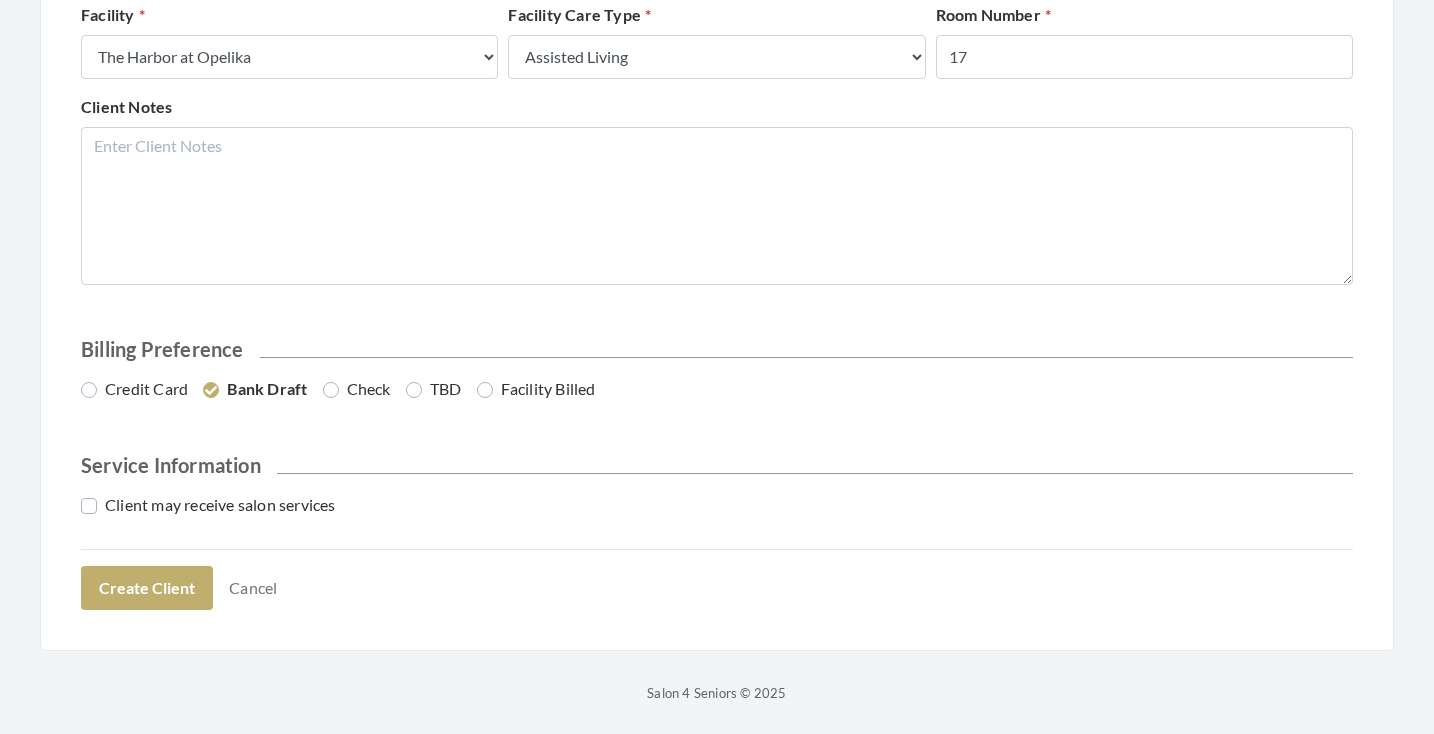 click on "Client may receive salon services" at bounding box center [208, 505] 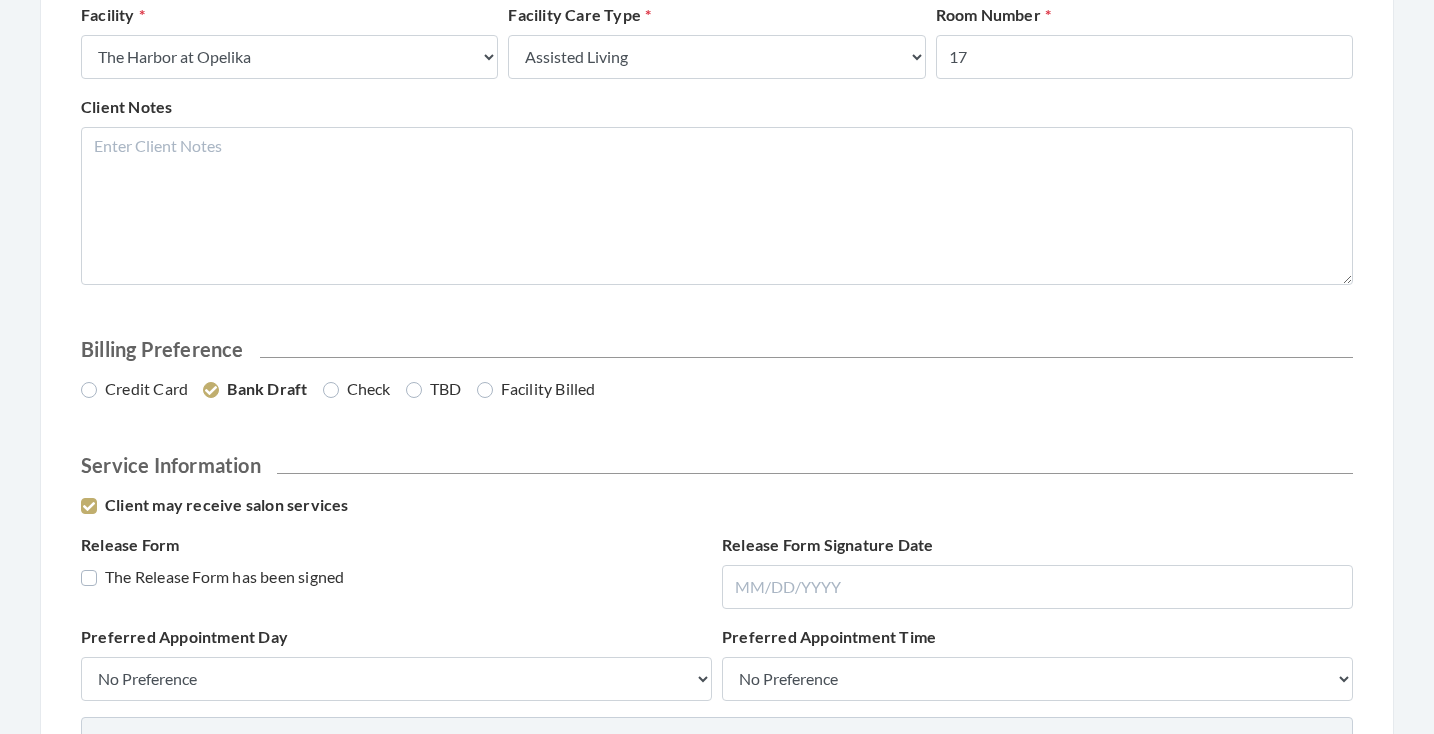 click on "The Release Form has been signed" at bounding box center [212, 577] 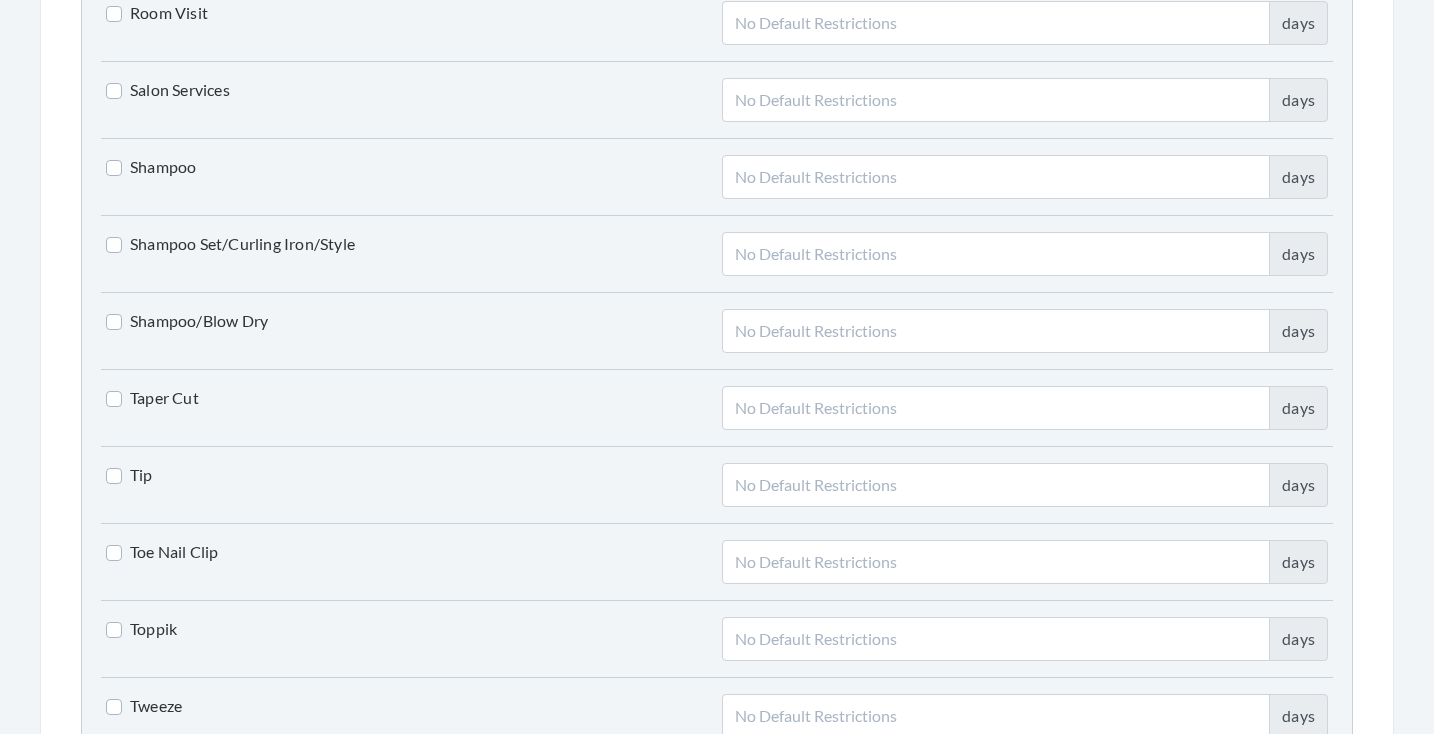 click on "Shampoo/Blow Dry" at bounding box center (187, 321) 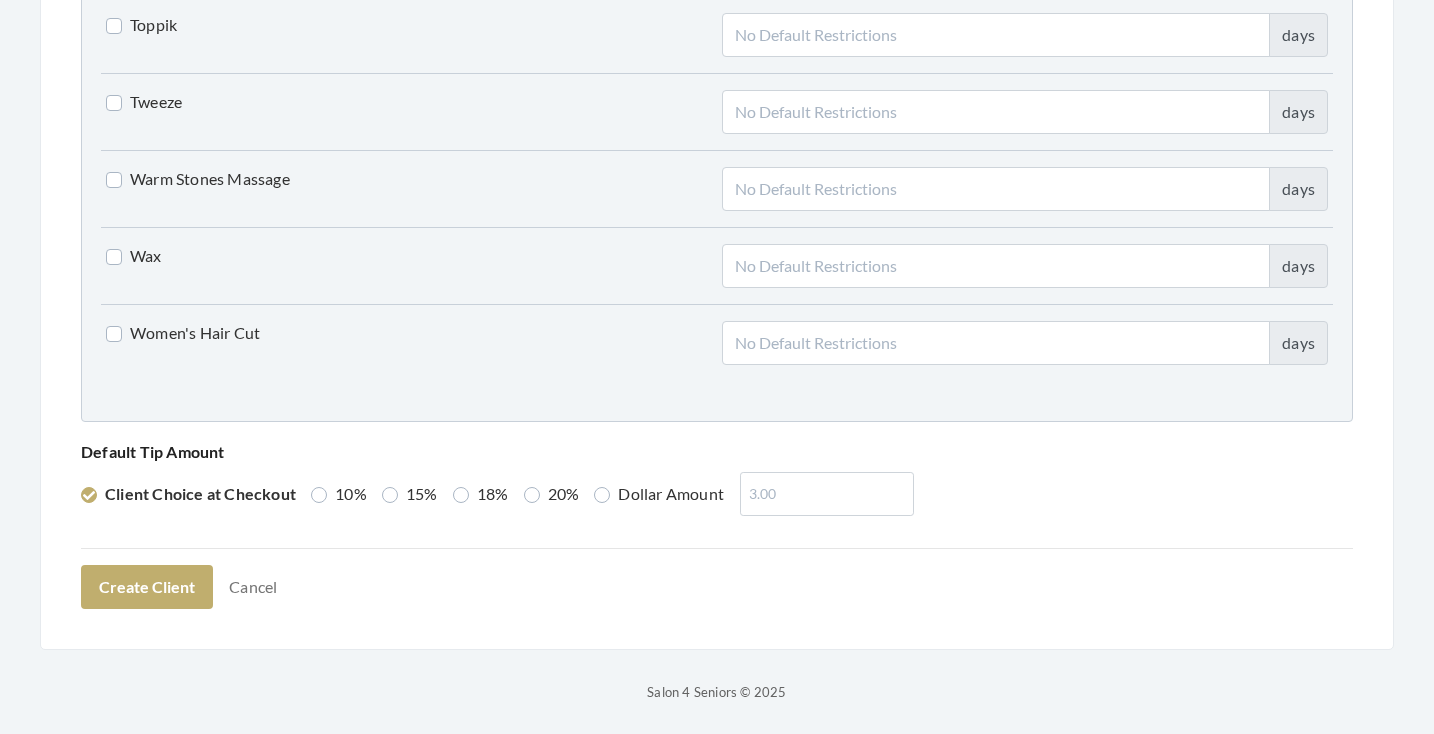 scroll, scrollTop: 5066, scrollLeft: 0, axis: vertical 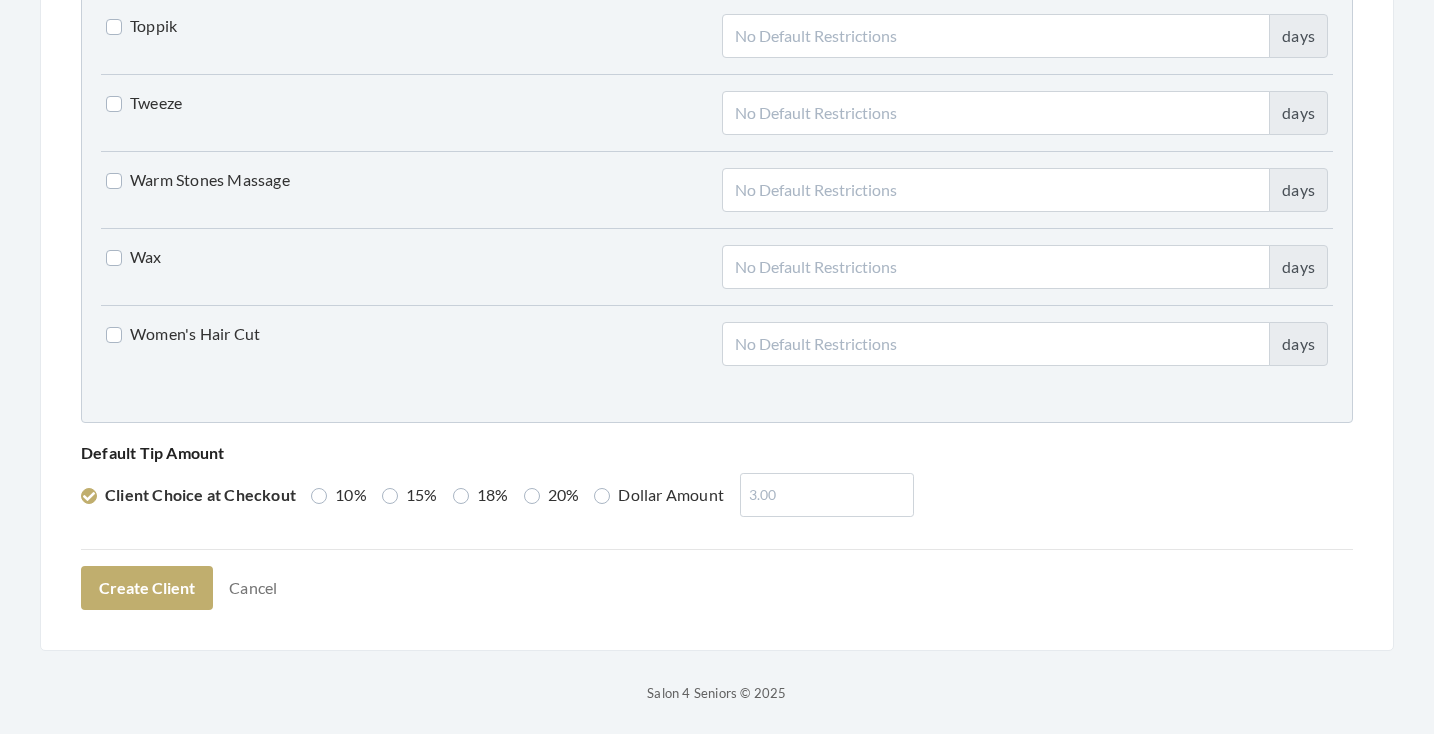 click on "15%" at bounding box center [410, 495] 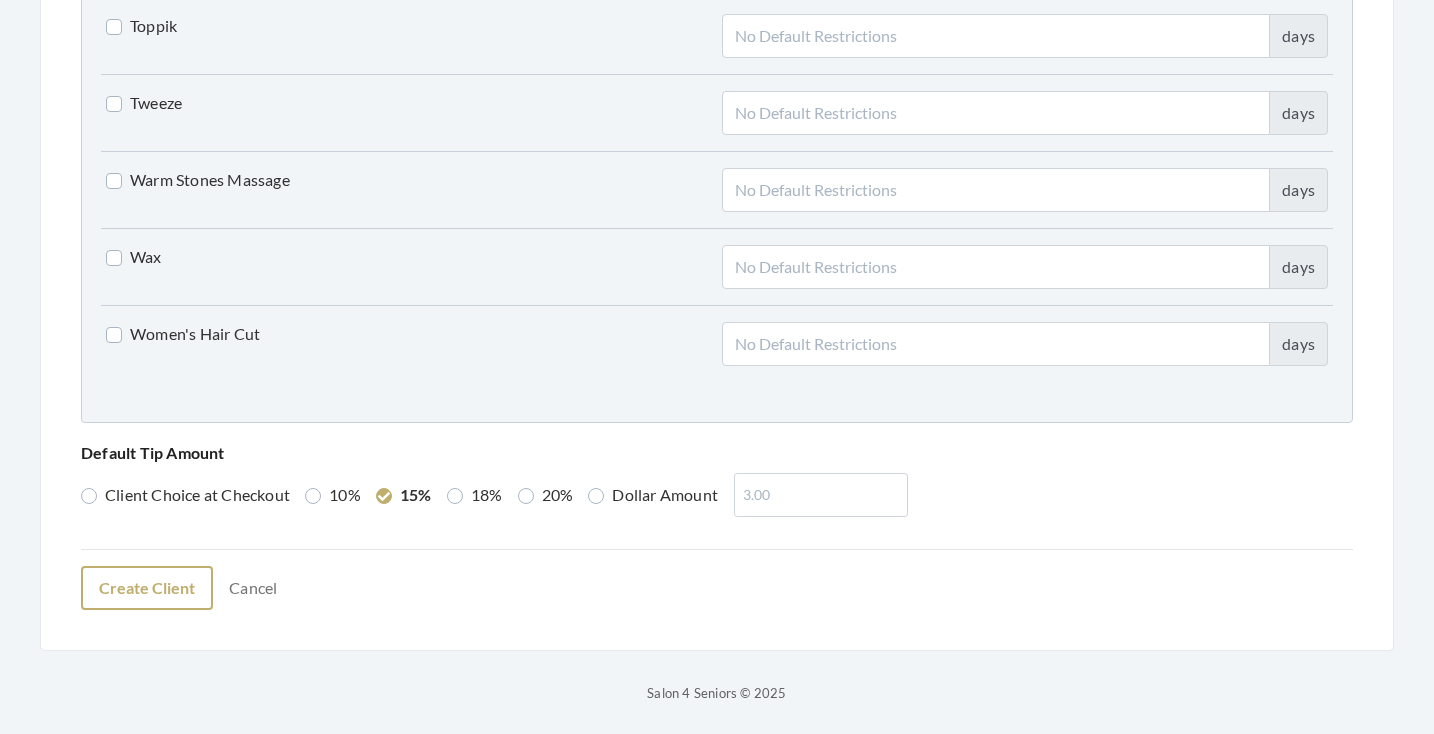 click on "Create Client" at bounding box center [147, 588] 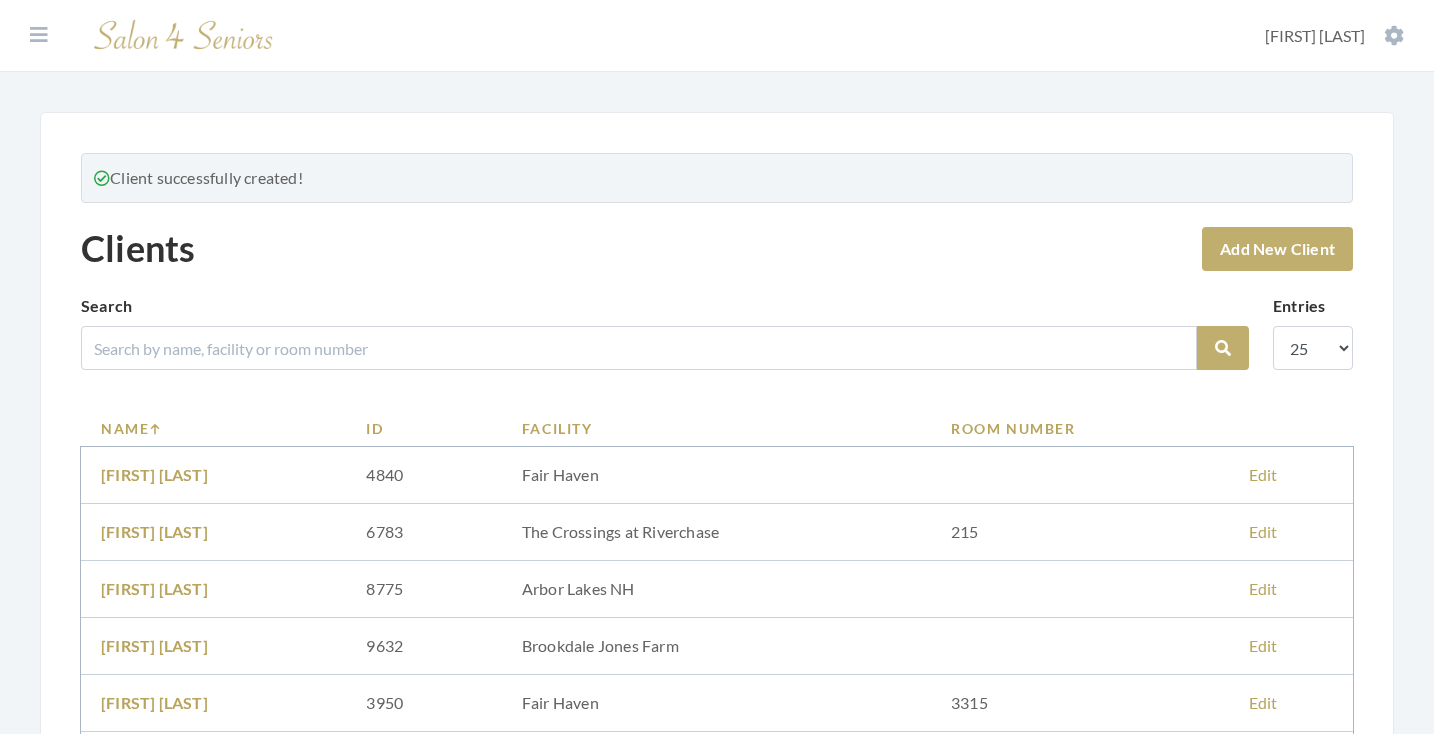 scroll, scrollTop: 0, scrollLeft: 0, axis: both 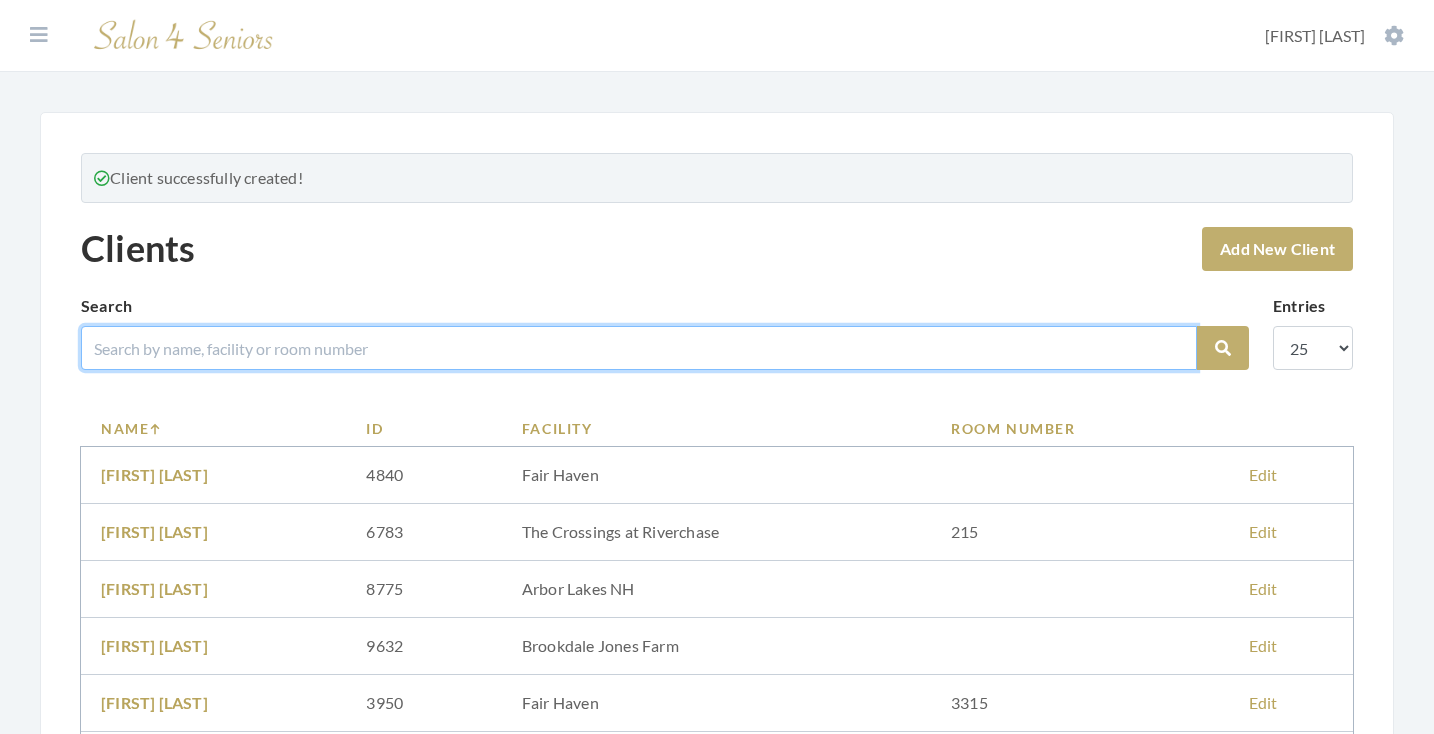 click at bounding box center (639, 348) 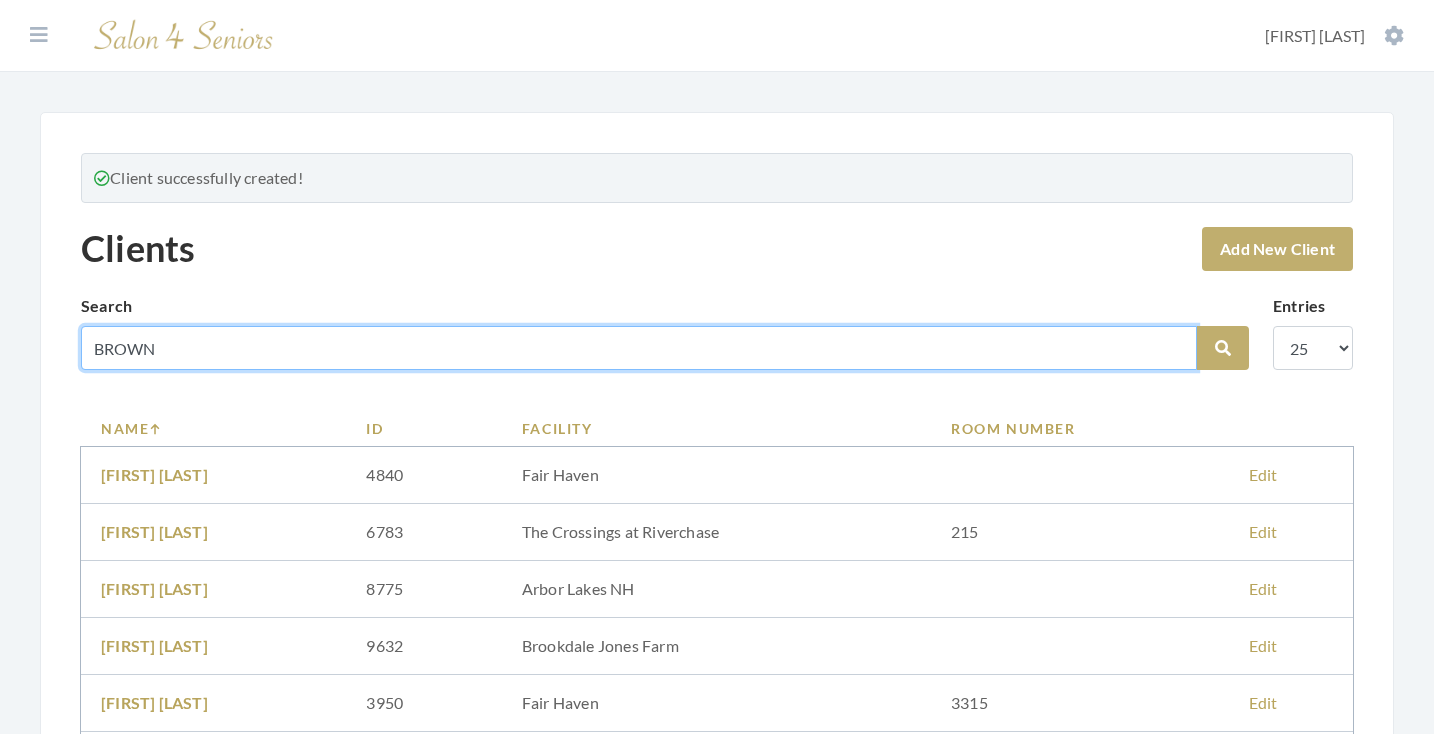 type on "BROWN" 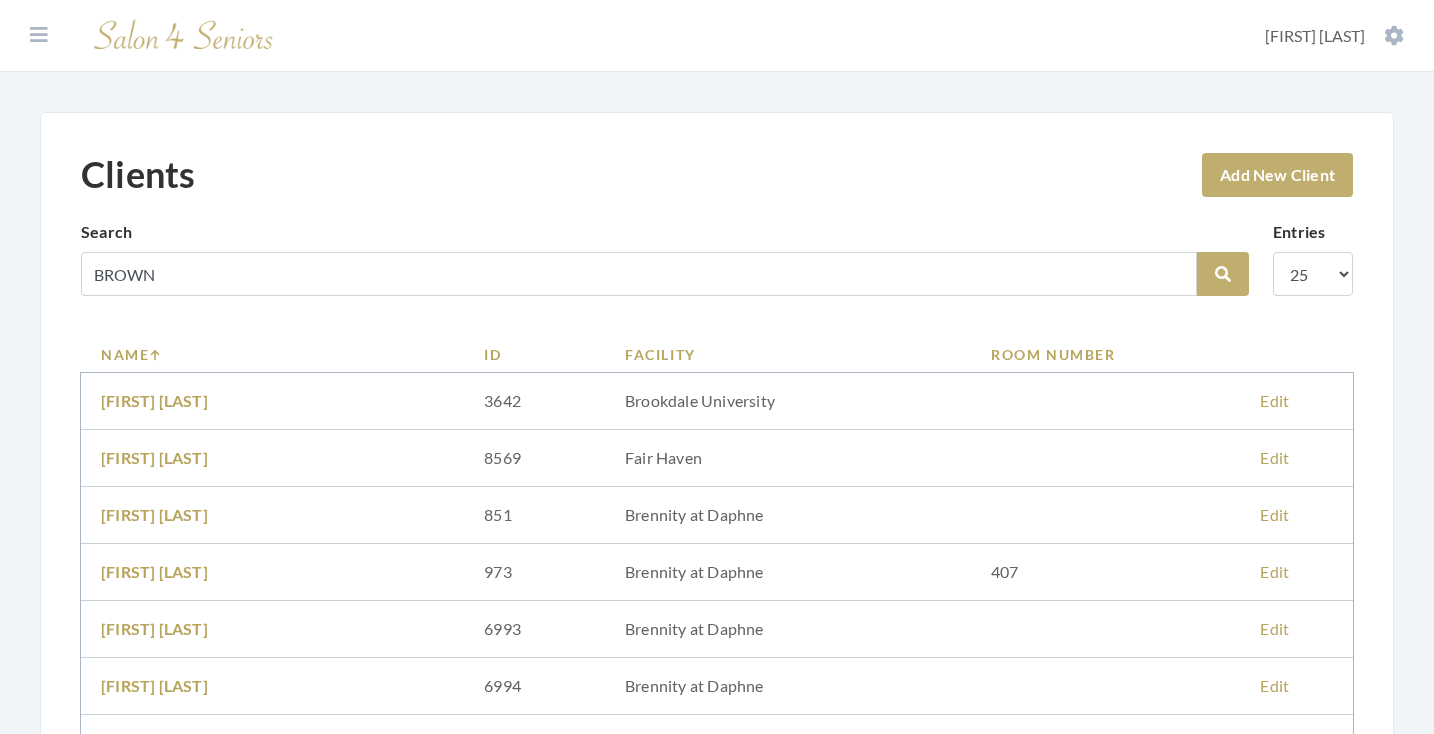 scroll, scrollTop: 0, scrollLeft: 0, axis: both 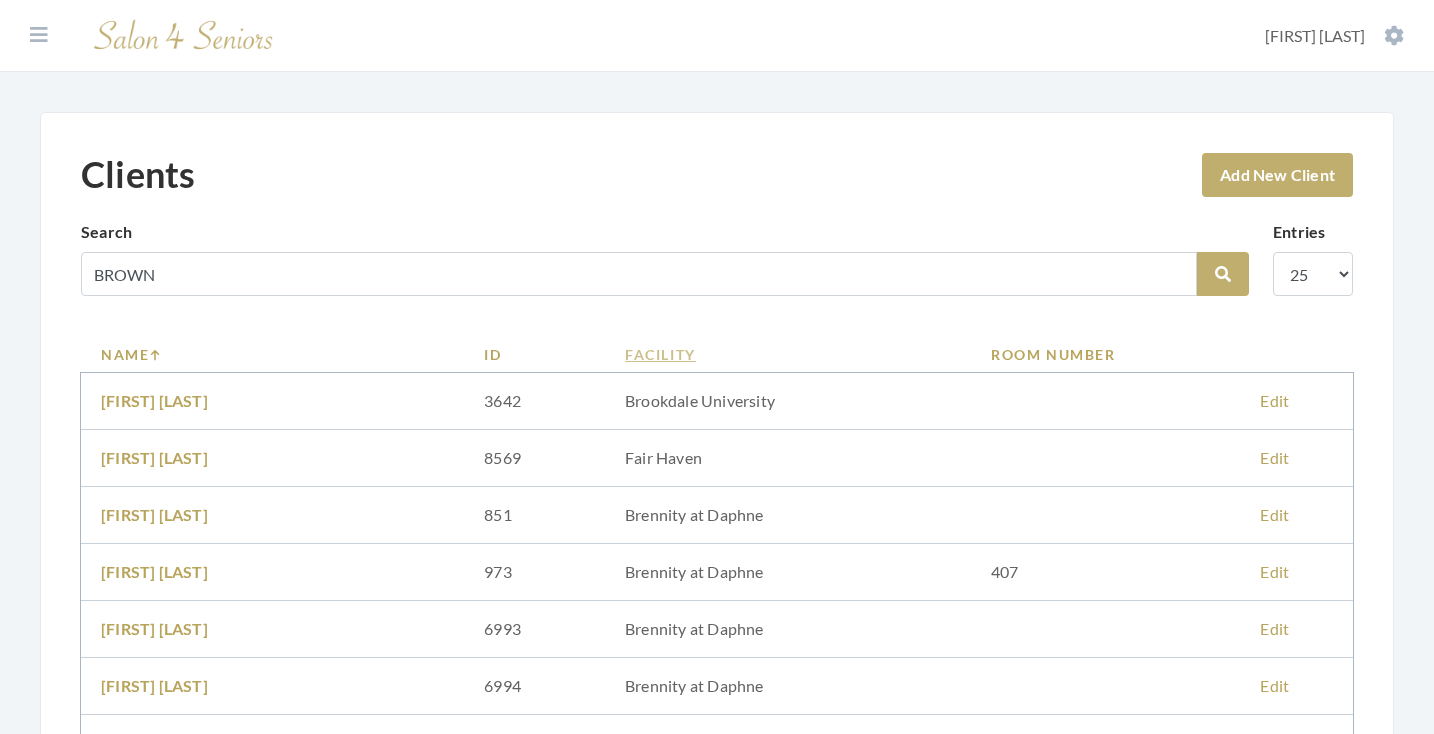 click on "Facility" at bounding box center [788, 354] 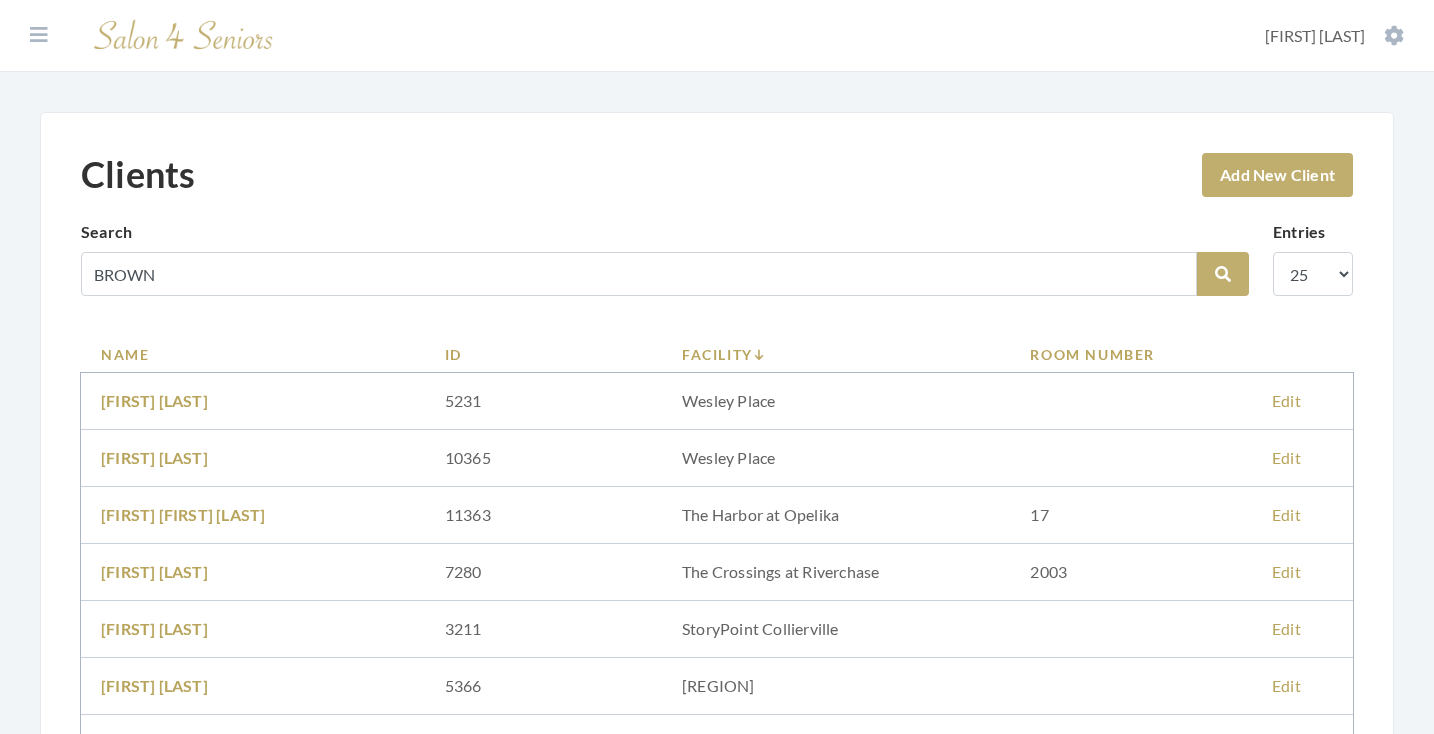 scroll, scrollTop: 157, scrollLeft: 0, axis: vertical 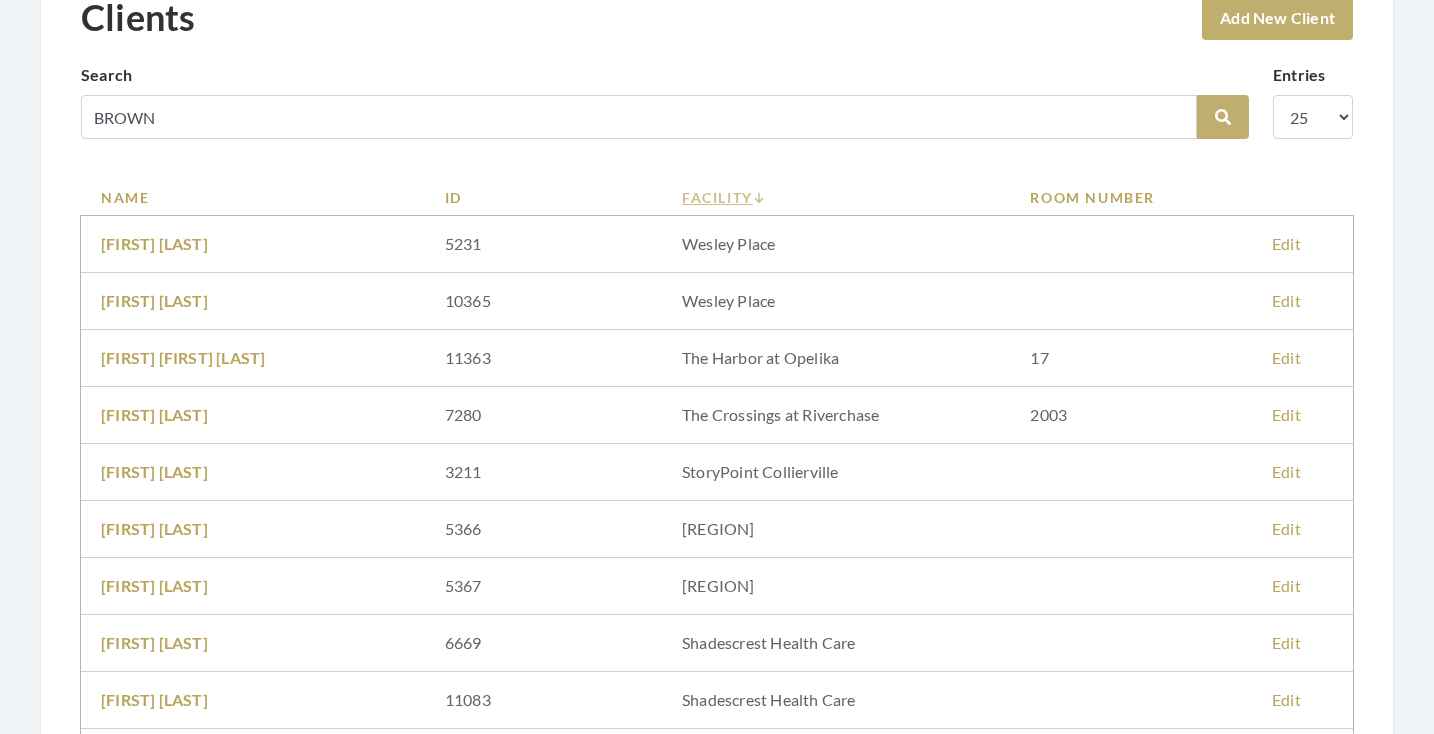 click on "Facility" at bounding box center (836, 197) 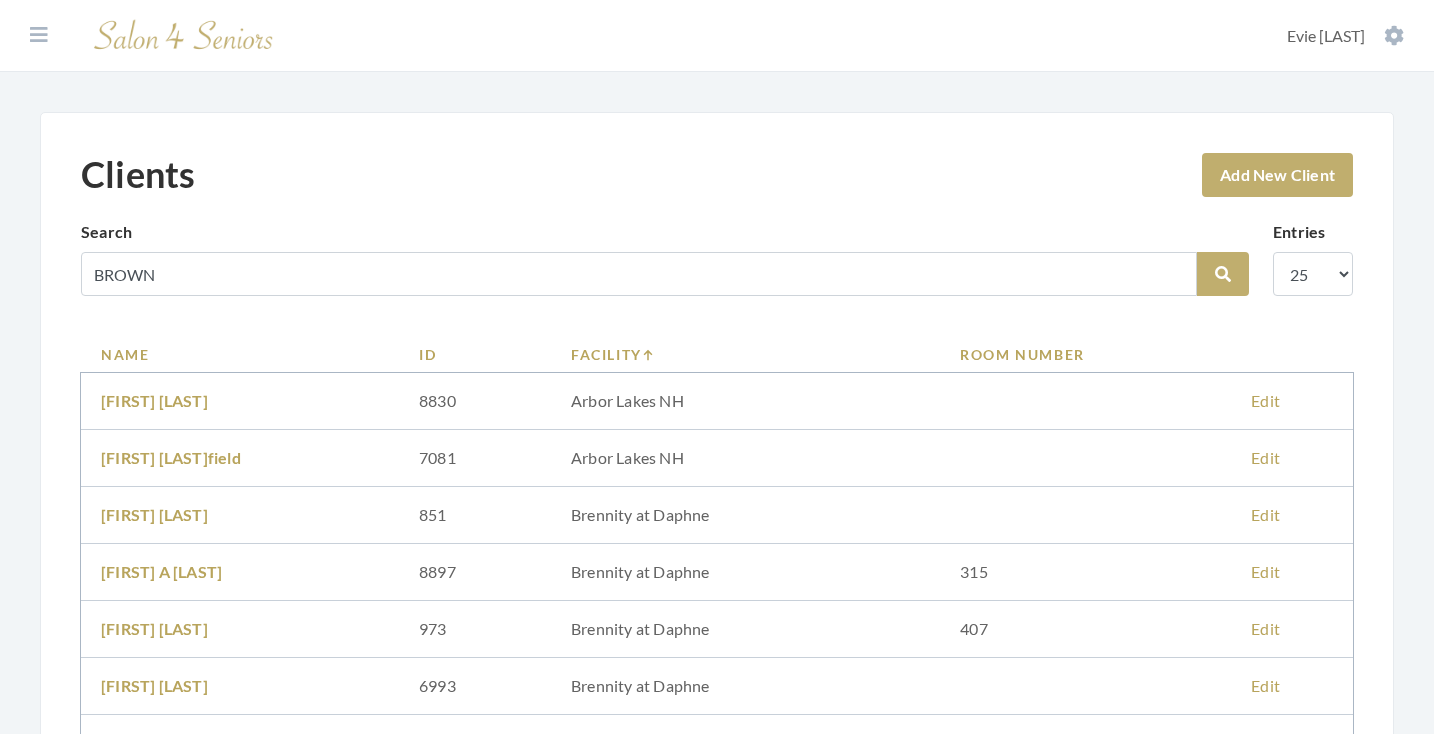 scroll, scrollTop: 1340, scrollLeft: 0, axis: vertical 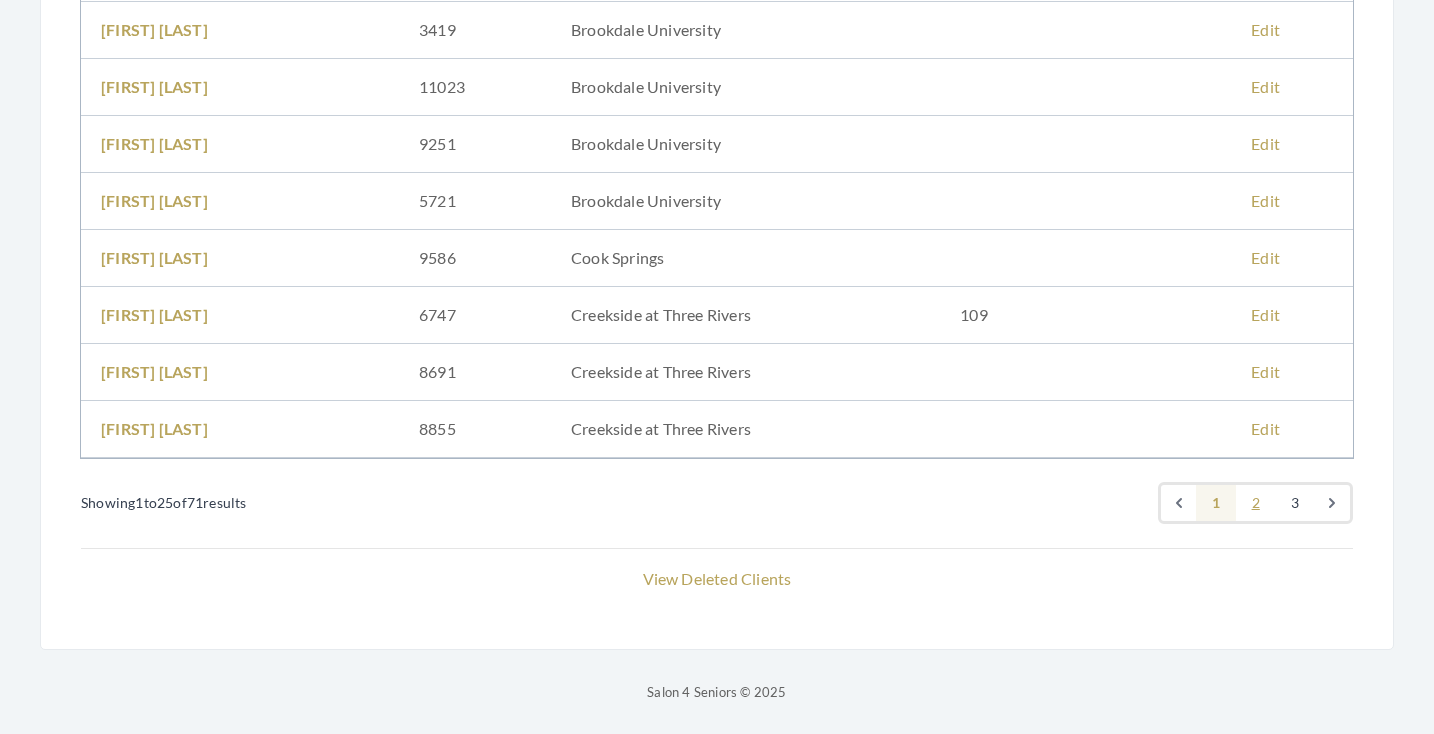 click on "2" at bounding box center [1256, 503] 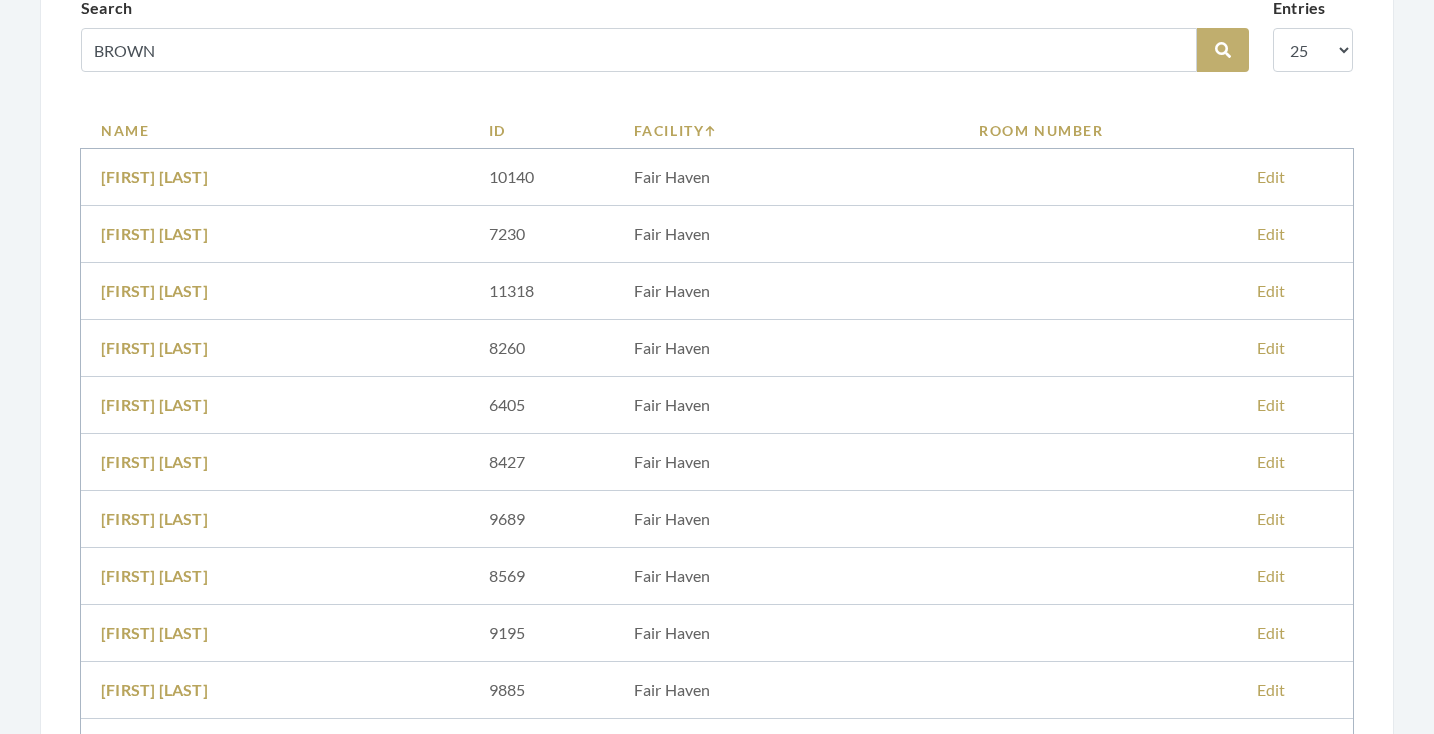 scroll, scrollTop: 225, scrollLeft: 0, axis: vertical 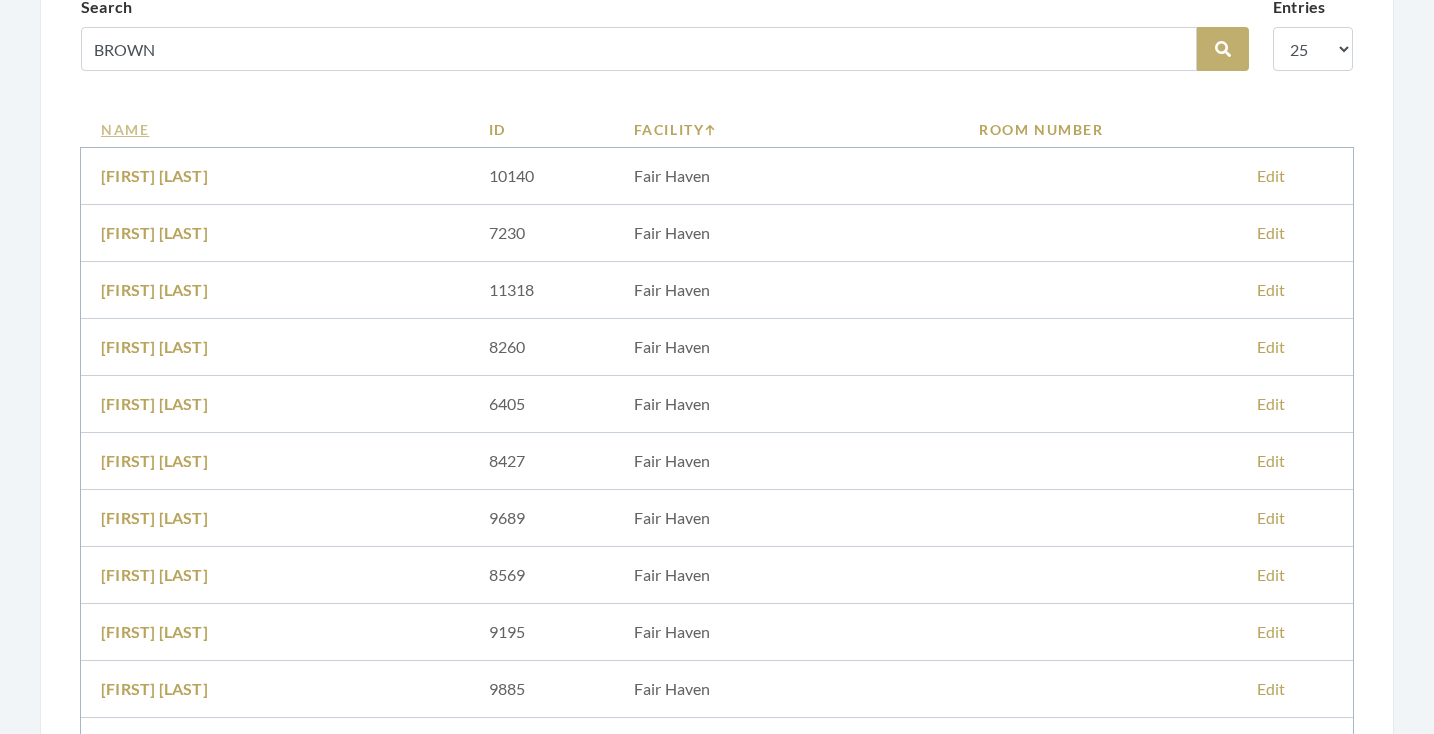 click on "Name" at bounding box center (275, 129) 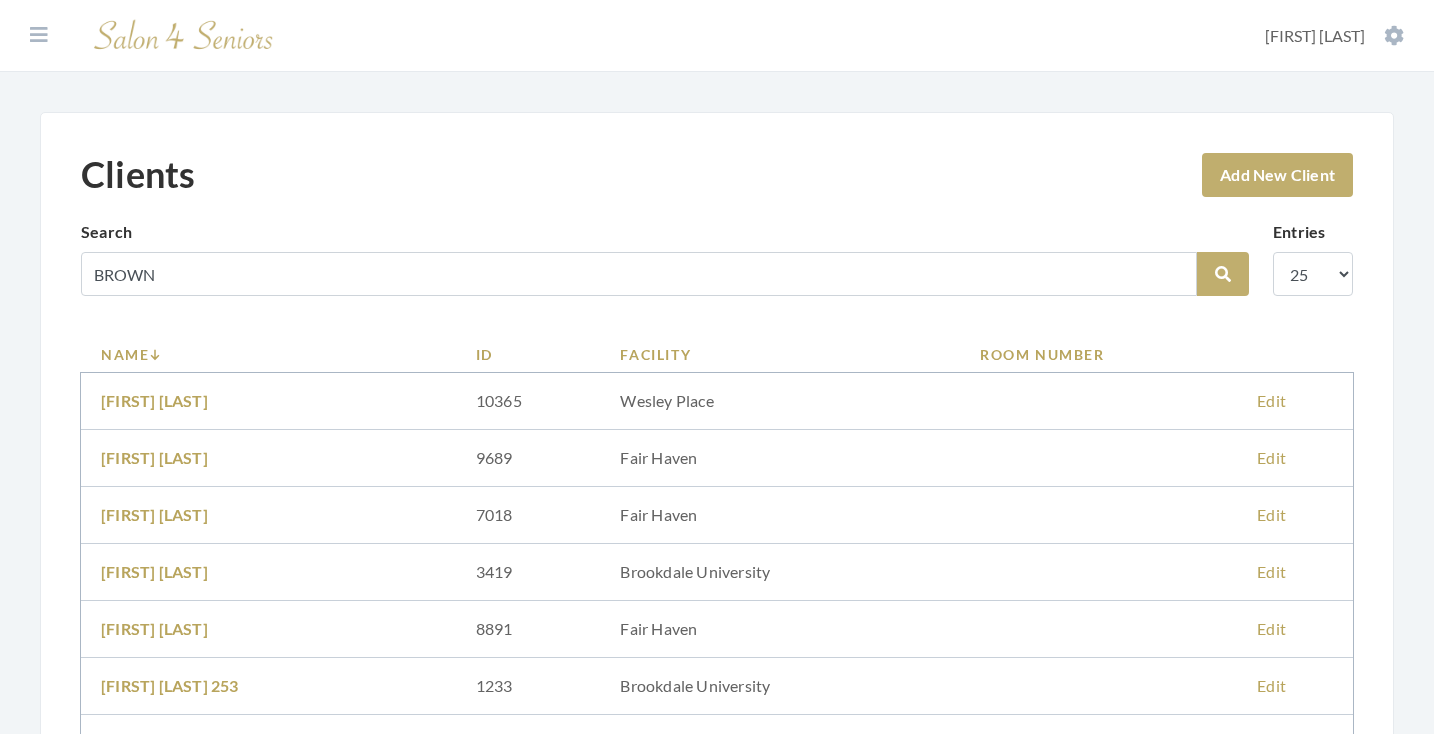 scroll, scrollTop: 0, scrollLeft: 0, axis: both 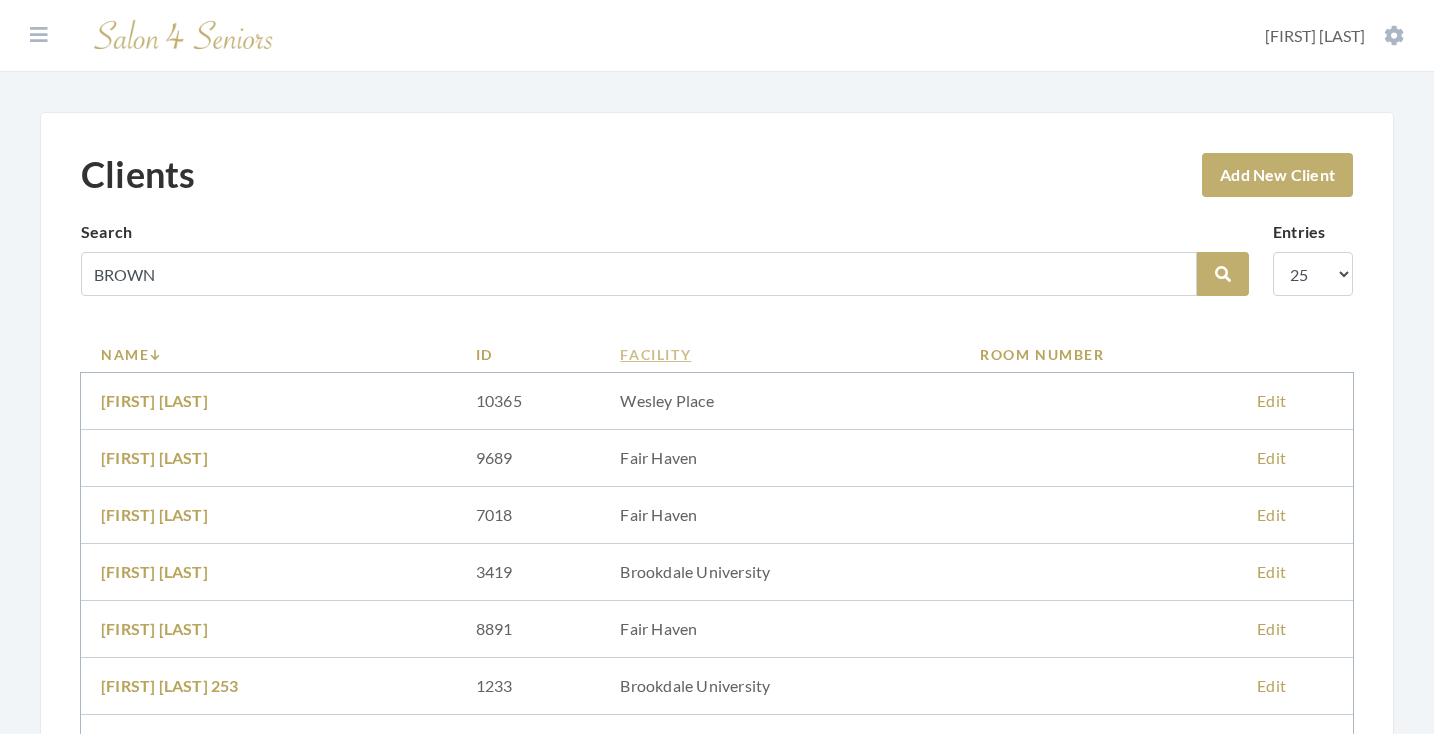 click on "Facility" at bounding box center [780, 354] 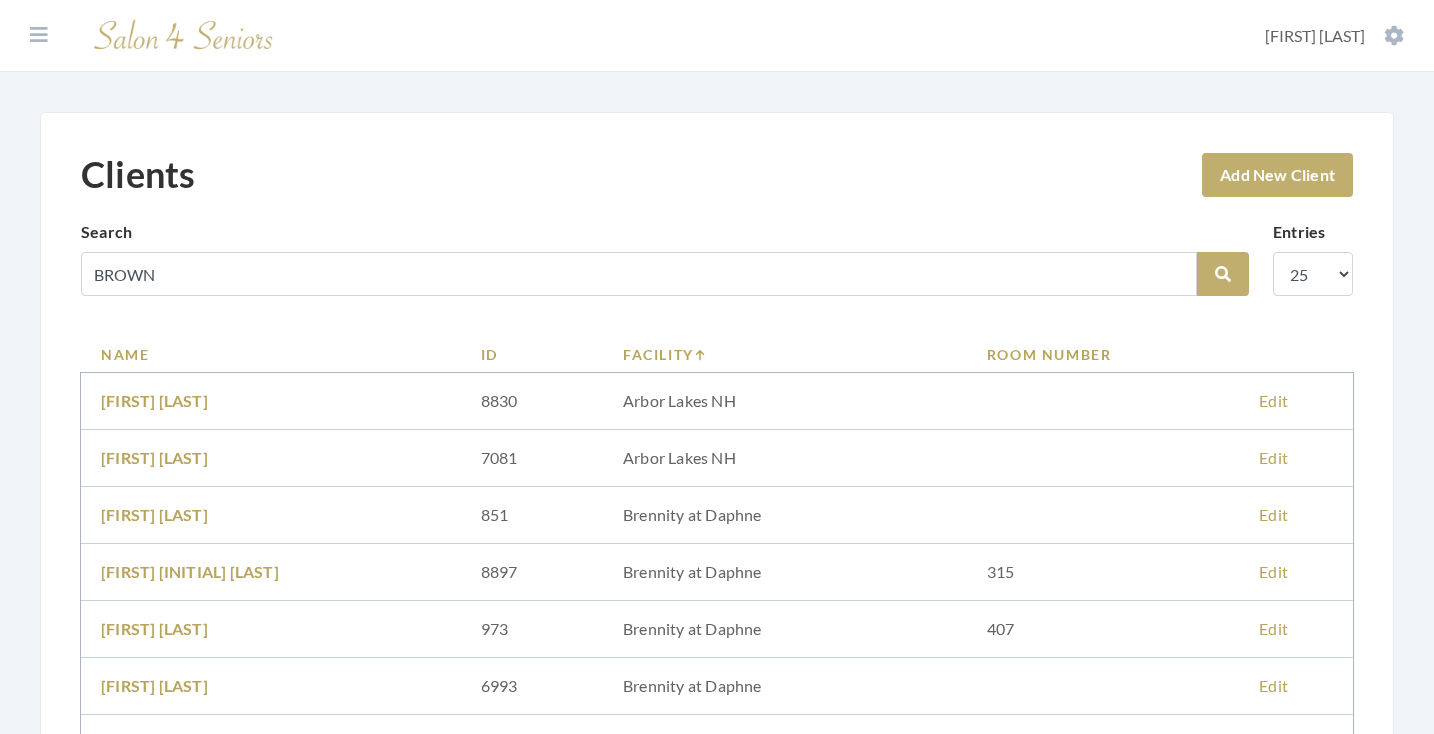 scroll, scrollTop: 0, scrollLeft: 0, axis: both 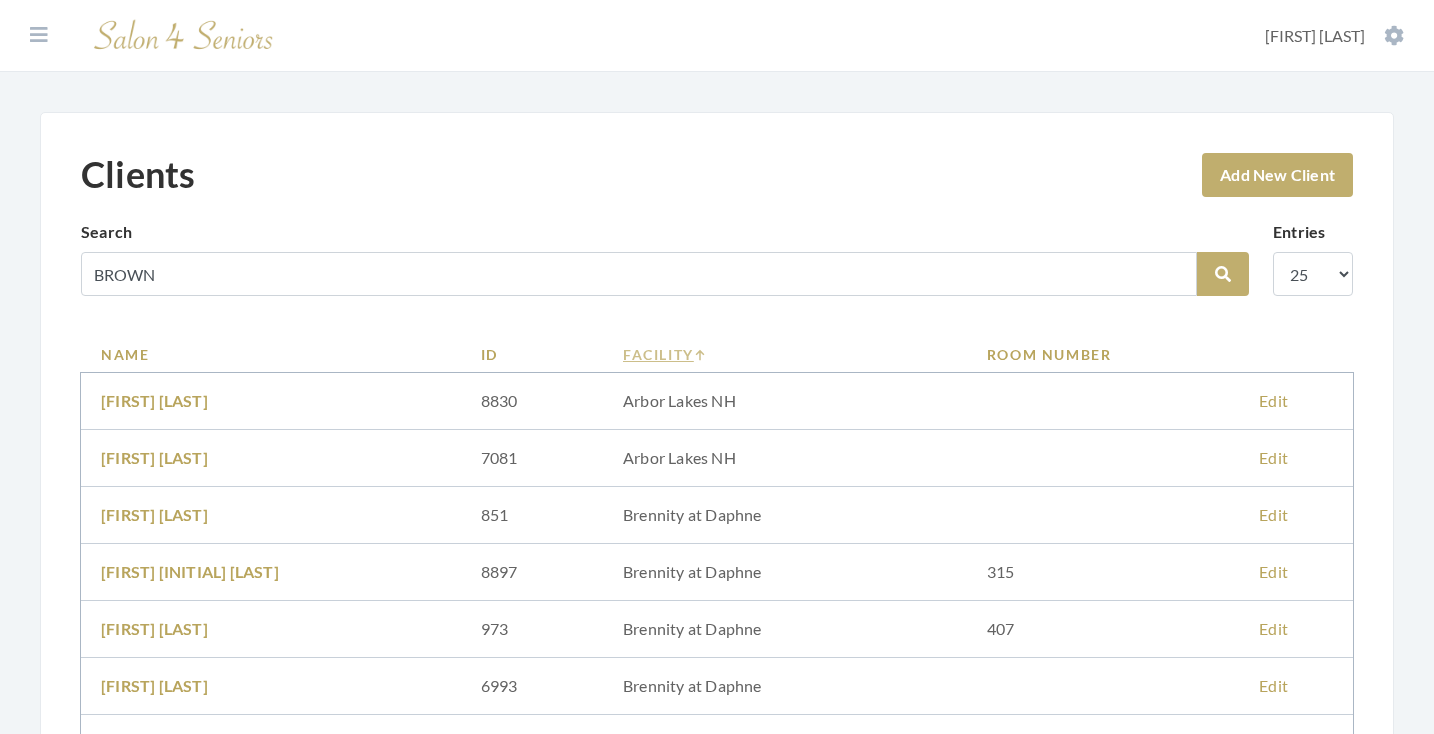 click on "Facility" at bounding box center (785, 354) 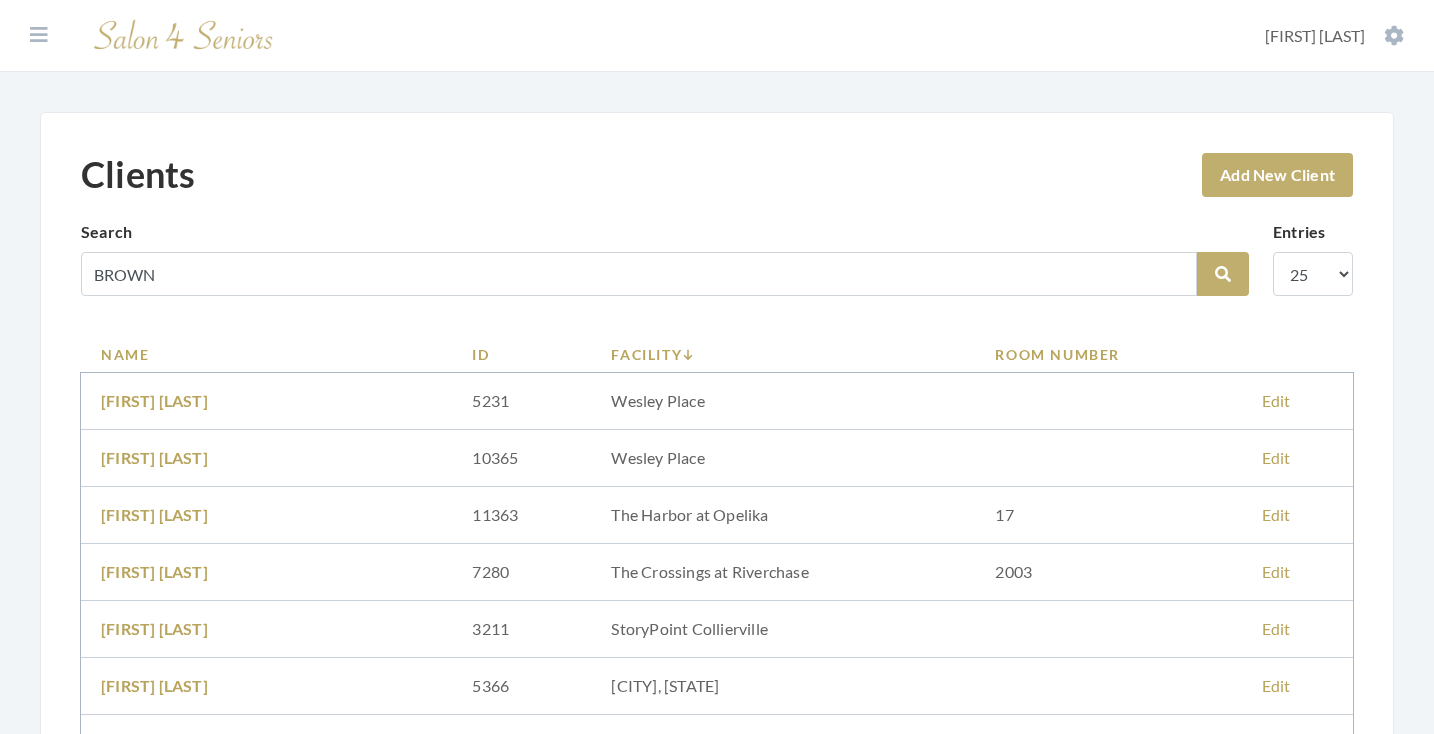 scroll, scrollTop: 202, scrollLeft: 0, axis: vertical 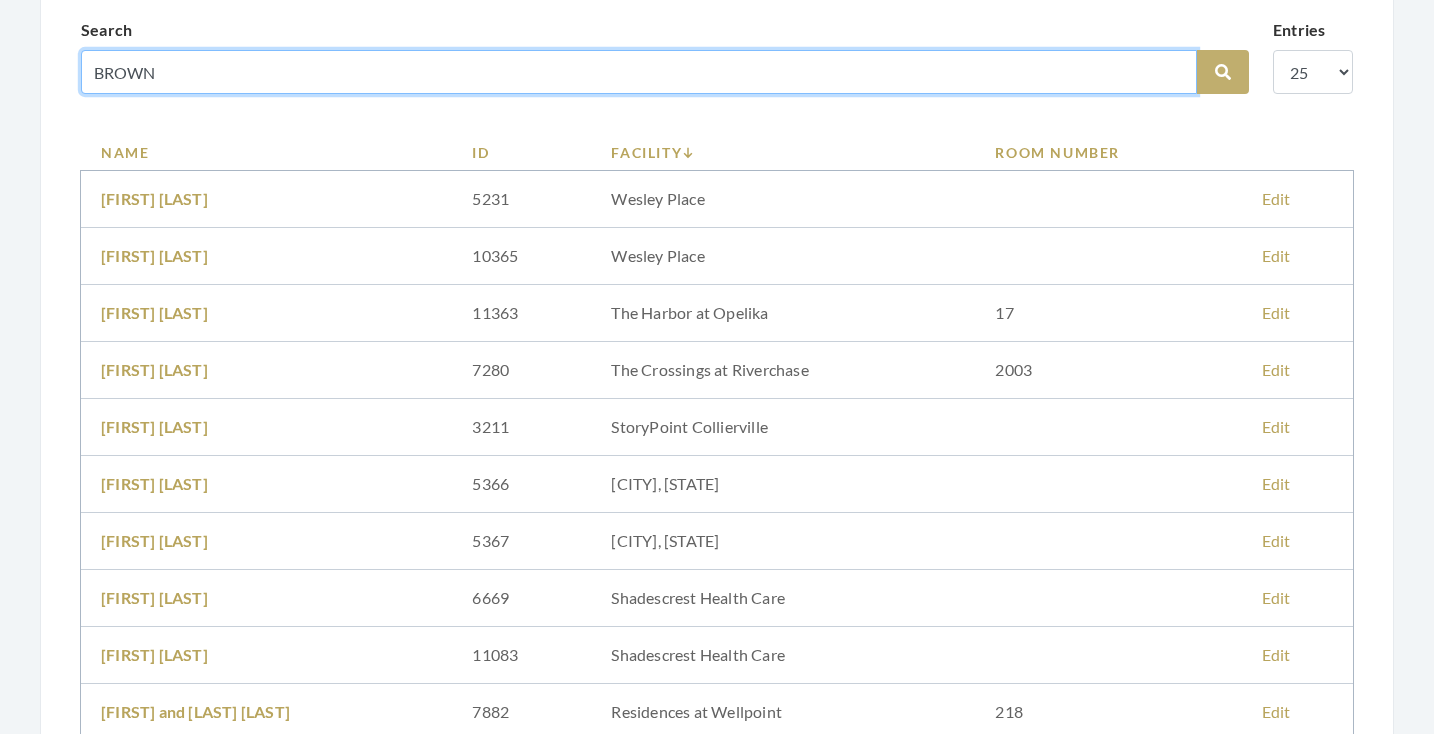 drag, startPoint x: 234, startPoint y: 71, endPoint x: 65, endPoint y: 70, distance: 169.00296 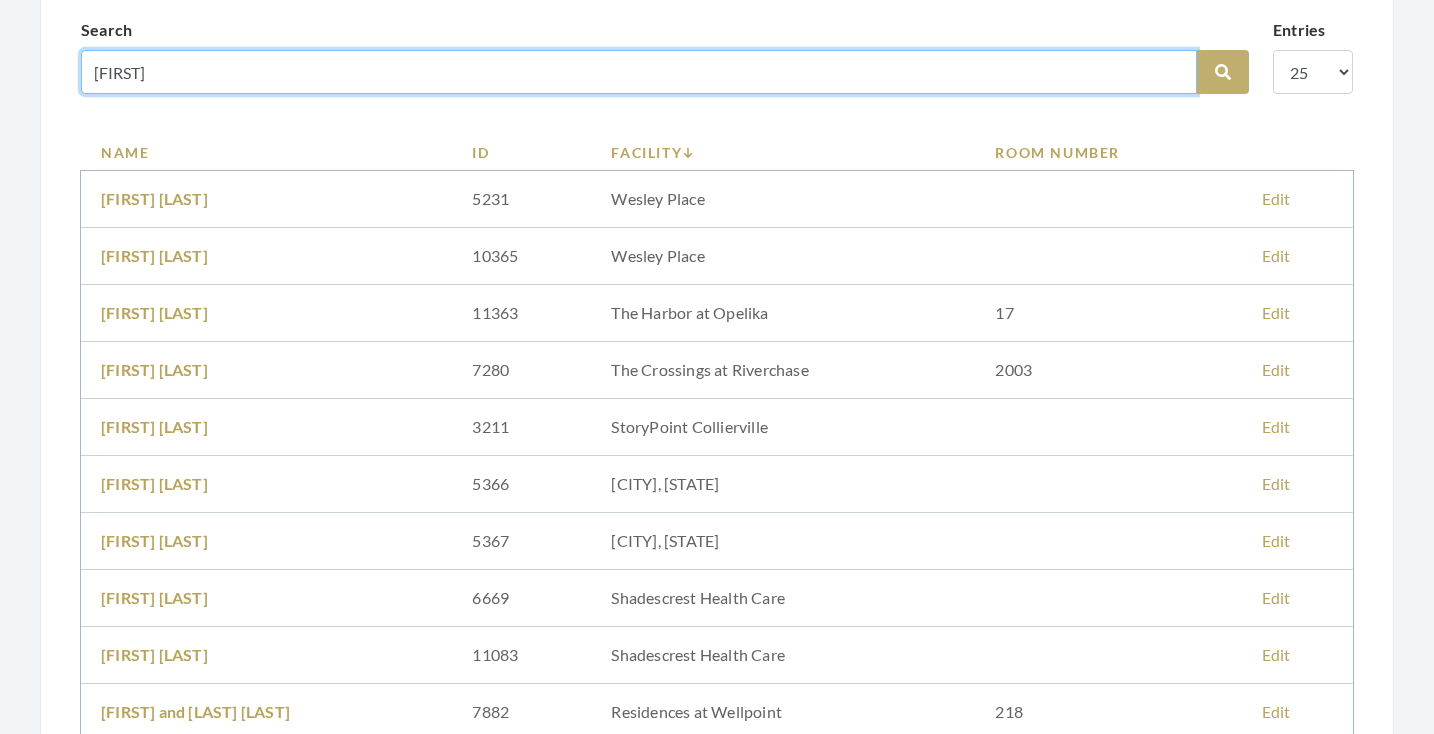 type on "SHARON" 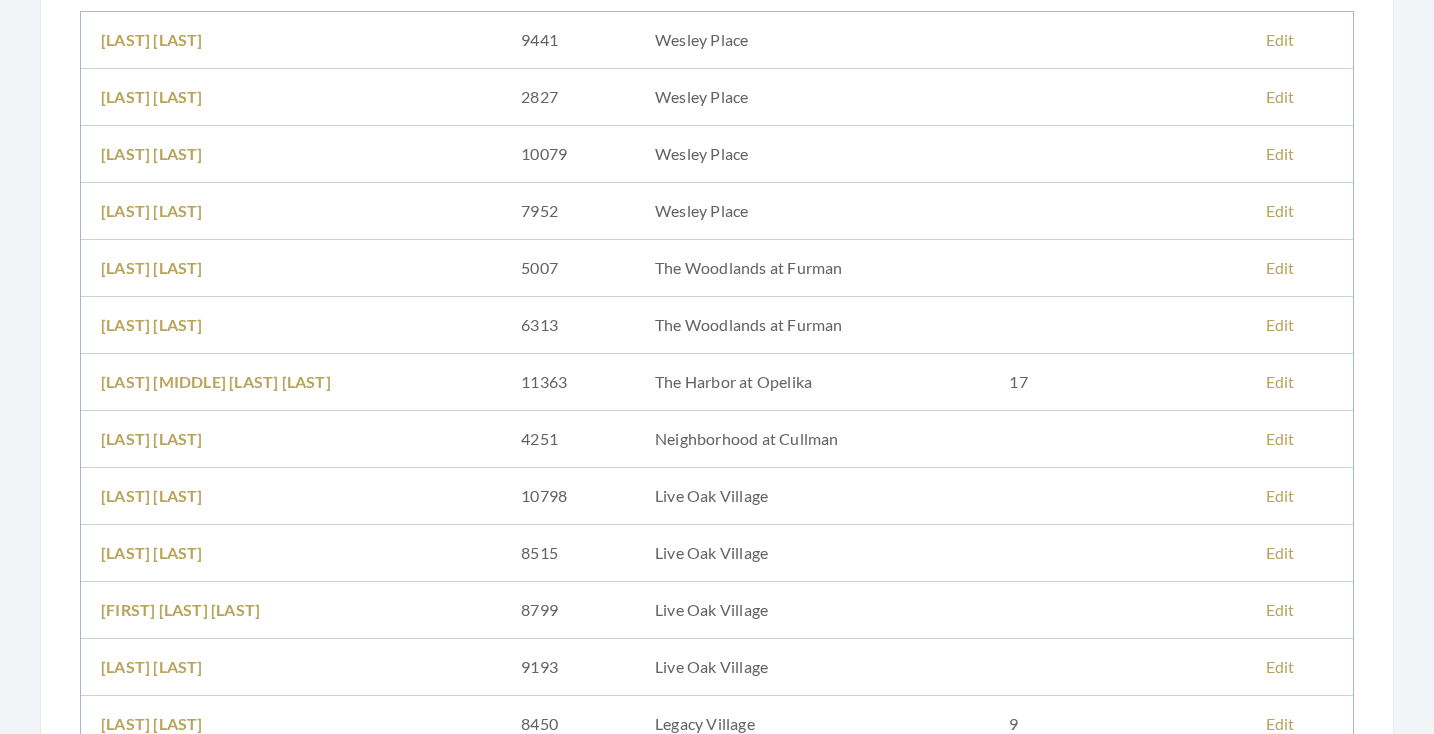 scroll, scrollTop: 403, scrollLeft: 0, axis: vertical 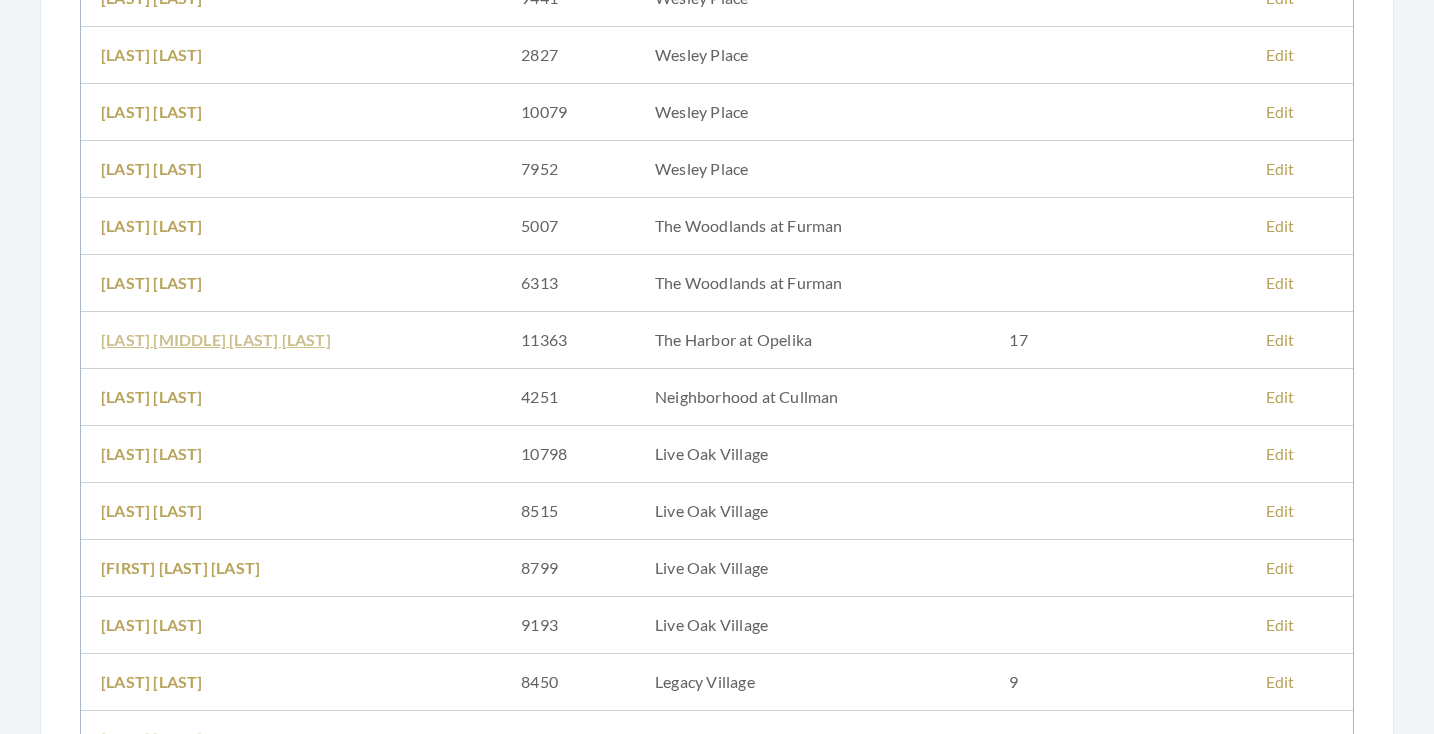 click on "[LAST] [MIDDLE] [LAST]
[LAST]" at bounding box center (216, 339) 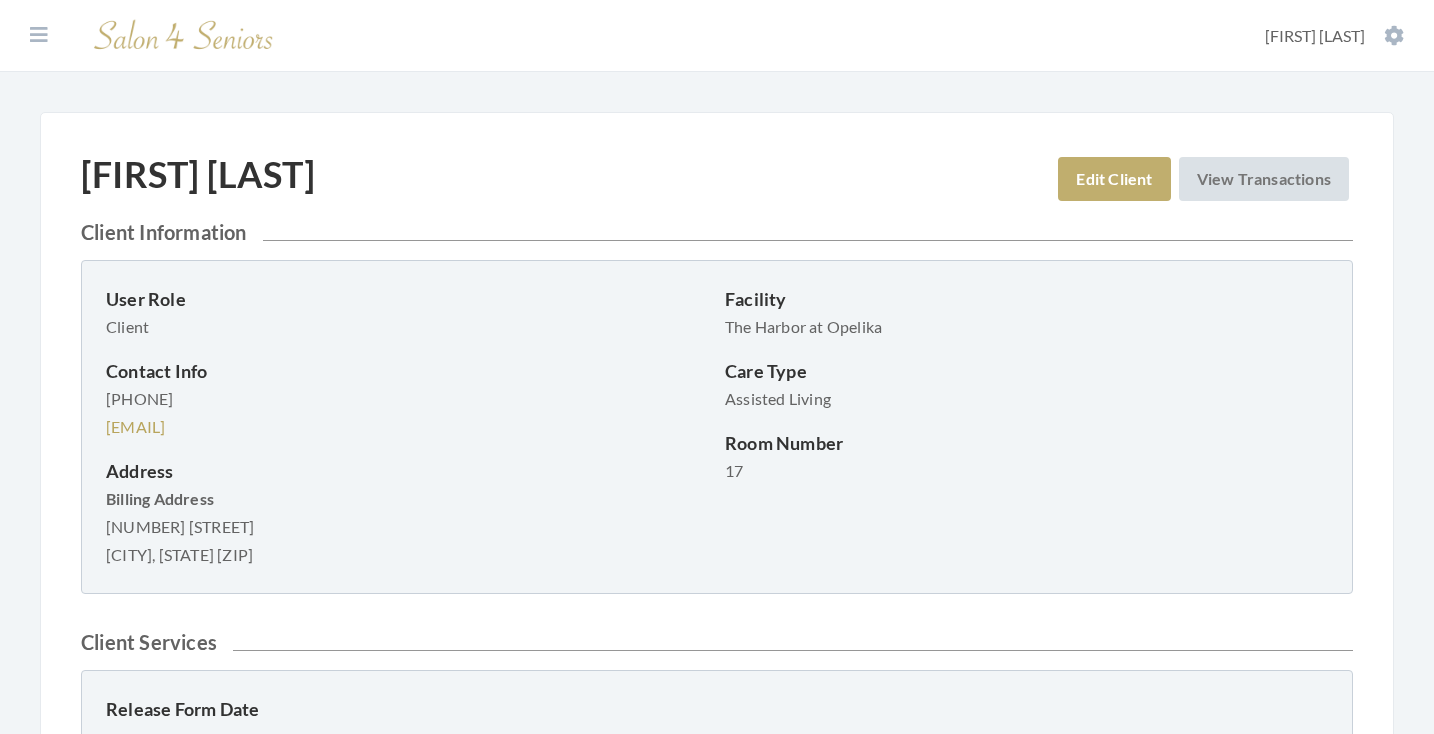 scroll, scrollTop: 0, scrollLeft: 0, axis: both 